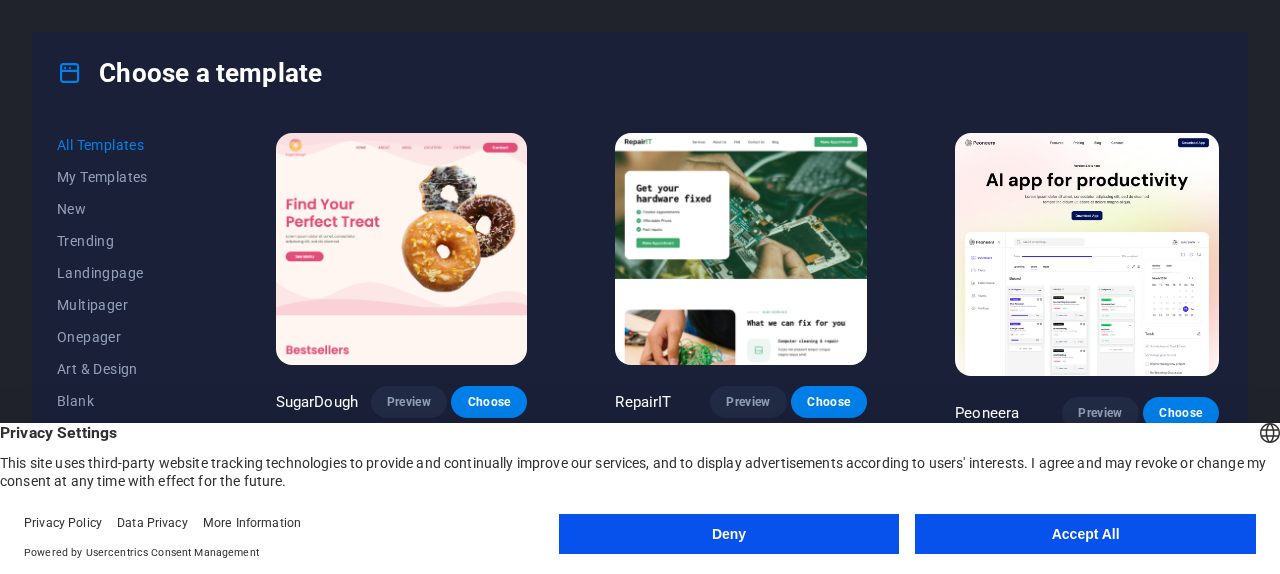 scroll, scrollTop: 0, scrollLeft: 0, axis: both 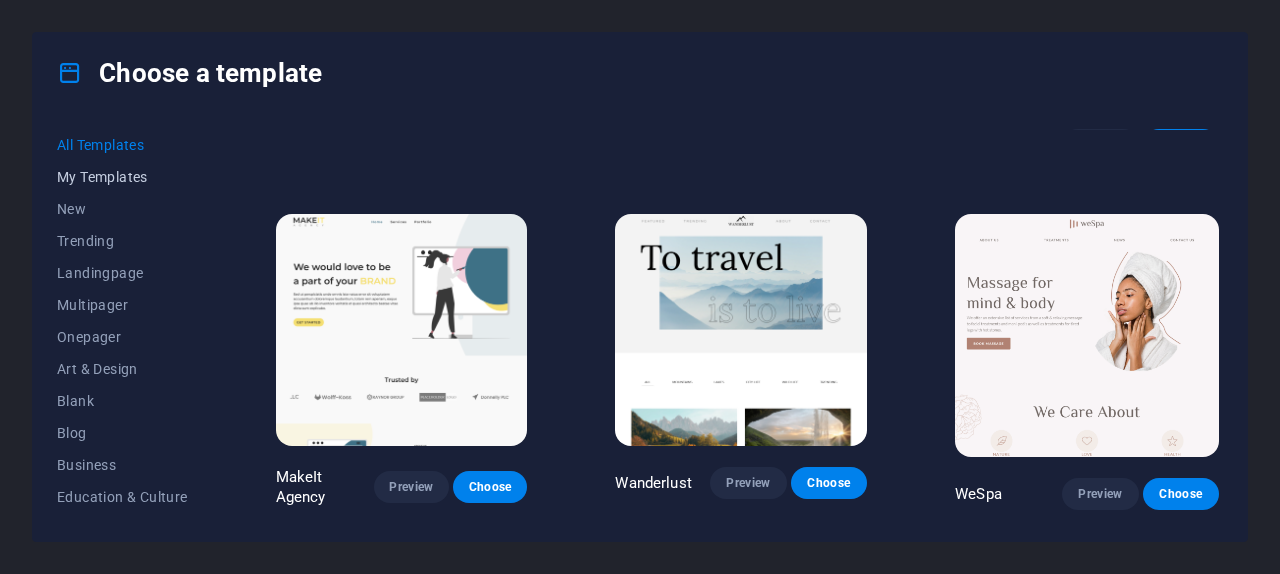 click on "My Templates" at bounding box center [122, 177] 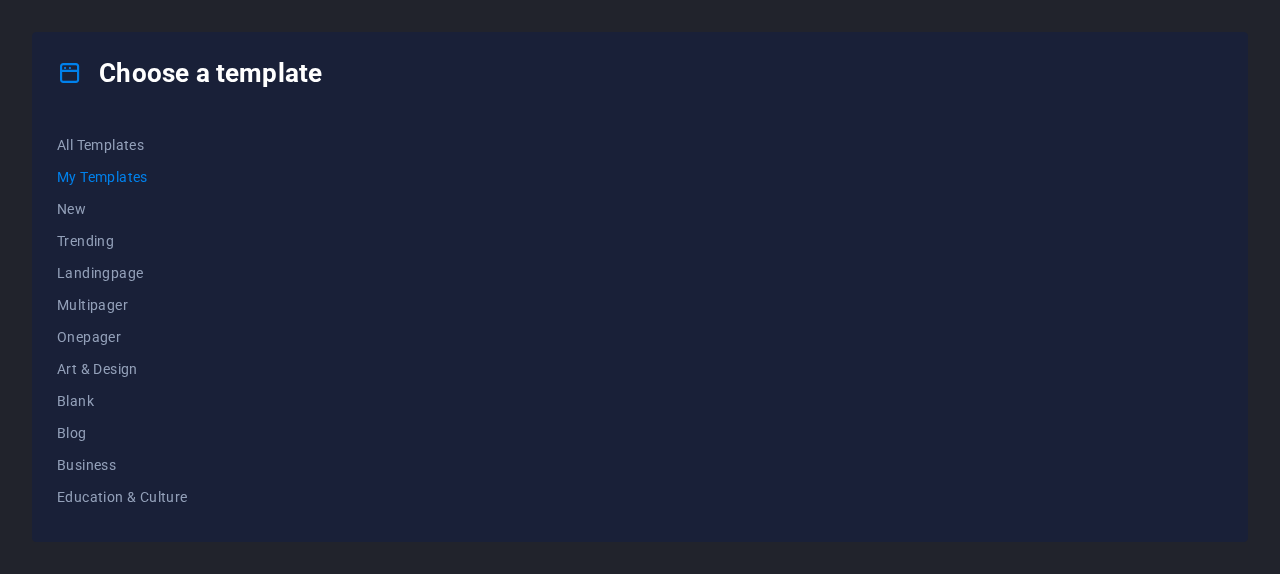 scroll, scrollTop: 0, scrollLeft: 0, axis: both 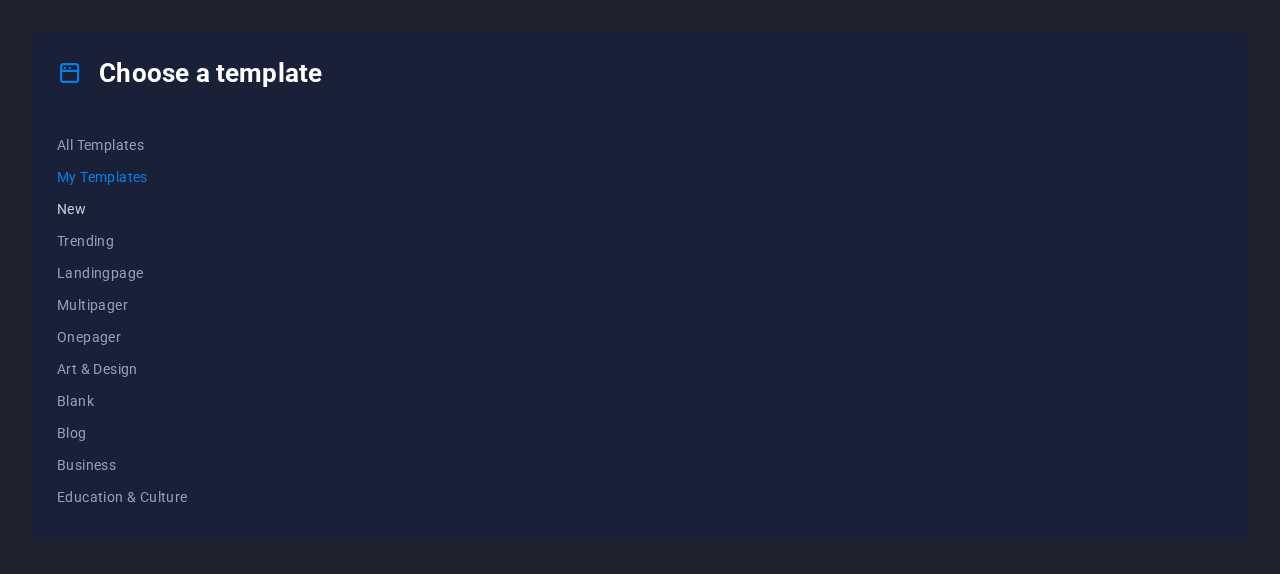 click on "New" at bounding box center [122, 209] 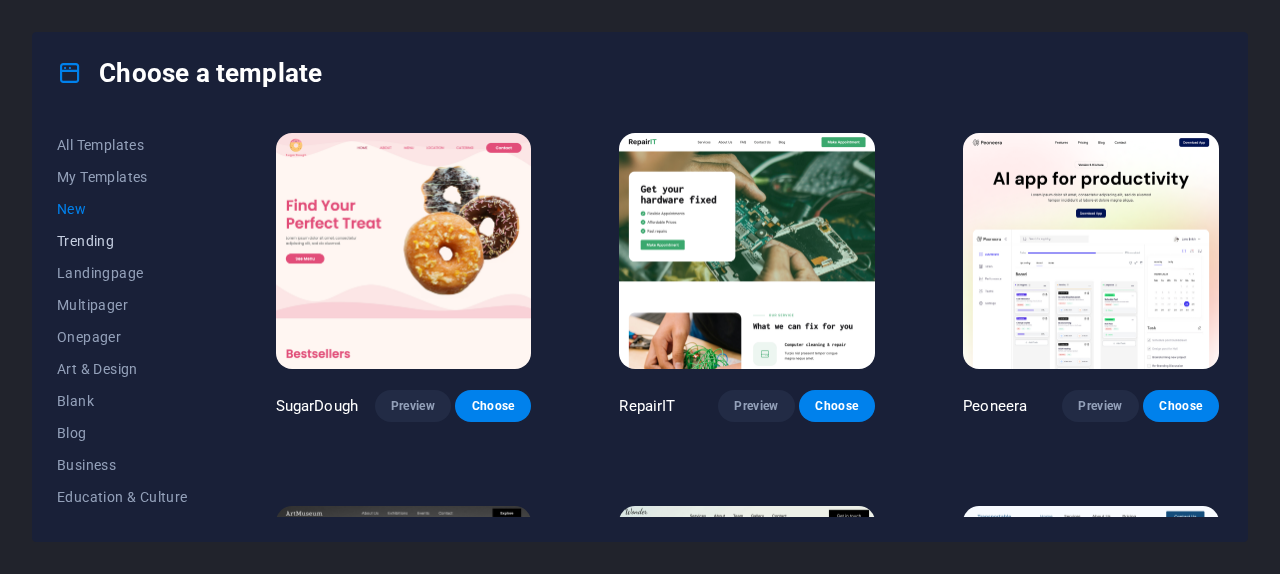 click on "Trending" at bounding box center (122, 241) 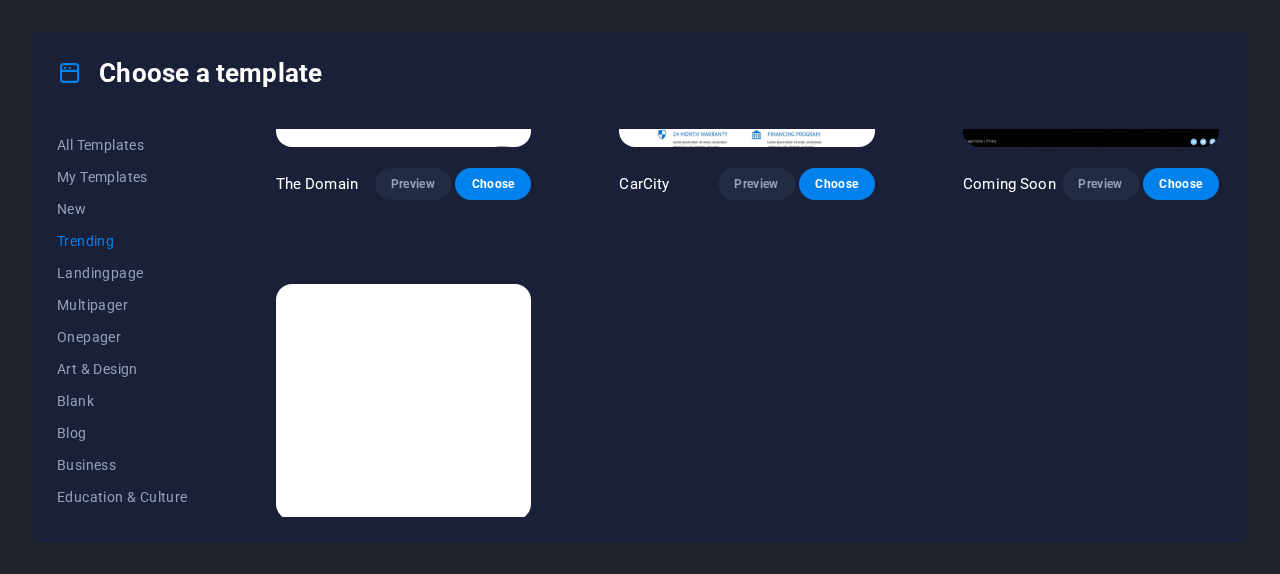 scroll, scrollTop: 1747, scrollLeft: 0, axis: vertical 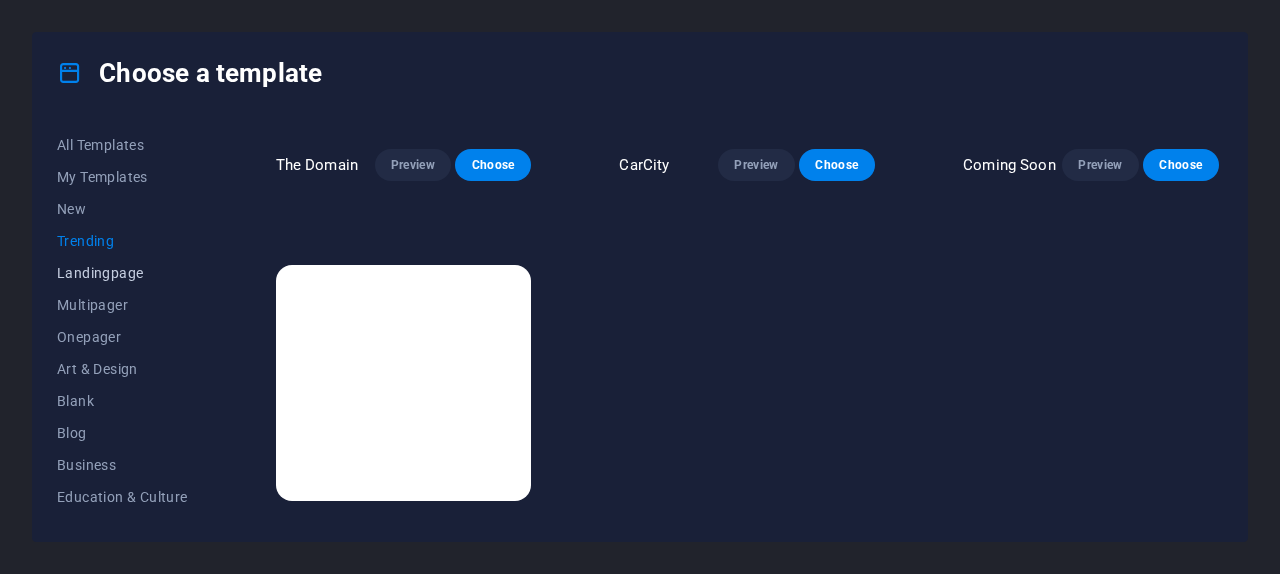 click on "Landingpage" at bounding box center [122, 273] 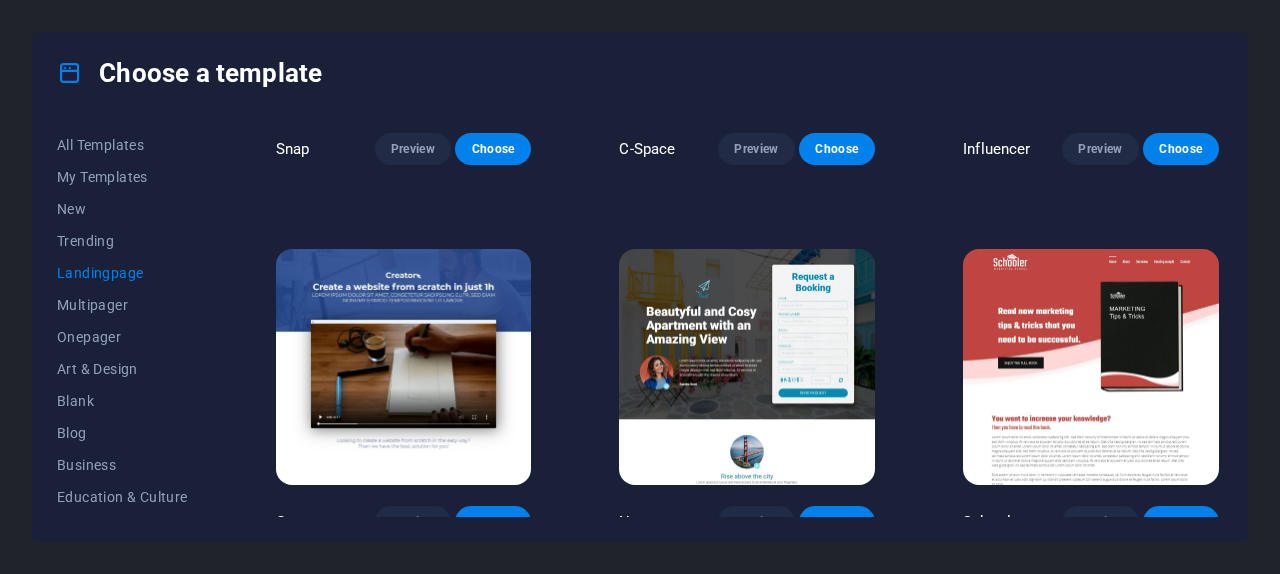 scroll, scrollTop: 2823, scrollLeft: 0, axis: vertical 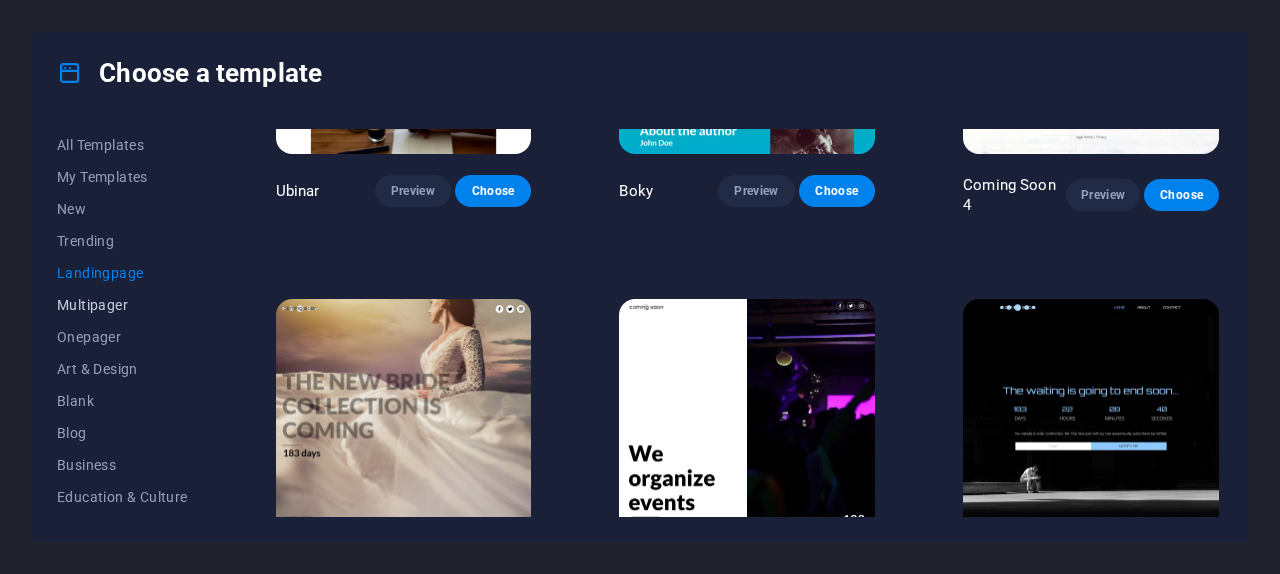 click on "Multipager" at bounding box center [122, 305] 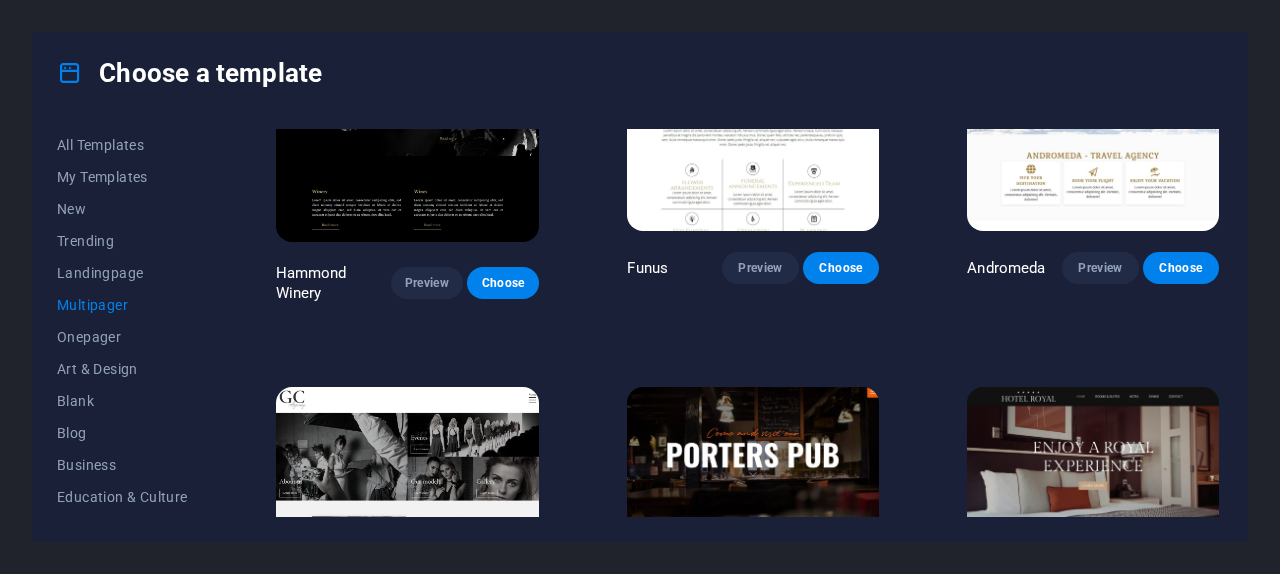 scroll, scrollTop: 6624, scrollLeft: 0, axis: vertical 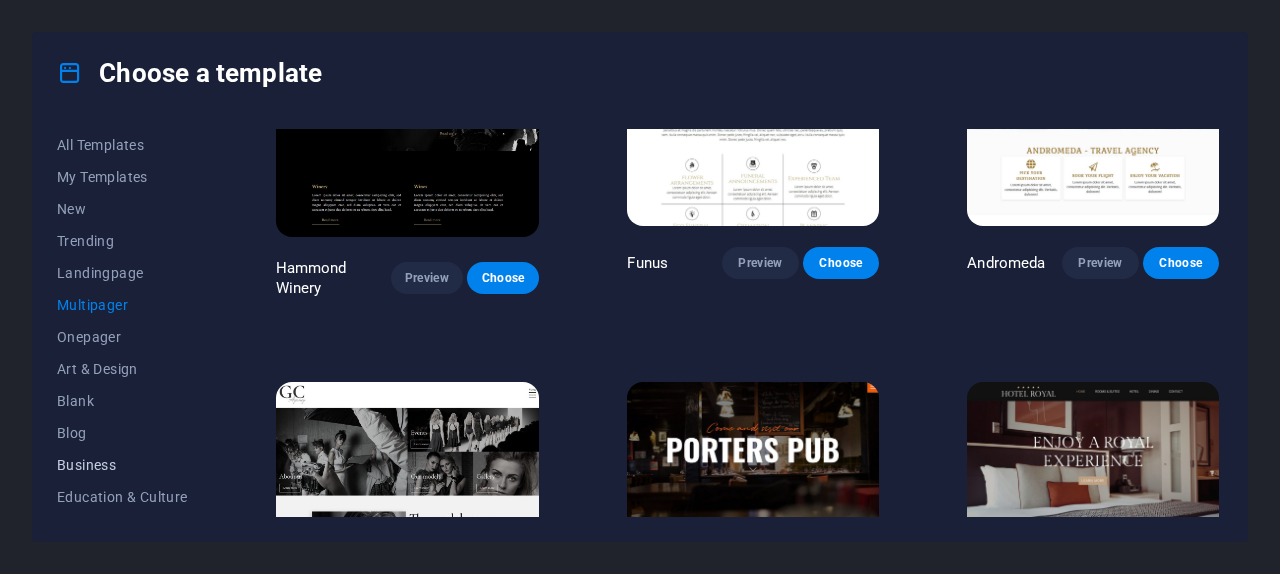 click on "Business" at bounding box center (122, 465) 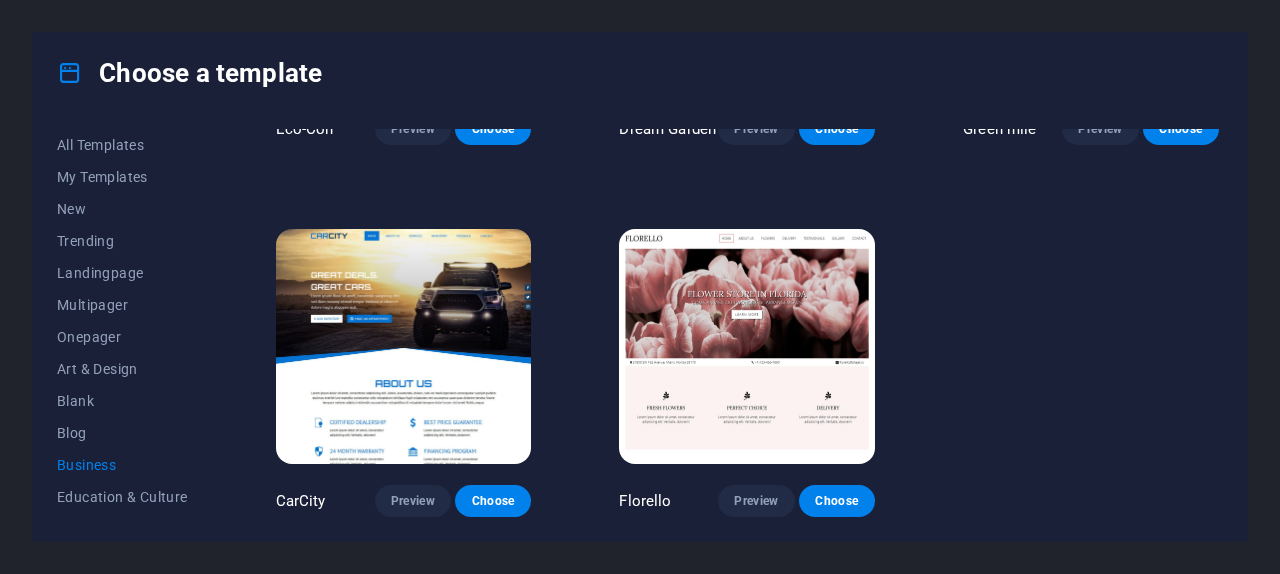 scroll, scrollTop: 267, scrollLeft: 0, axis: vertical 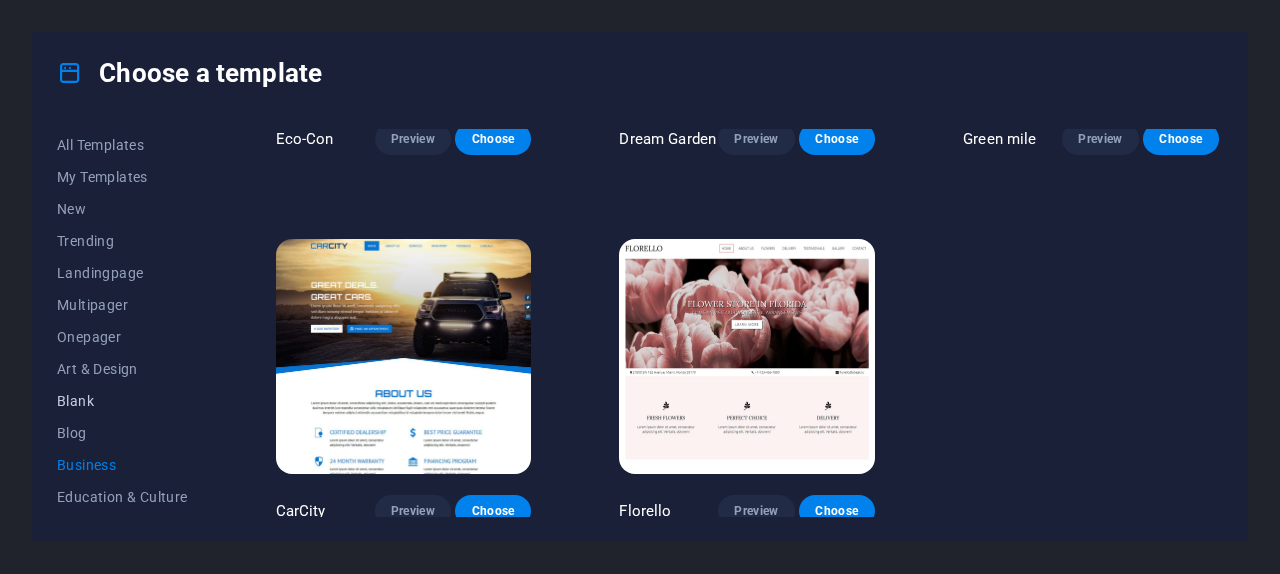 click on "Blank" at bounding box center [122, 401] 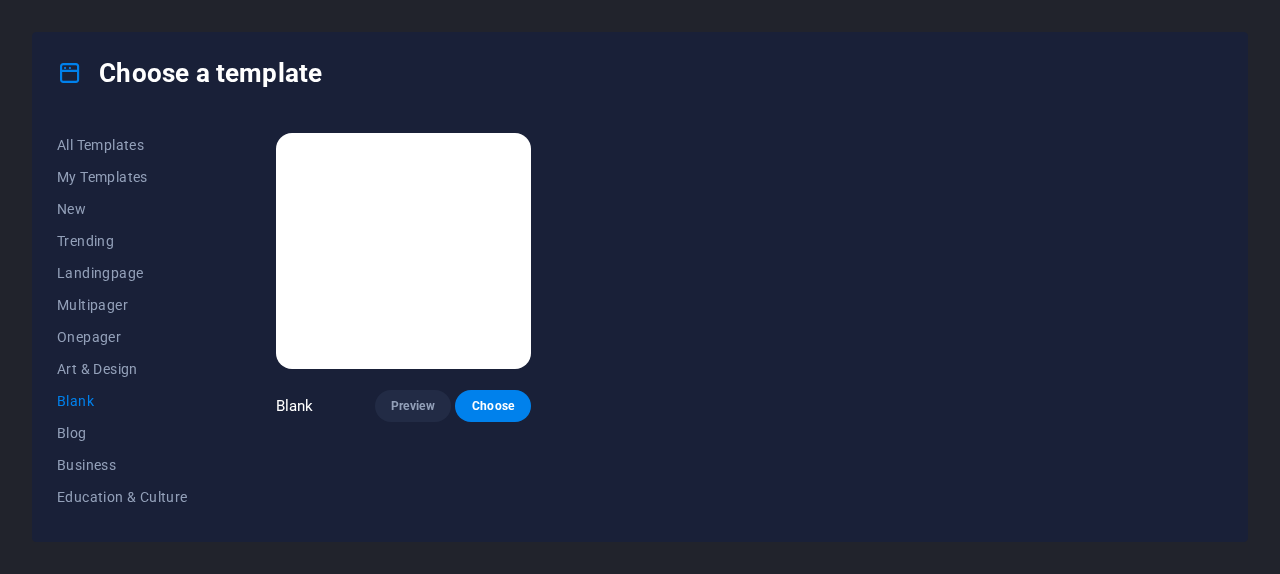 scroll, scrollTop: 0, scrollLeft: 0, axis: both 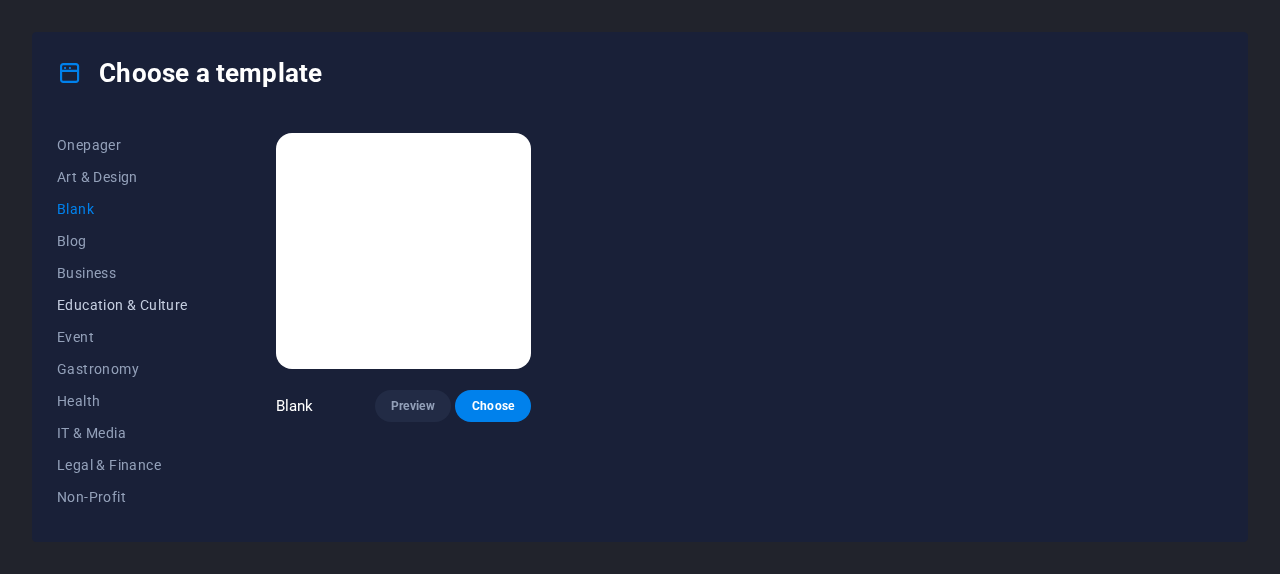 click on "Education & Culture" at bounding box center [122, 305] 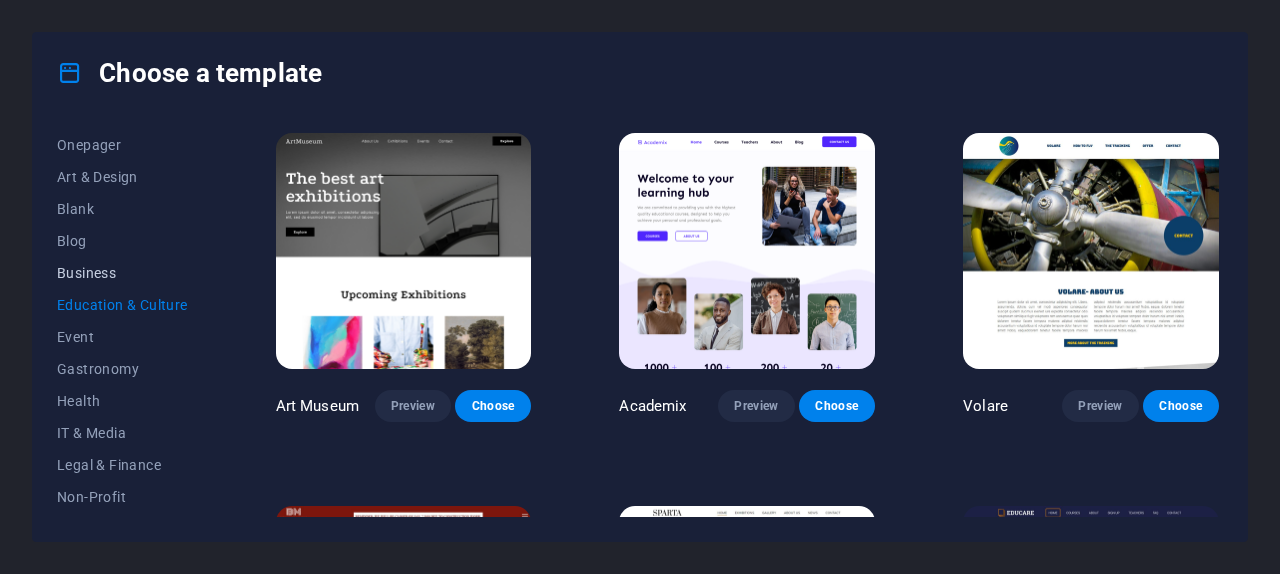 click on "Business" at bounding box center [122, 273] 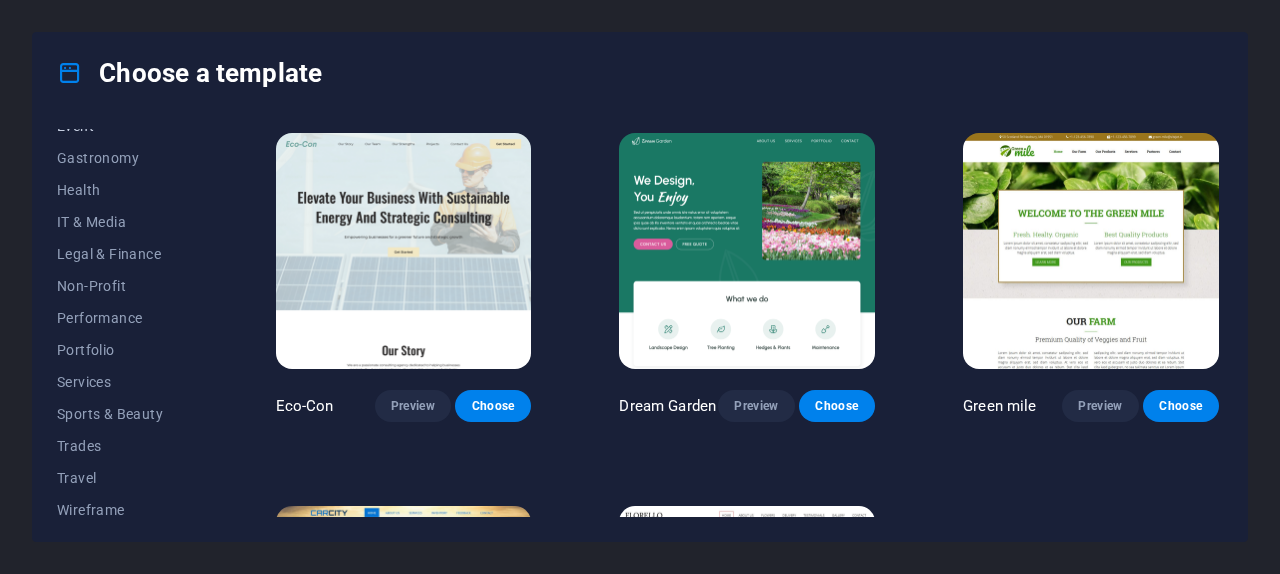 scroll, scrollTop: 411, scrollLeft: 0, axis: vertical 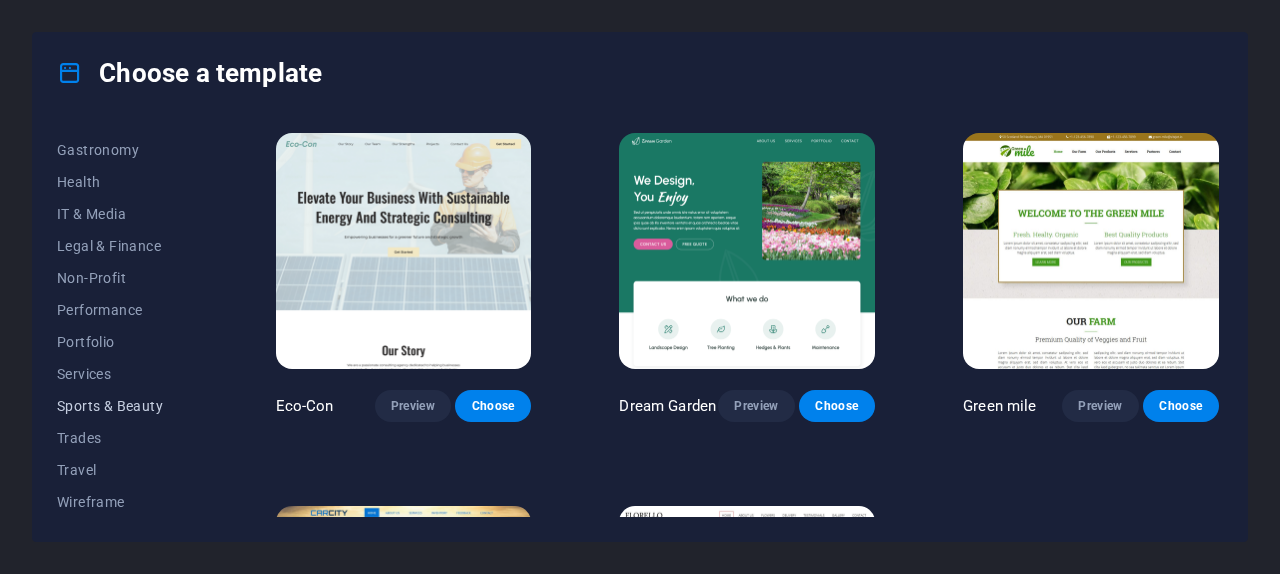 click on "Sports & Beauty" at bounding box center (122, 406) 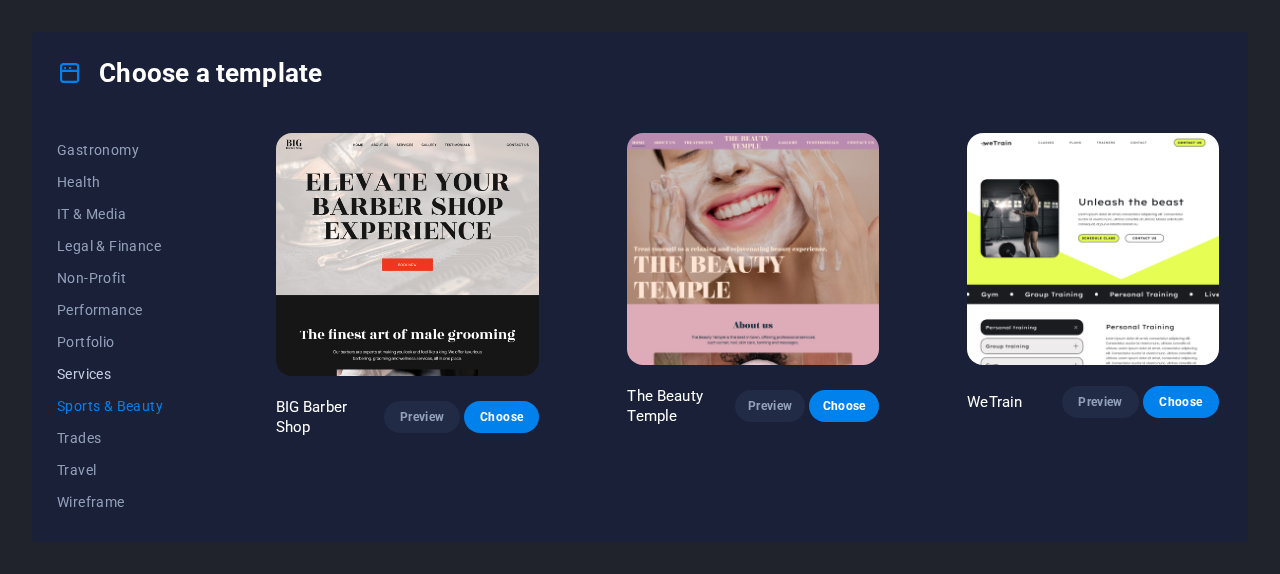 click on "Services" at bounding box center (122, 374) 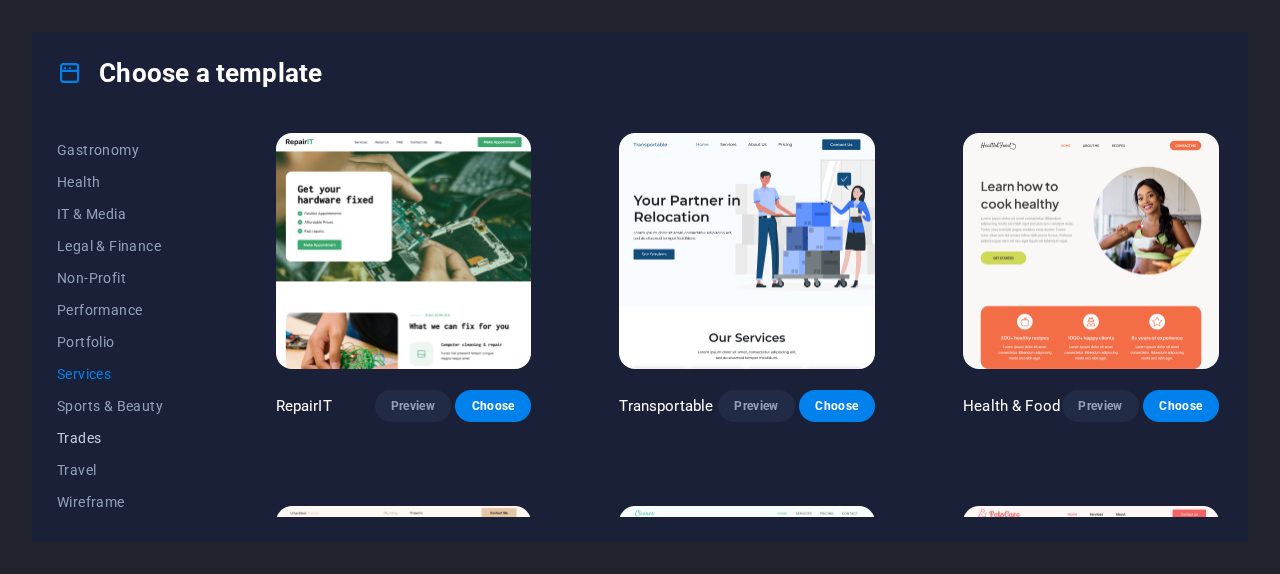 click on "Trades" at bounding box center [122, 438] 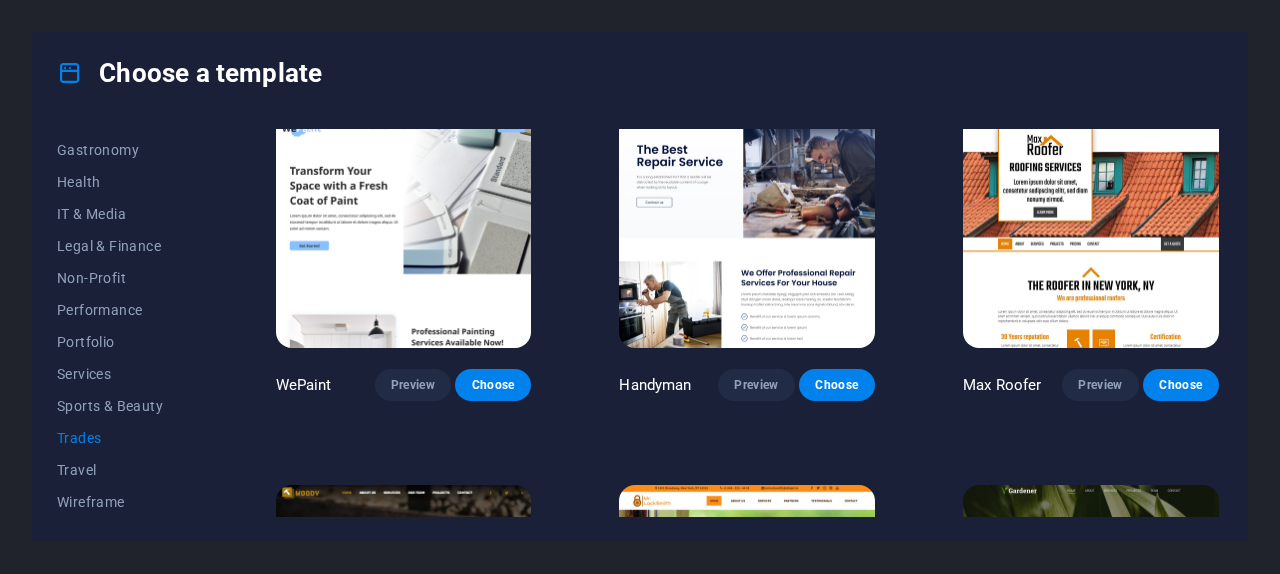 scroll, scrollTop: 0, scrollLeft: 0, axis: both 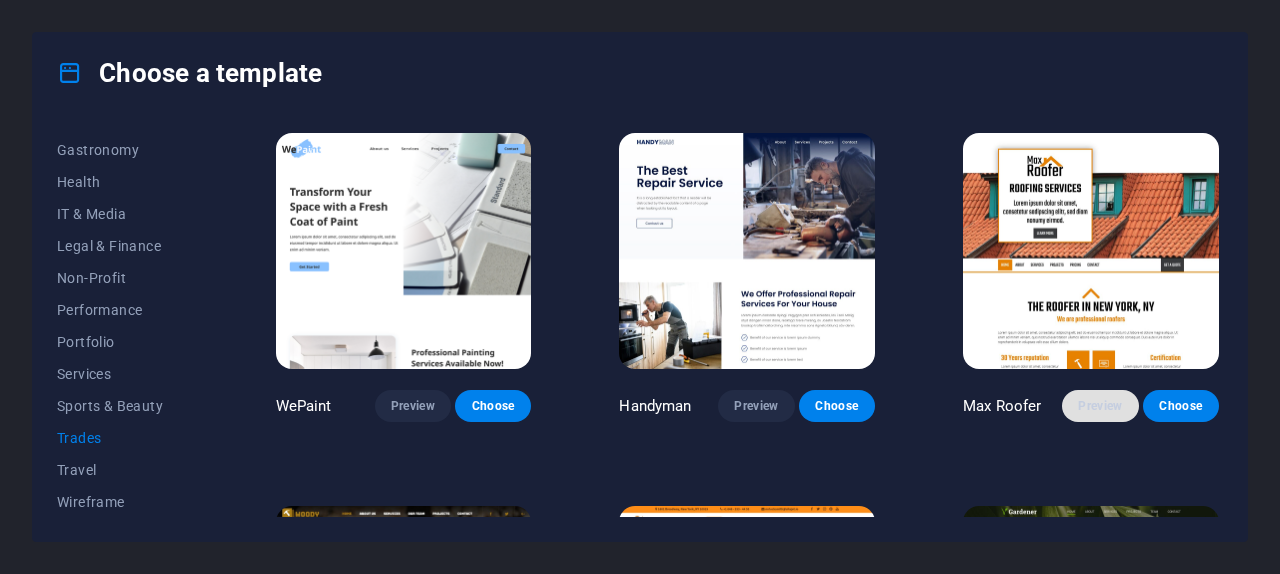 click on "Preview" at bounding box center [1100, 406] 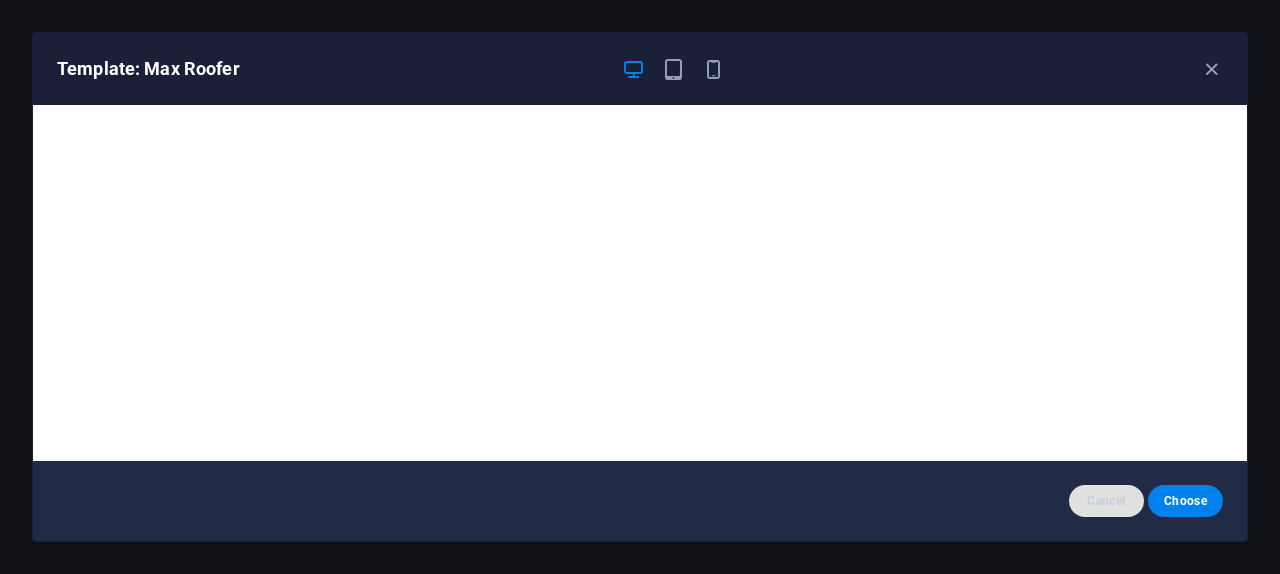 click on "Cancel" at bounding box center [1106, 501] 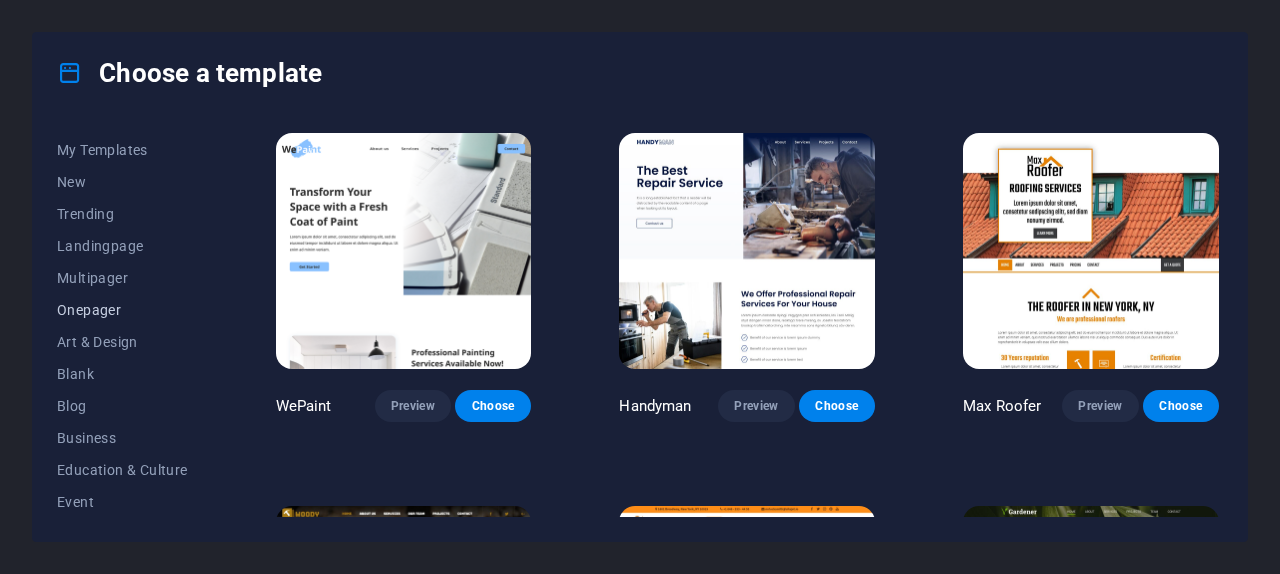 scroll, scrollTop: 0, scrollLeft: 0, axis: both 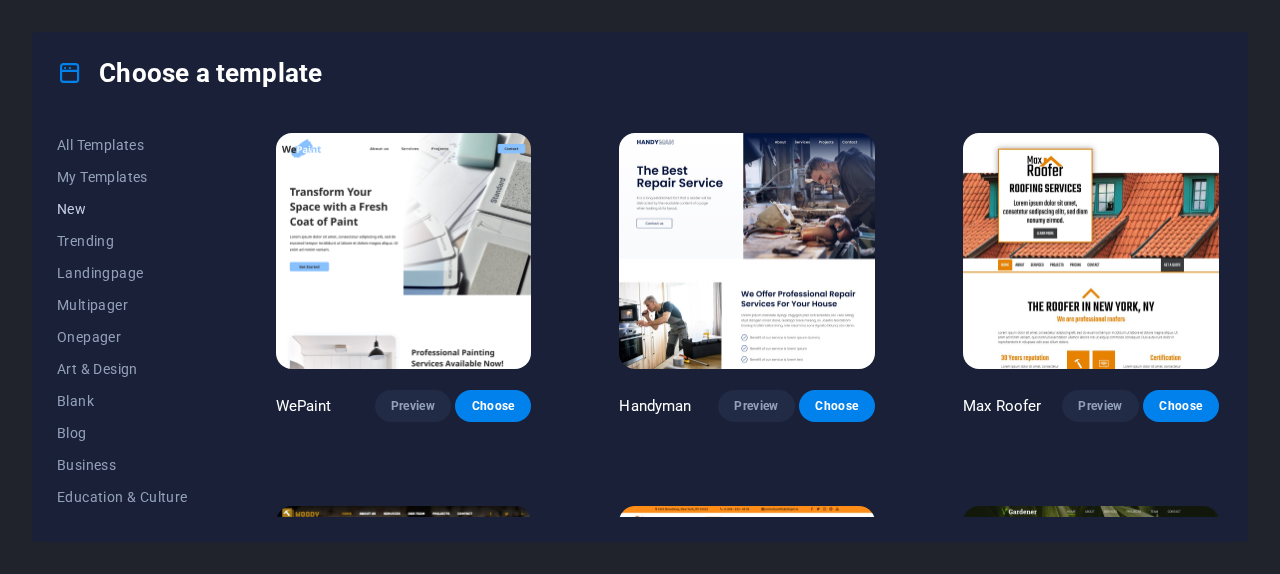 click on "New" at bounding box center [122, 209] 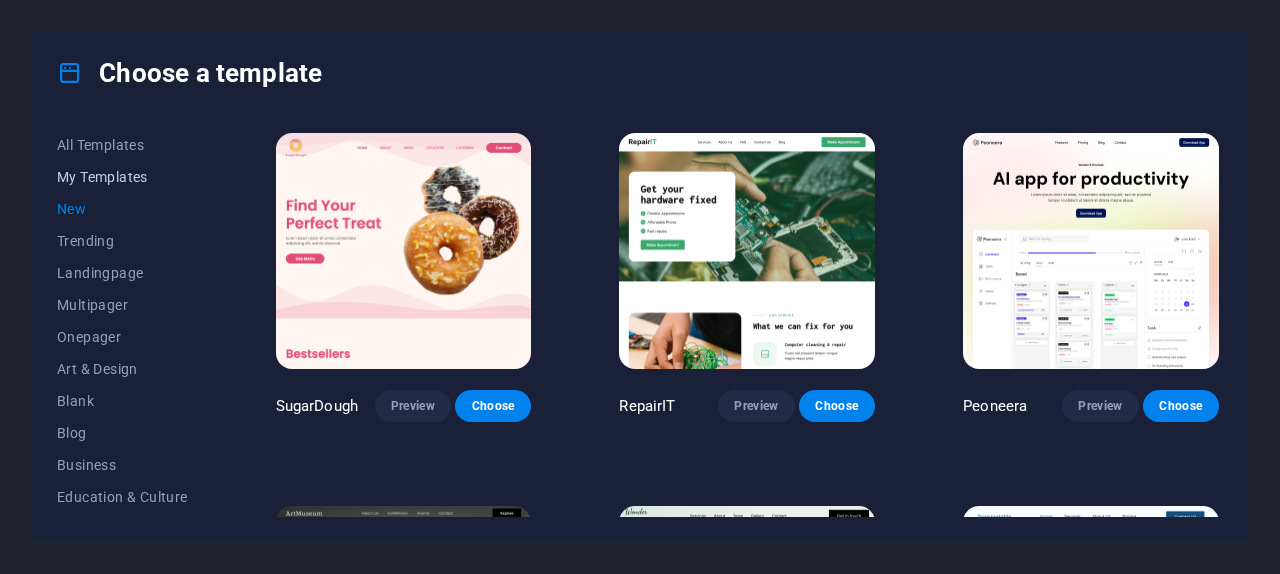 click on "My Templates" at bounding box center (122, 177) 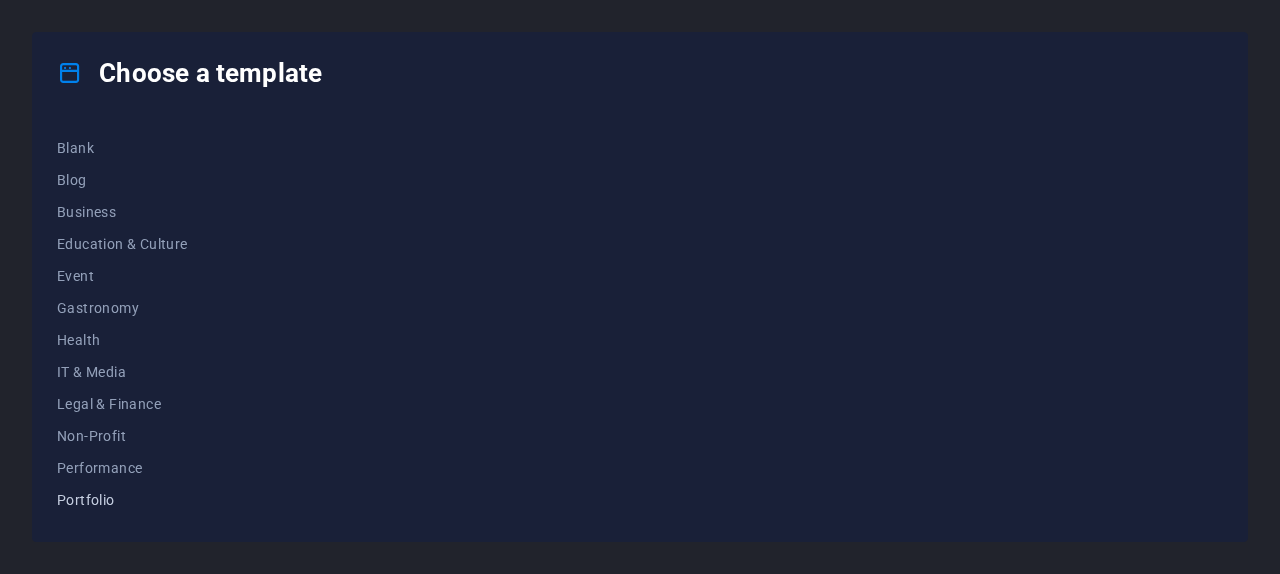 scroll, scrollTop: 219, scrollLeft: 0, axis: vertical 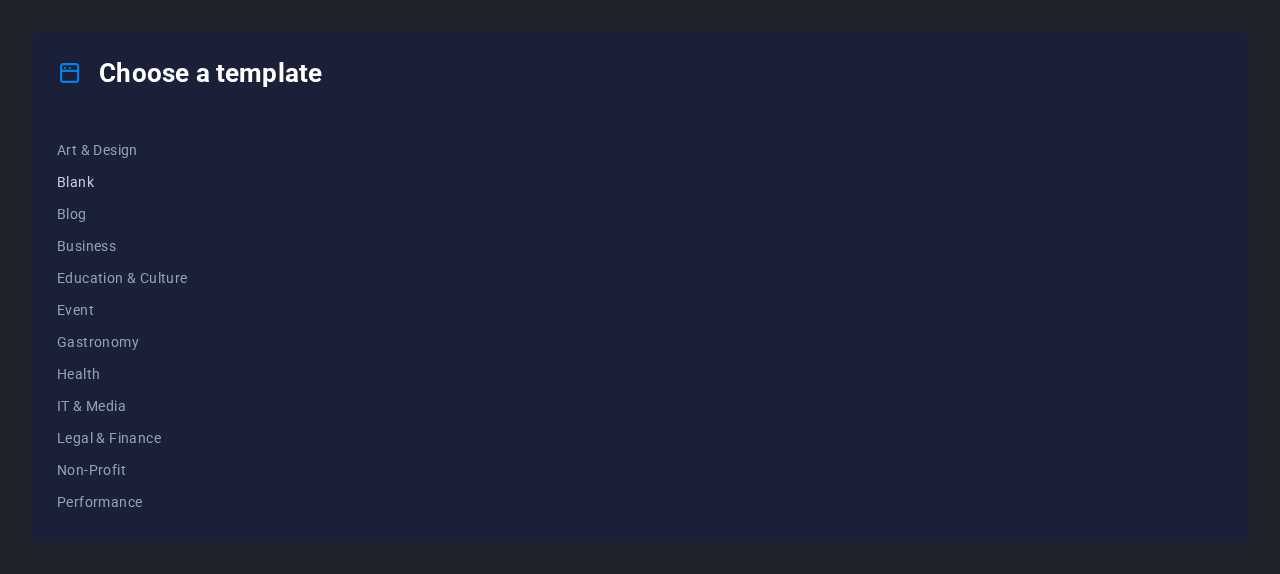 click on "Blank" at bounding box center [122, 182] 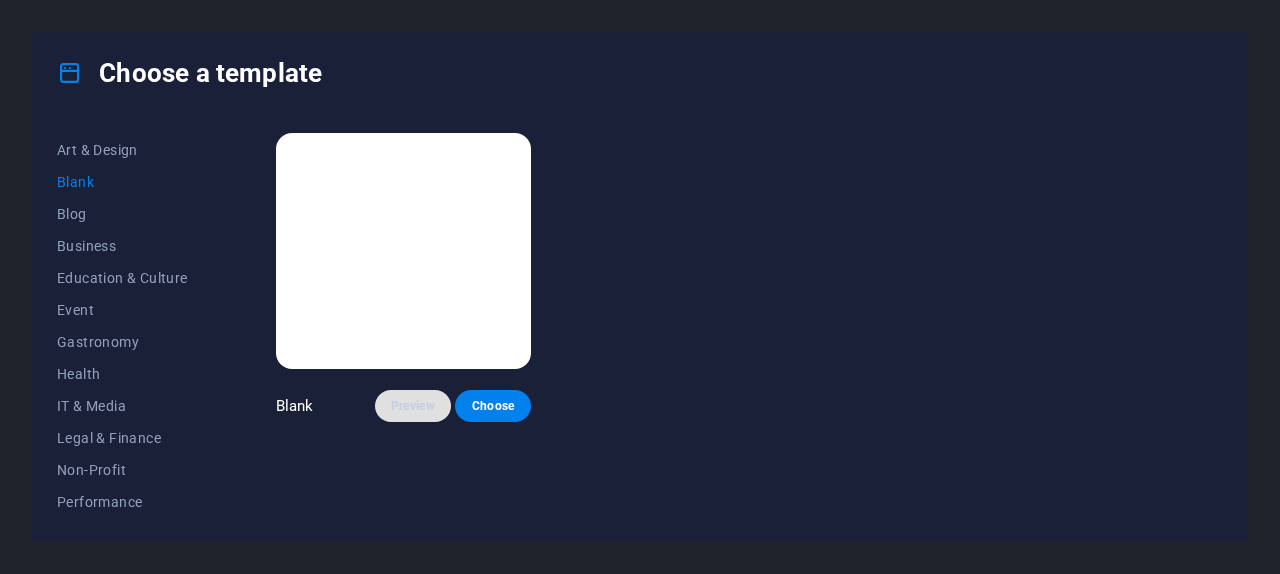 click on "Preview" at bounding box center [413, 406] 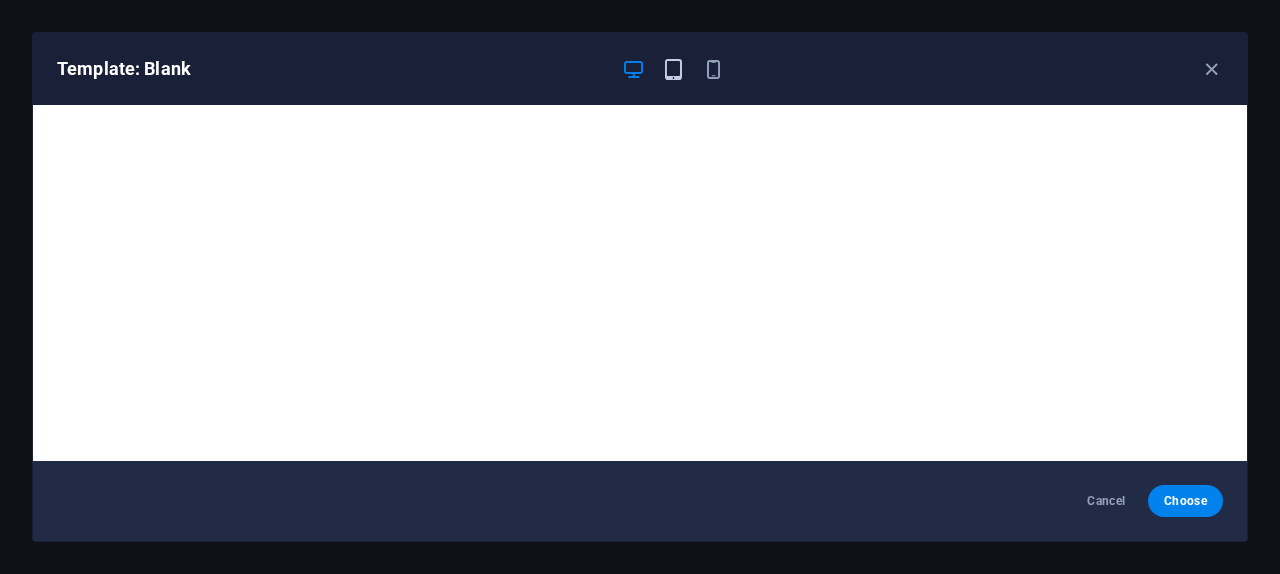 click at bounding box center [673, 69] 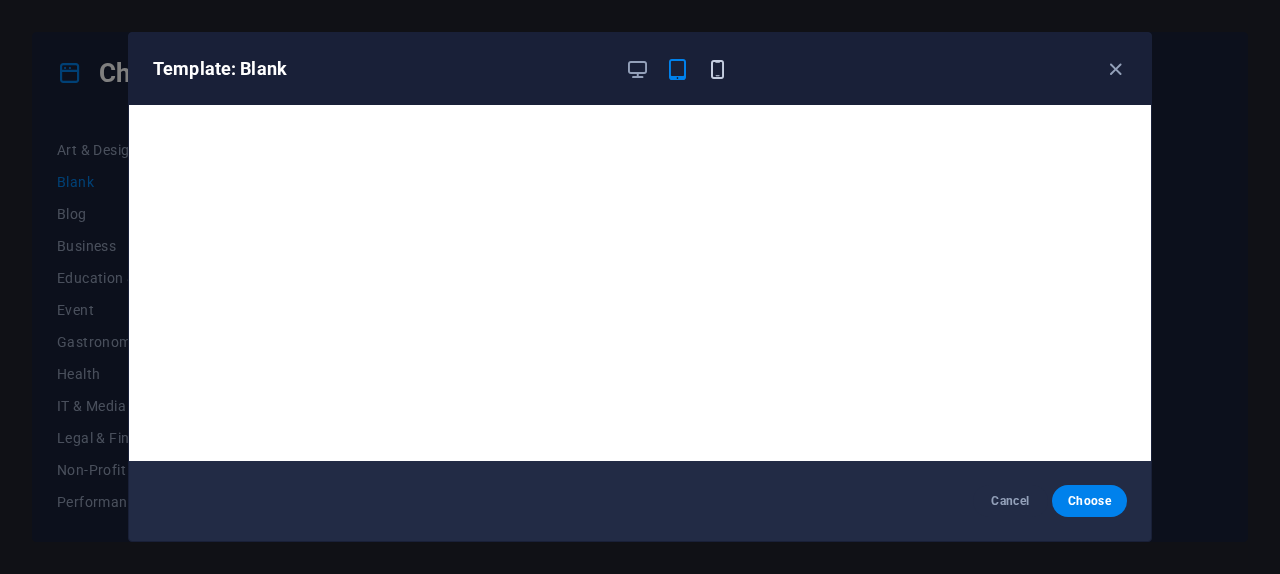 click at bounding box center [717, 69] 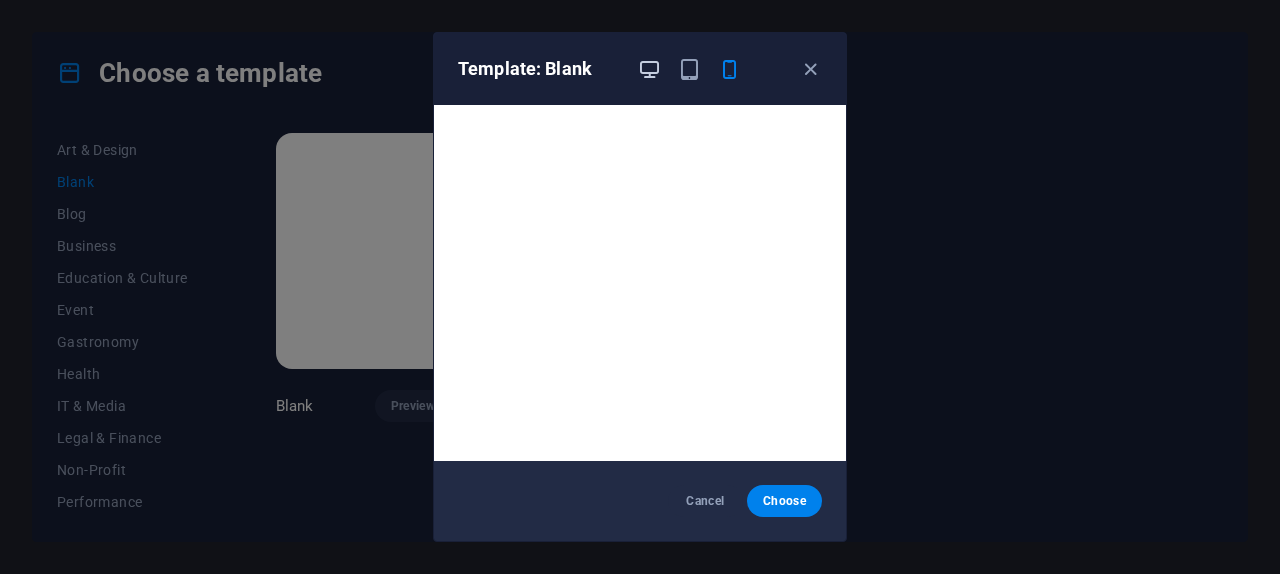 click at bounding box center (649, 69) 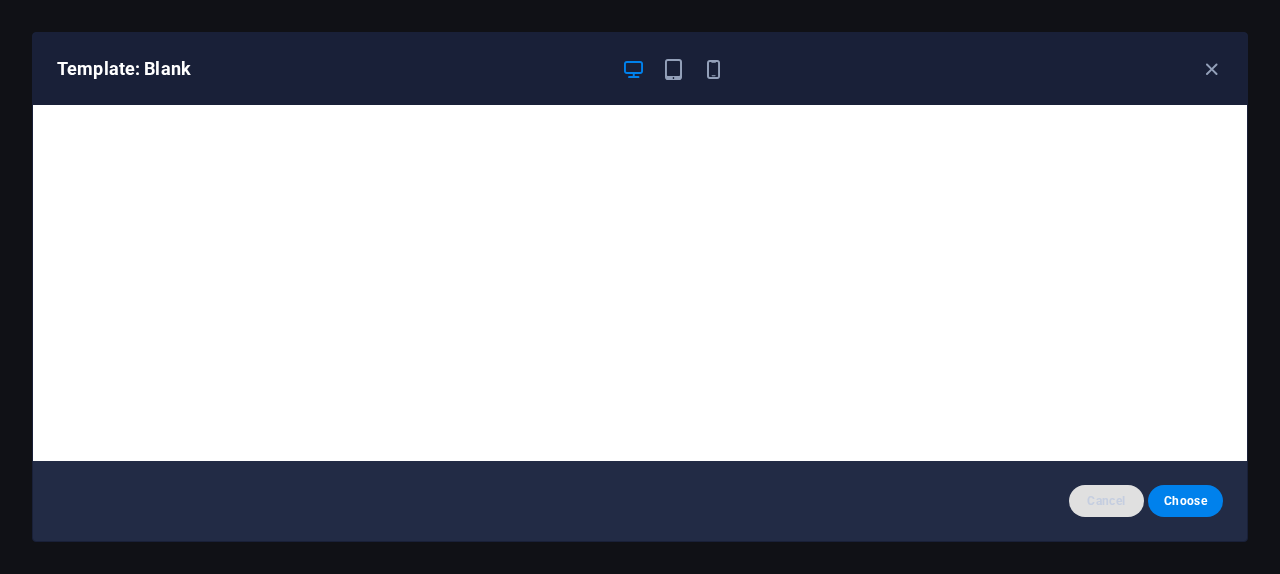 click on "Cancel" at bounding box center (1106, 501) 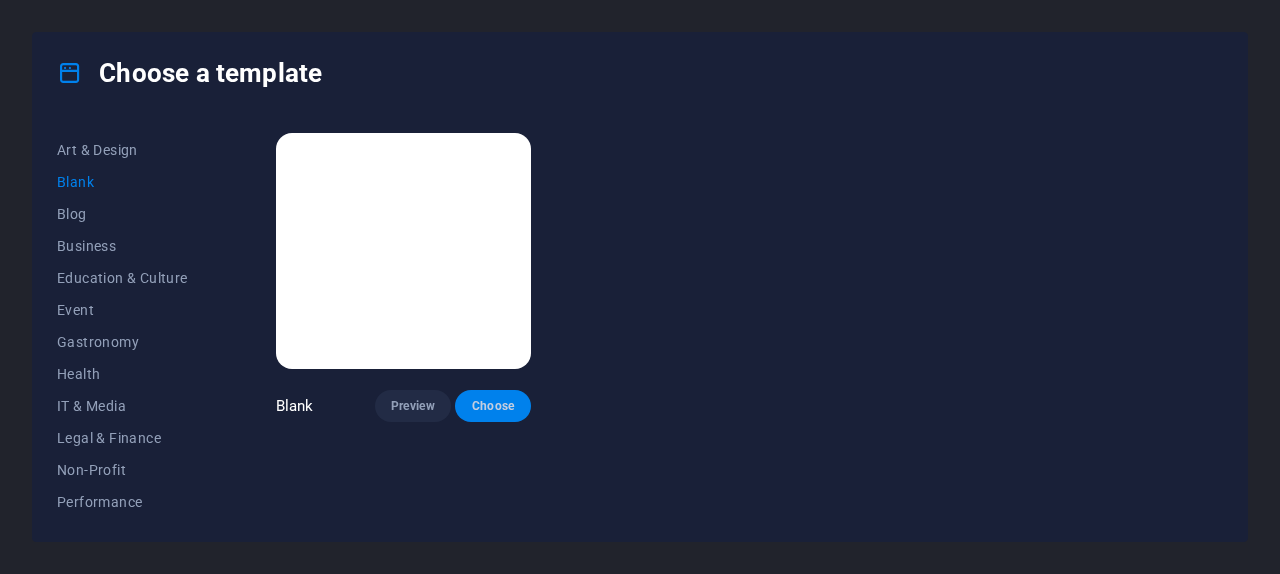 click on "Choose" at bounding box center (493, 406) 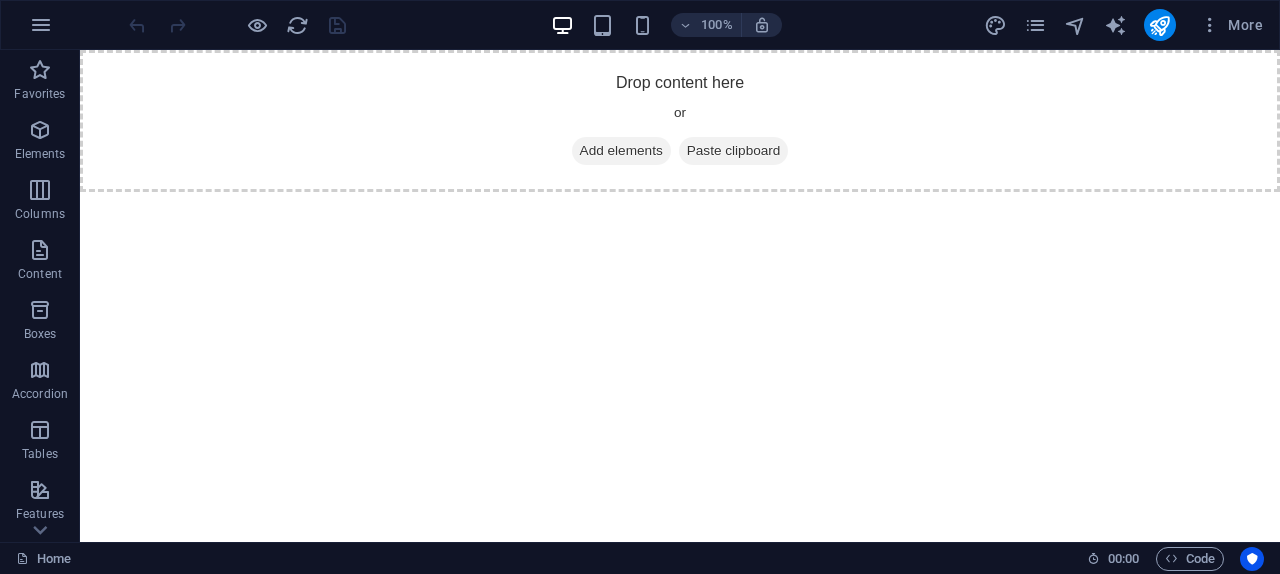 scroll, scrollTop: 0, scrollLeft: 0, axis: both 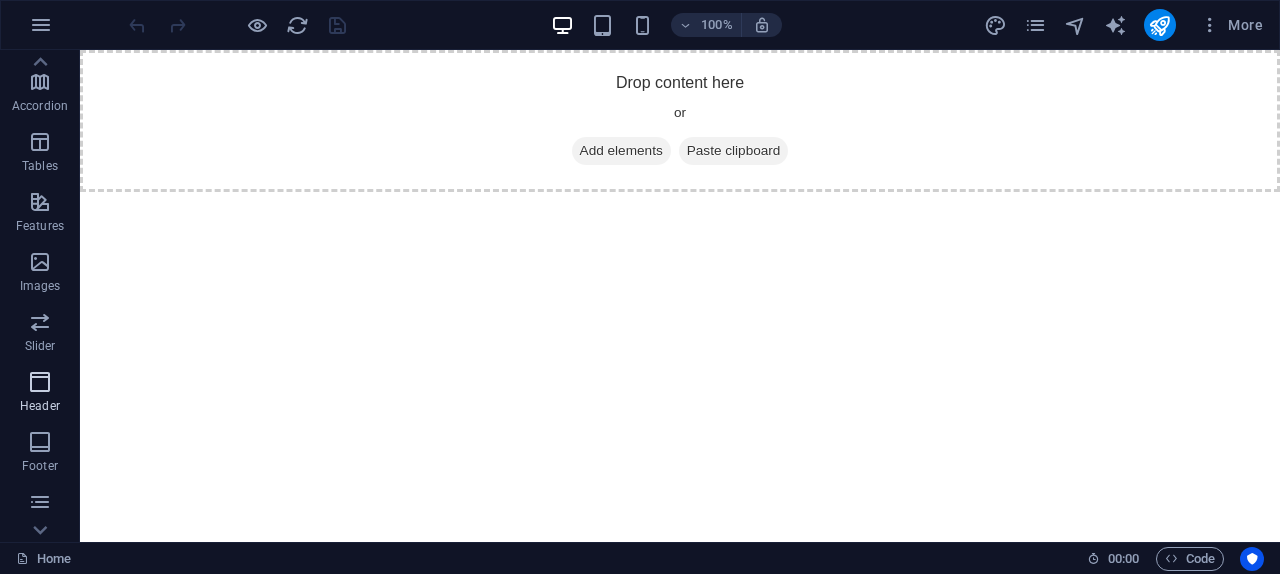click on "Header" at bounding box center [40, 394] 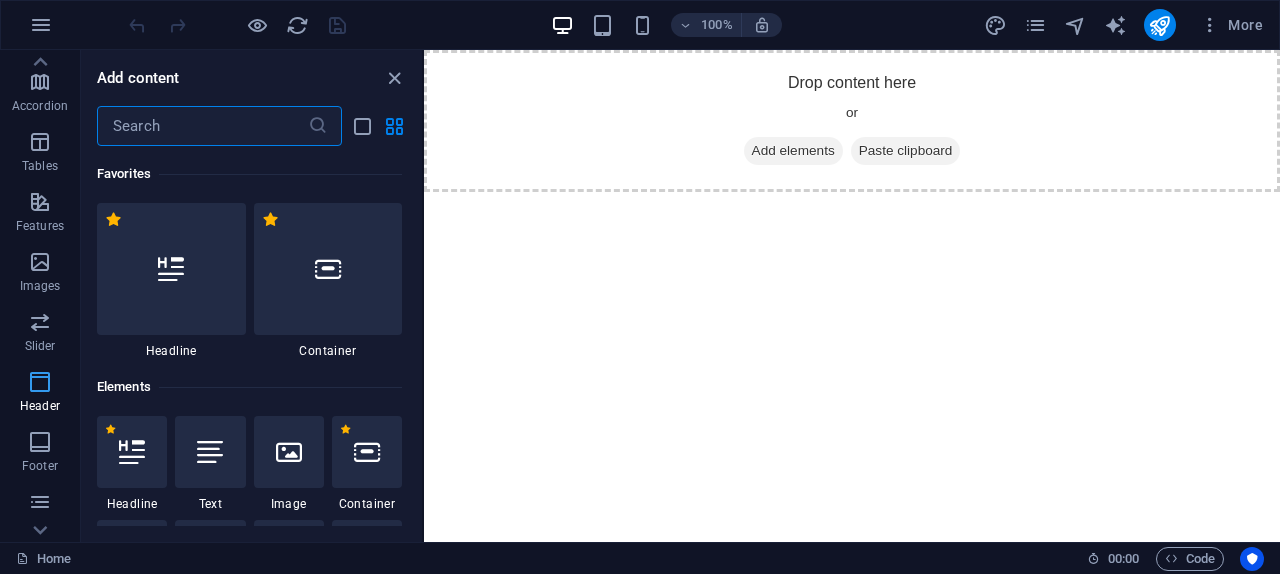 click on "Header" at bounding box center (40, 394) 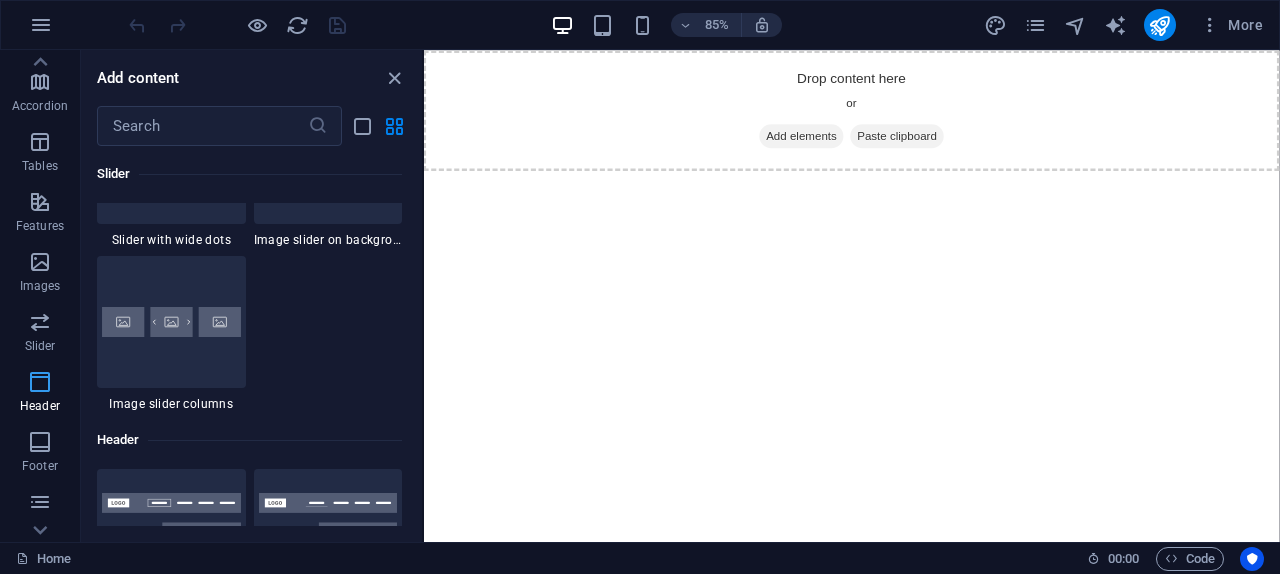 scroll, scrollTop: 12042, scrollLeft: 0, axis: vertical 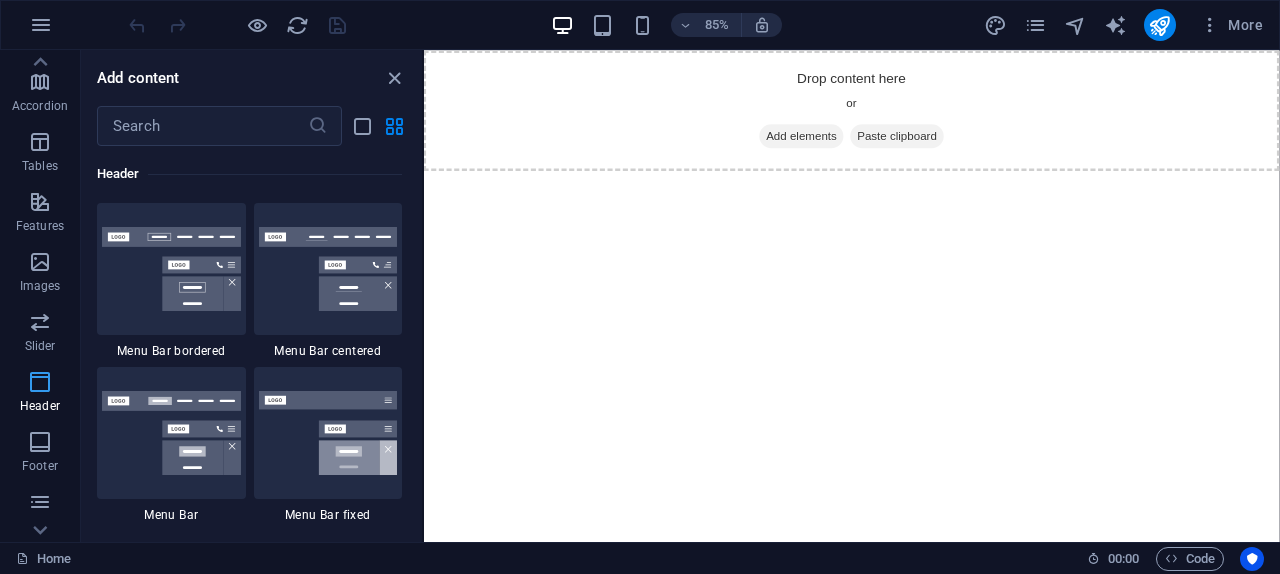 click on "Header" at bounding box center [40, 394] 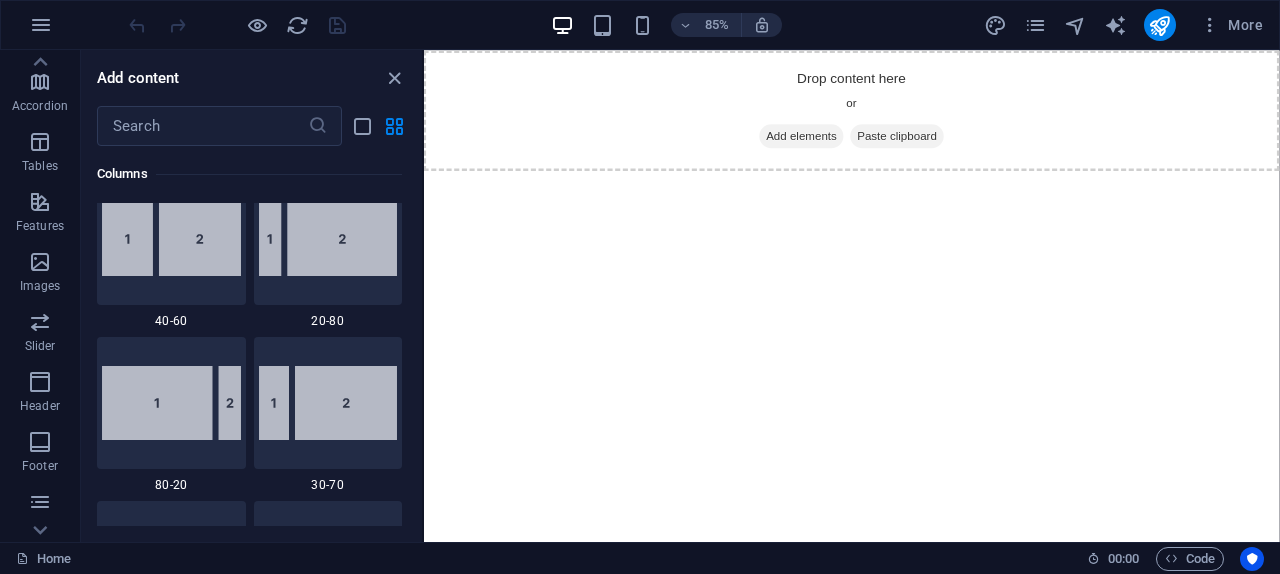 scroll, scrollTop: 2381, scrollLeft: 0, axis: vertical 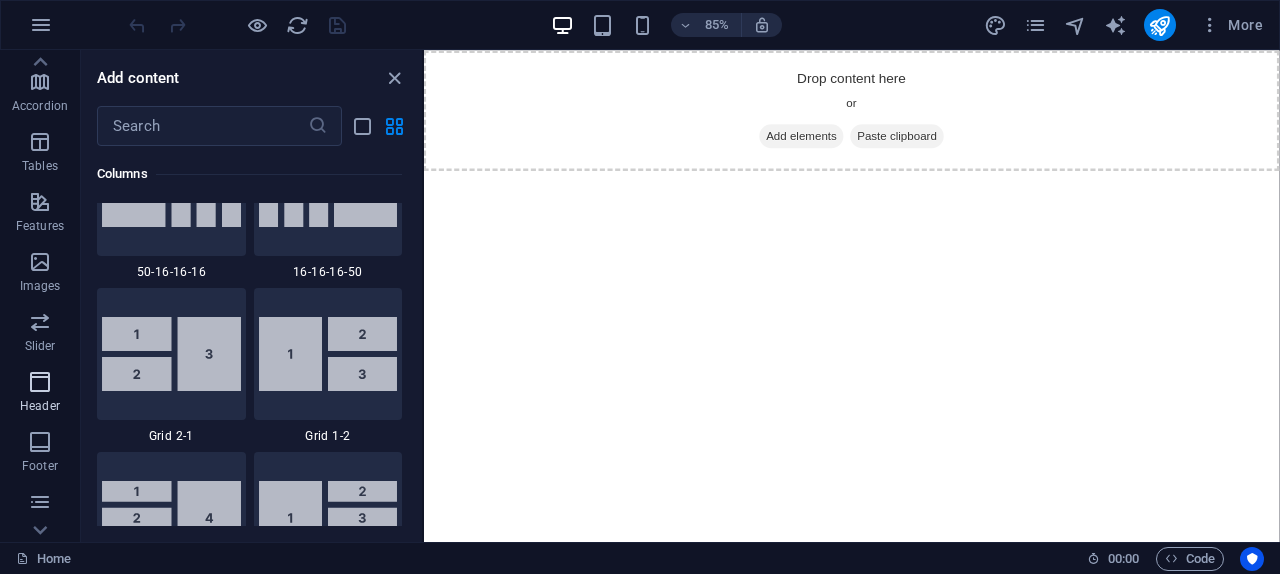 click at bounding box center (40, 382) 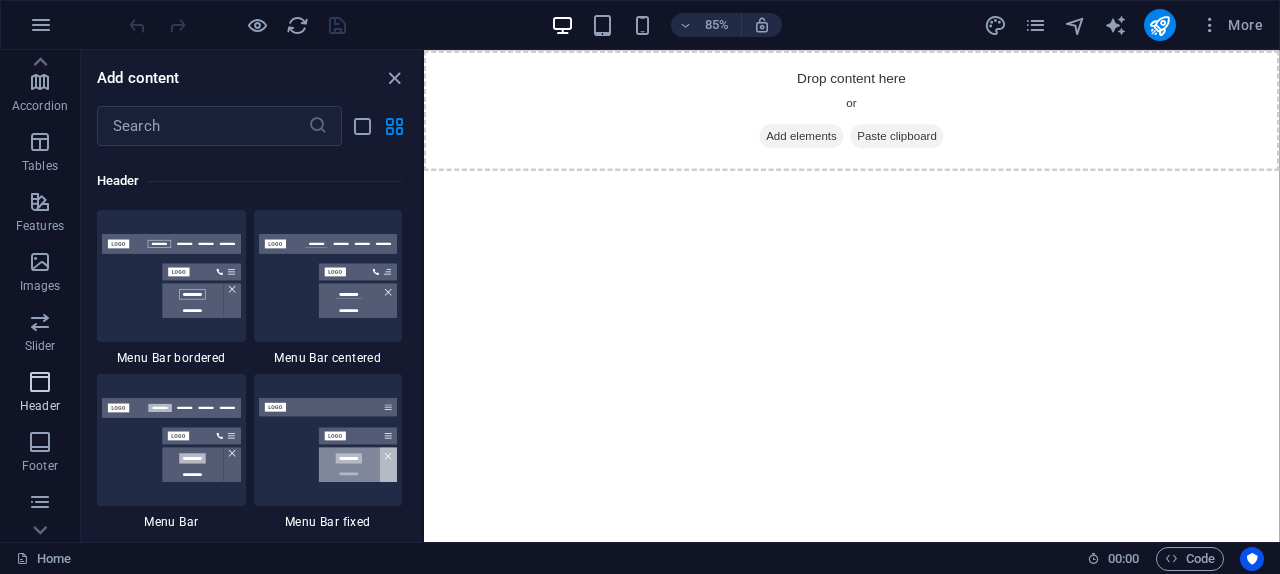 scroll, scrollTop: 12042, scrollLeft: 0, axis: vertical 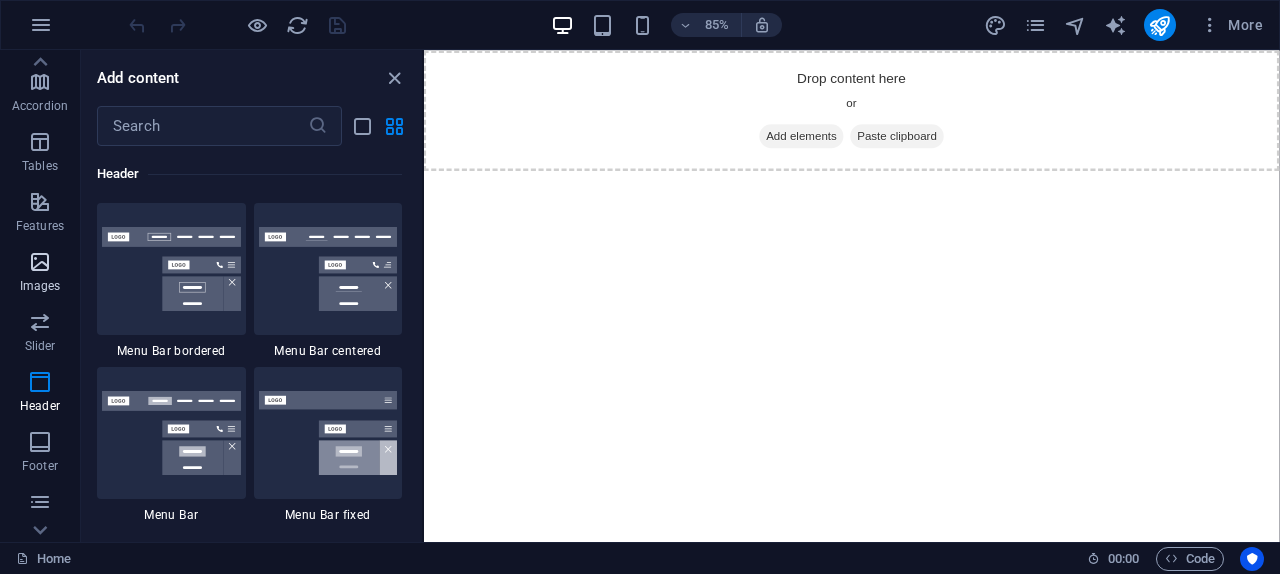 click on "Images" at bounding box center [40, 274] 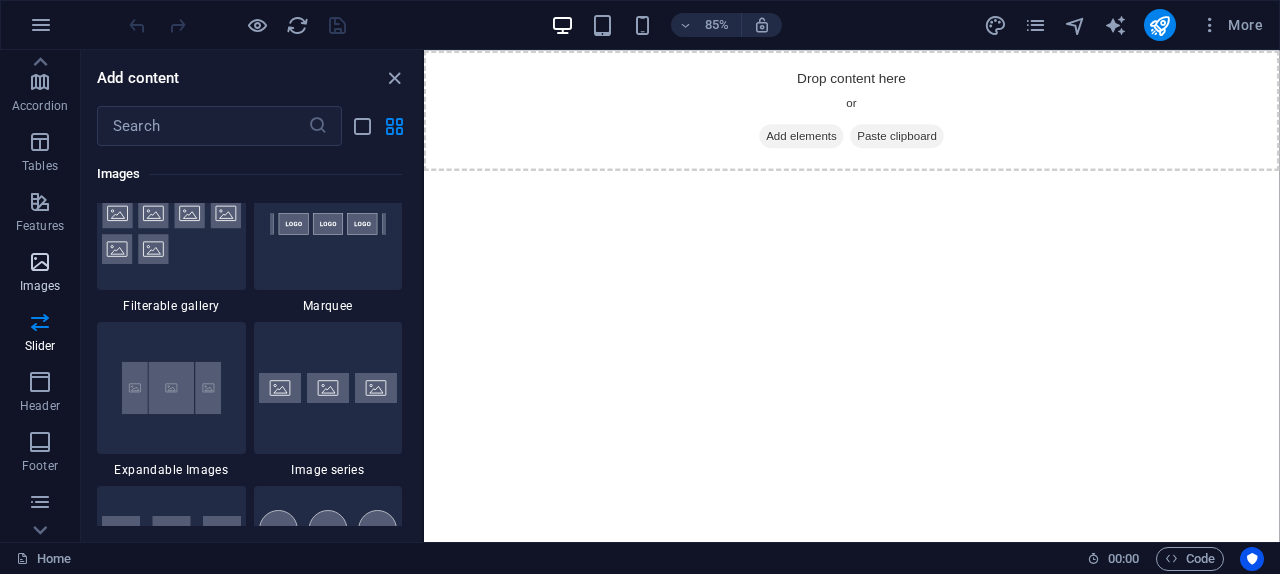 scroll, scrollTop: 10140, scrollLeft: 0, axis: vertical 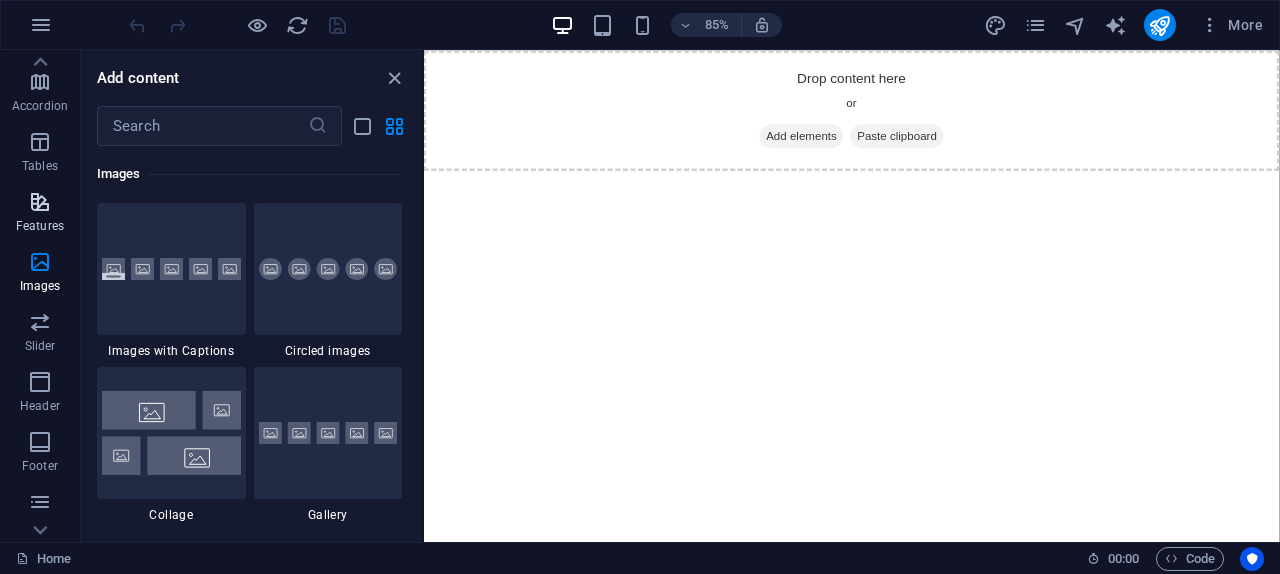 click at bounding box center [40, 202] 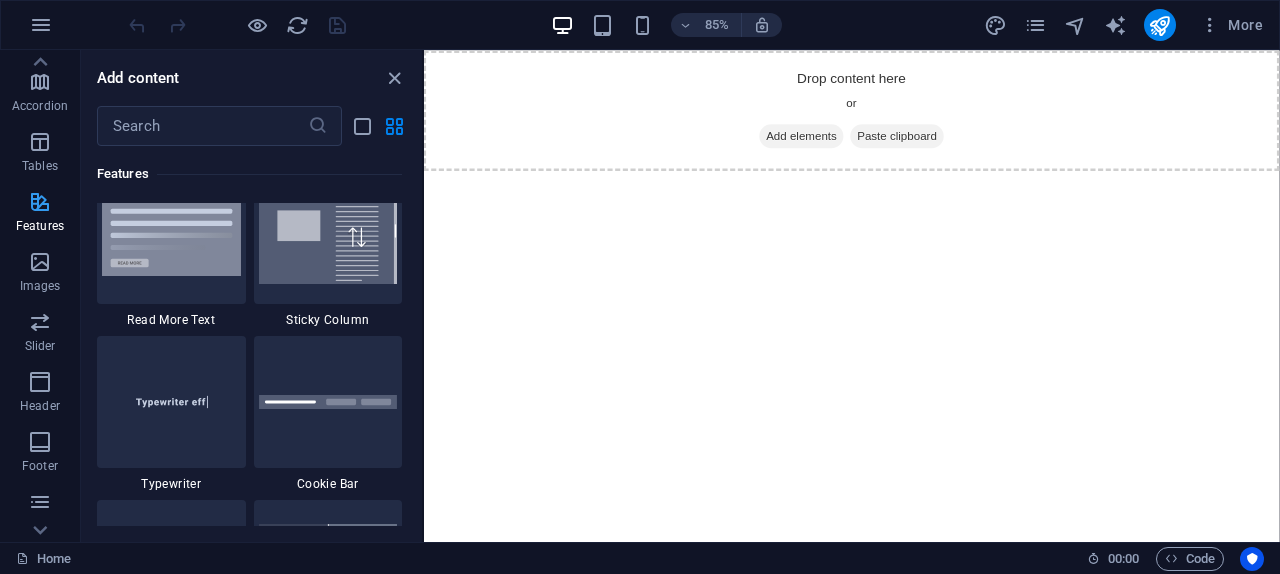 scroll, scrollTop: 7795, scrollLeft: 0, axis: vertical 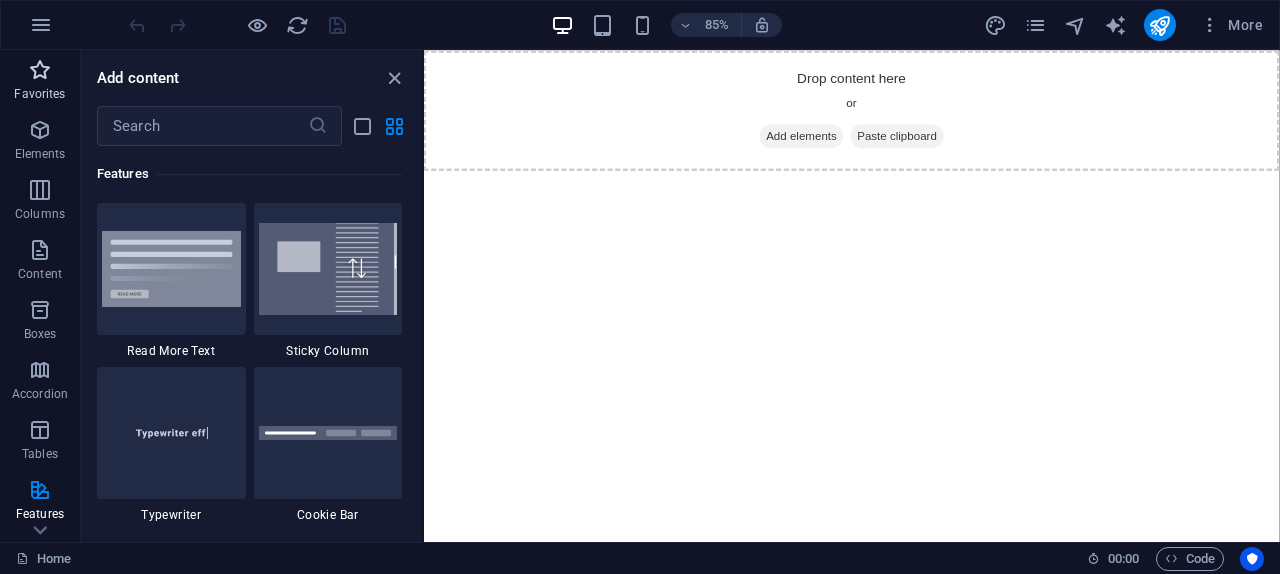 click on "Favorites" at bounding box center (39, 94) 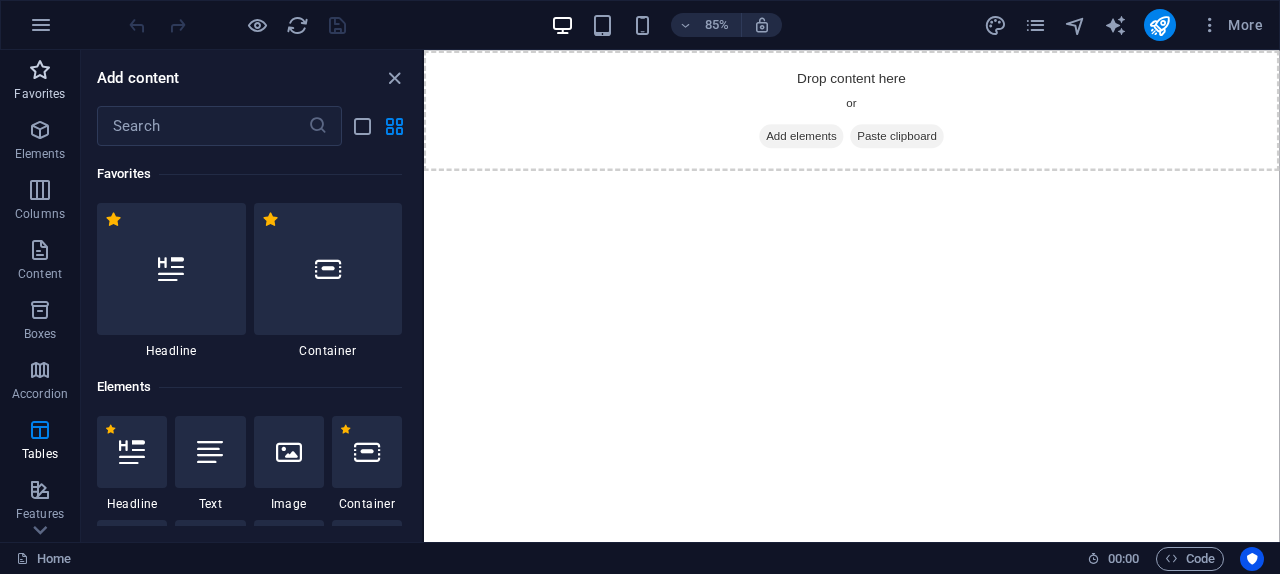 scroll, scrollTop: 0, scrollLeft: 0, axis: both 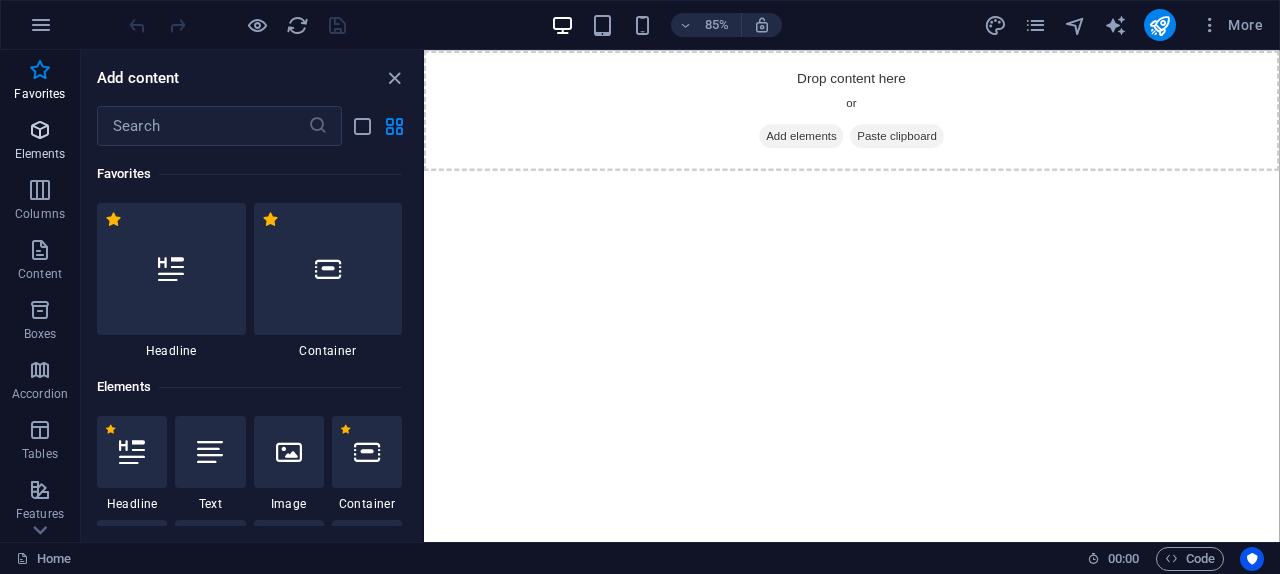 click at bounding box center [40, 130] 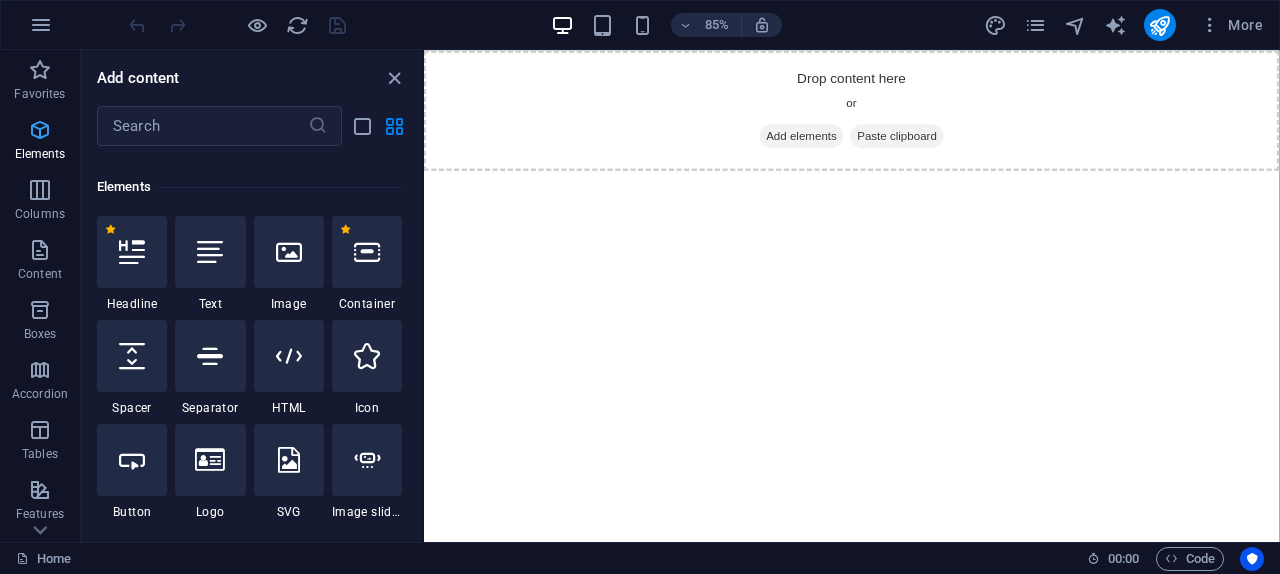 scroll, scrollTop: 213, scrollLeft: 0, axis: vertical 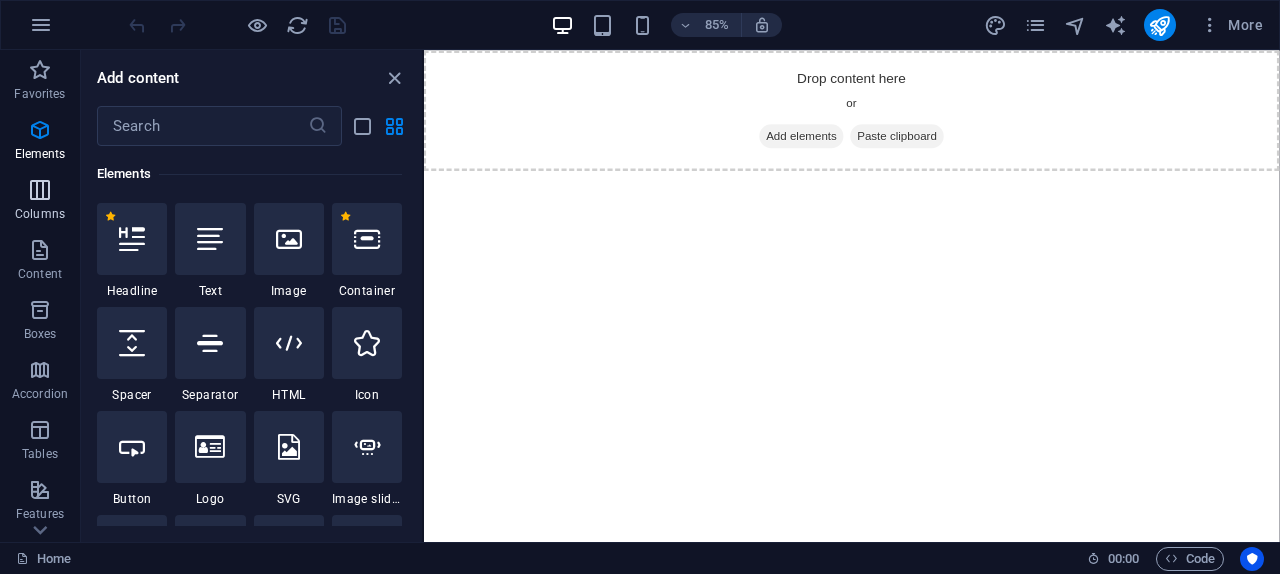click at bounding box center [40, 190] 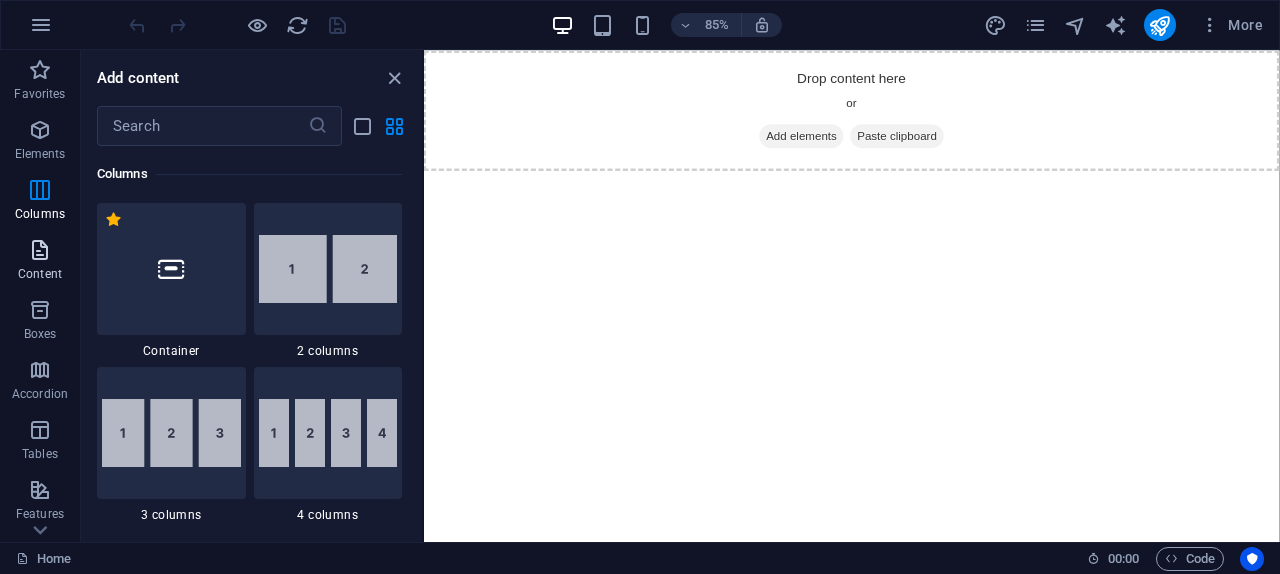 click at bounding box center [40, 250] 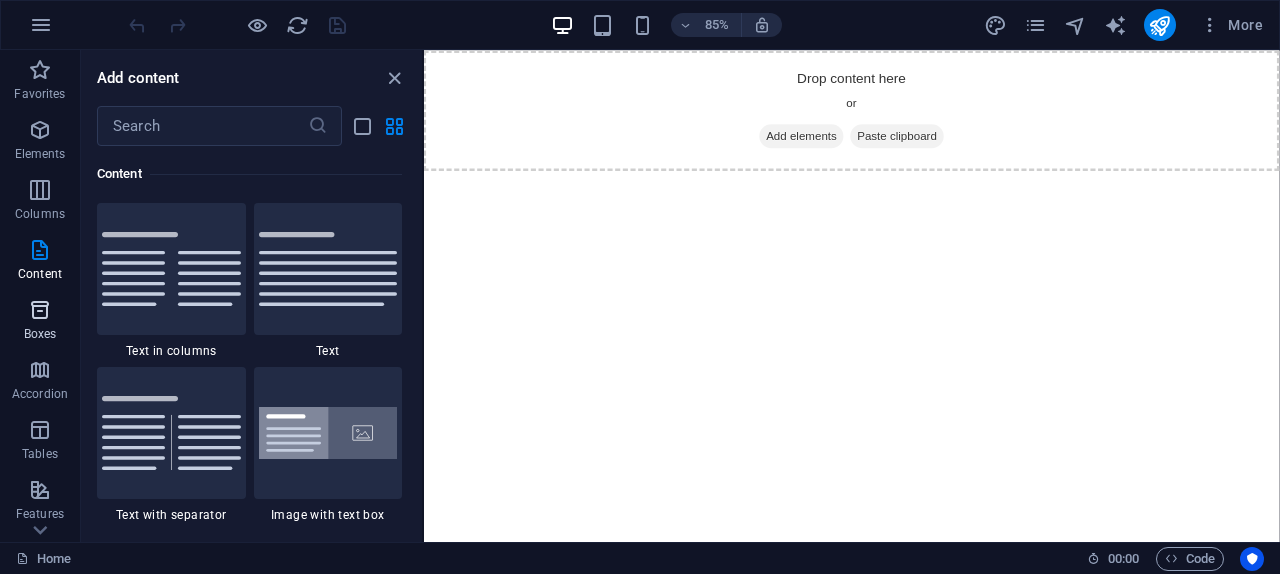 click at bounding box center [40, 310] 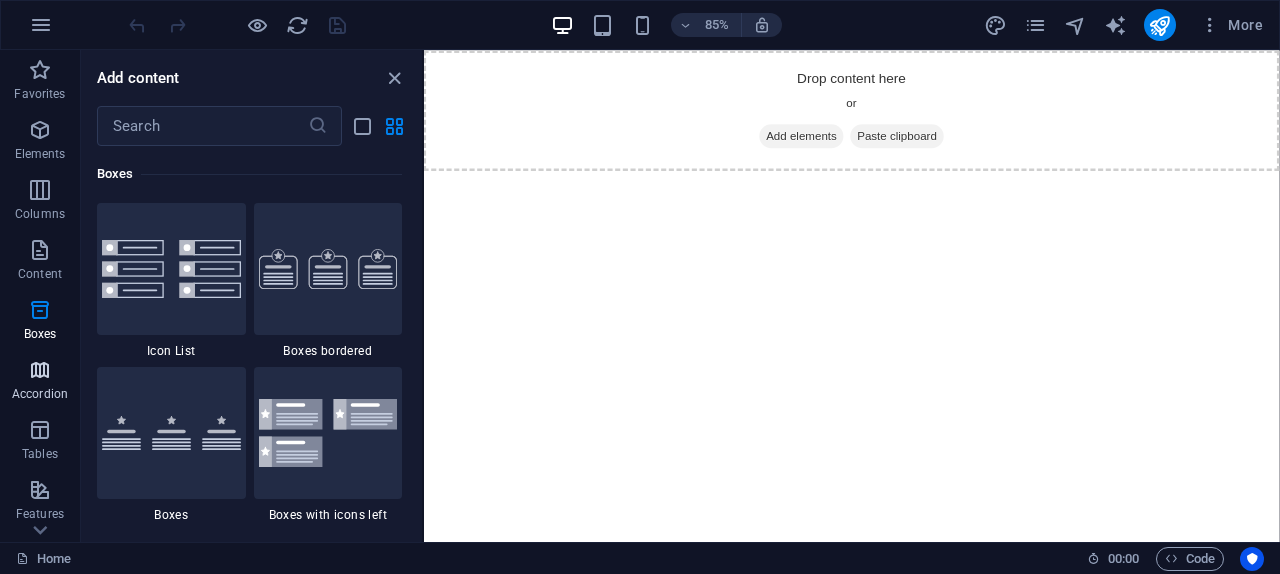 click at bounding box center (40, 370) 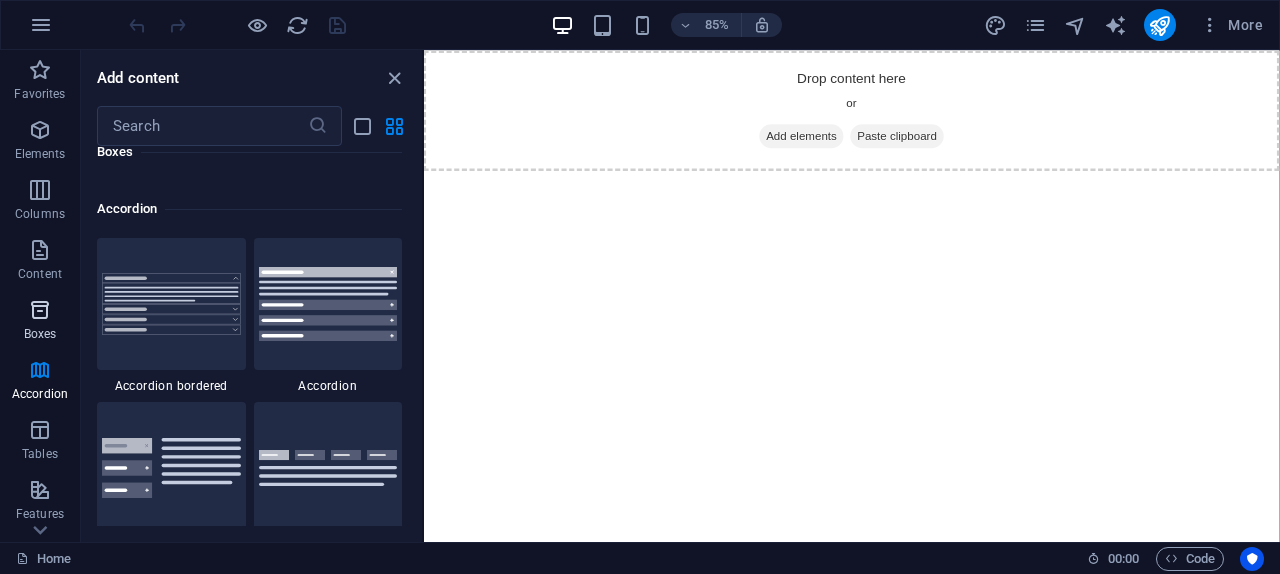 scroll, scrollTop: 6385, scrollLeft: 0, axis: vertical 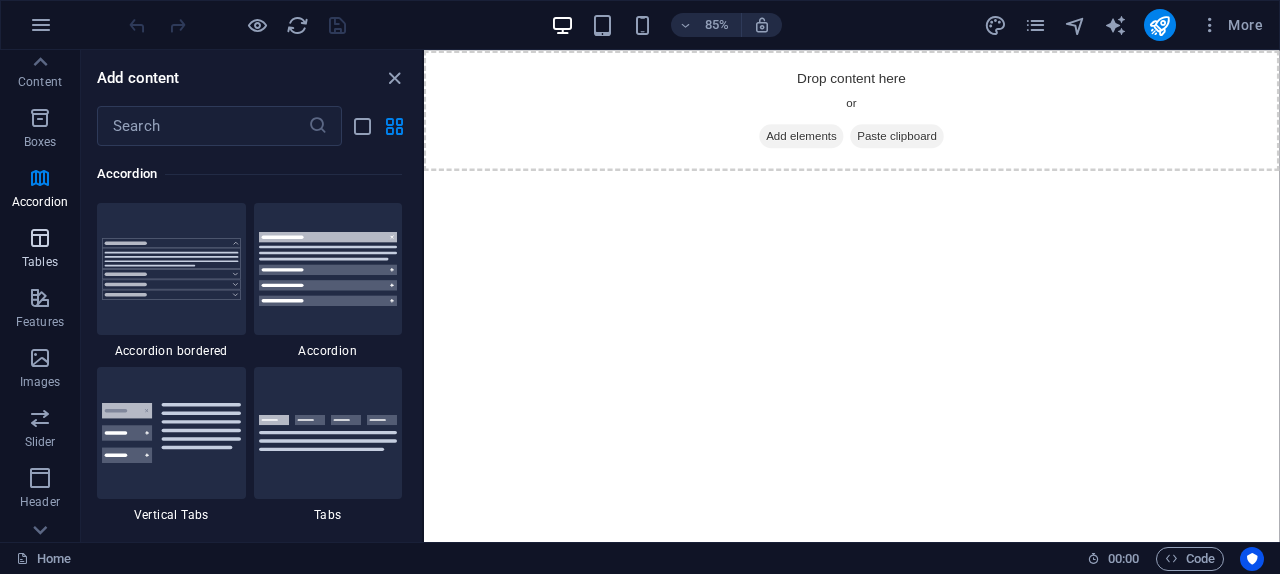 click at bounding box center [40, 238] 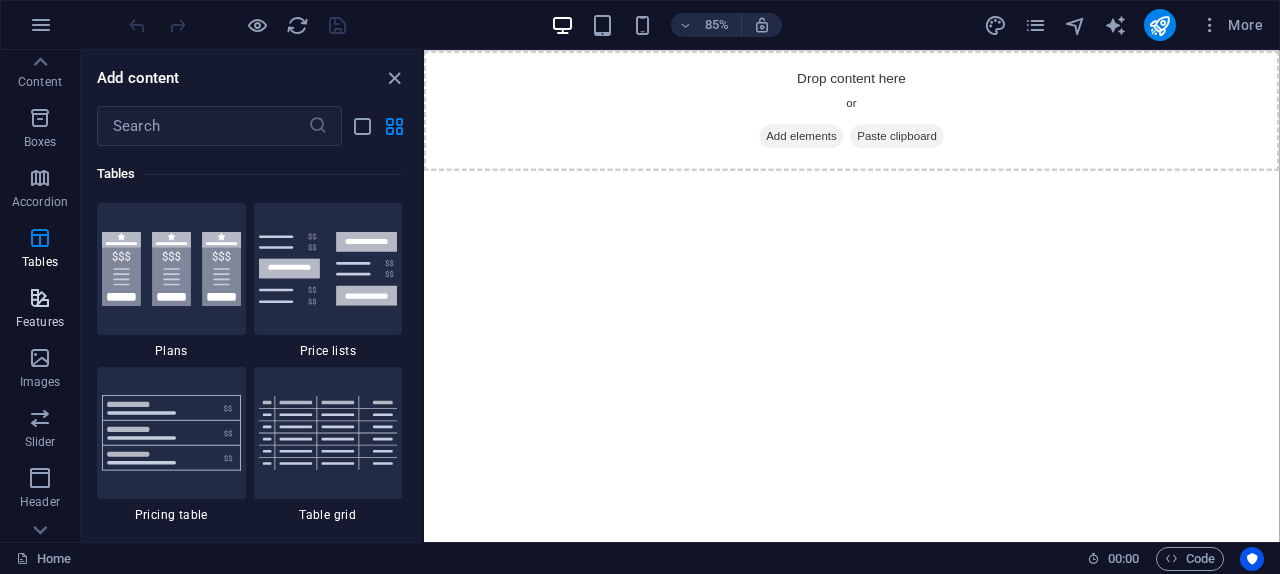 click on "Features" at bounding box center [40, 310] 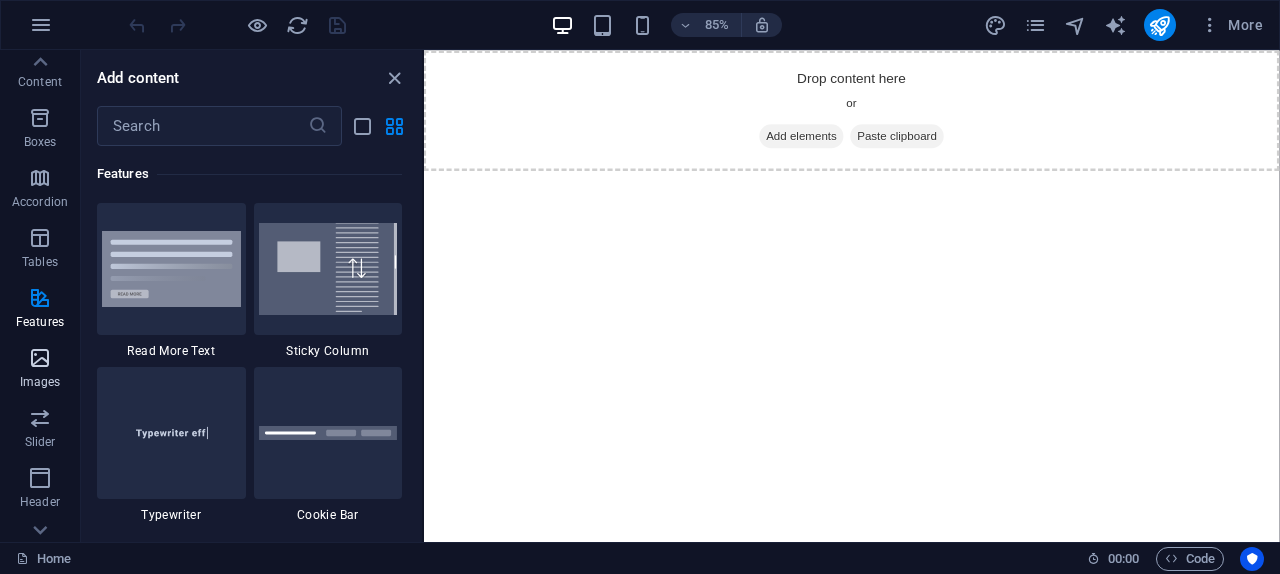 click at bounding box center [40, 358] 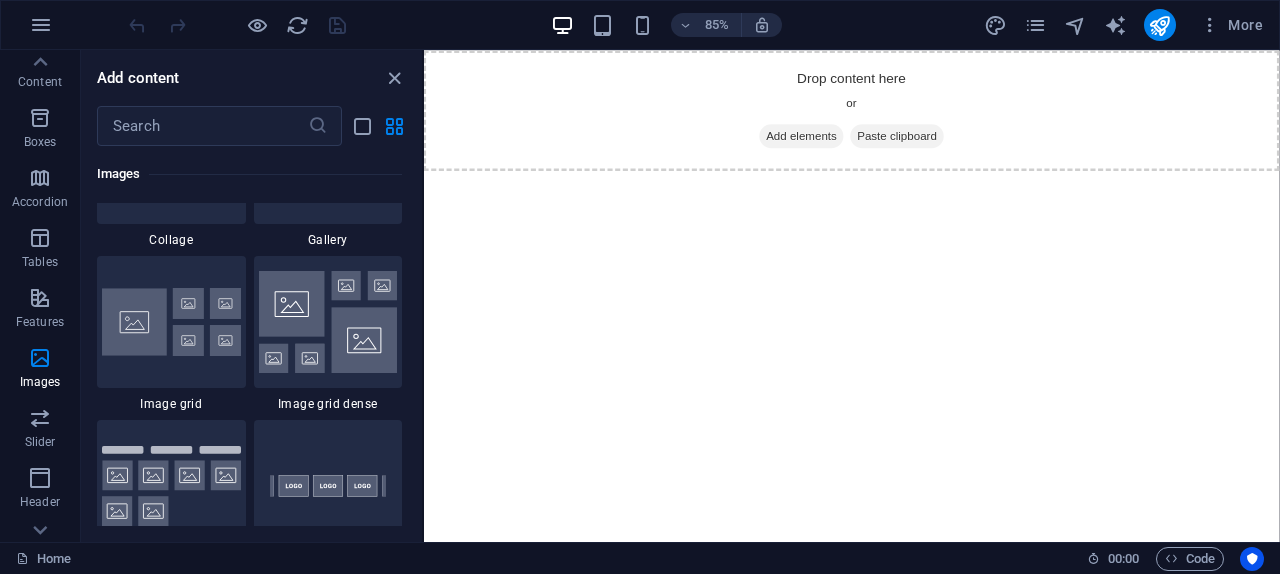 scroll, scrollTop: 10428, scrollLeft: 0, axis: vertical 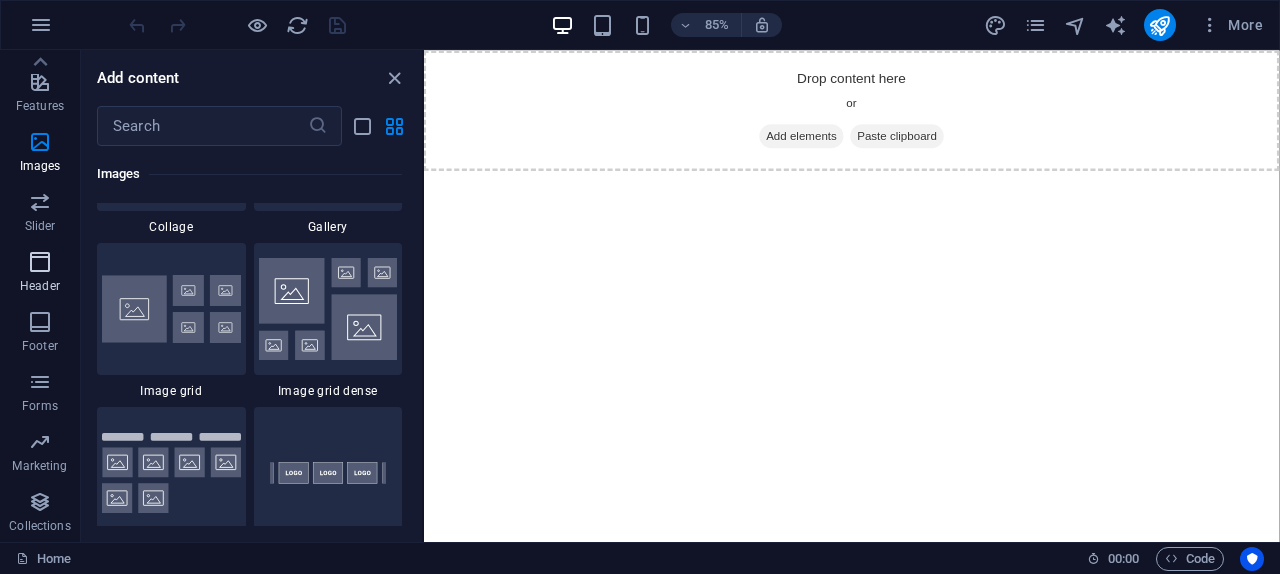 click on "Header" at bounding box center [40, 286] 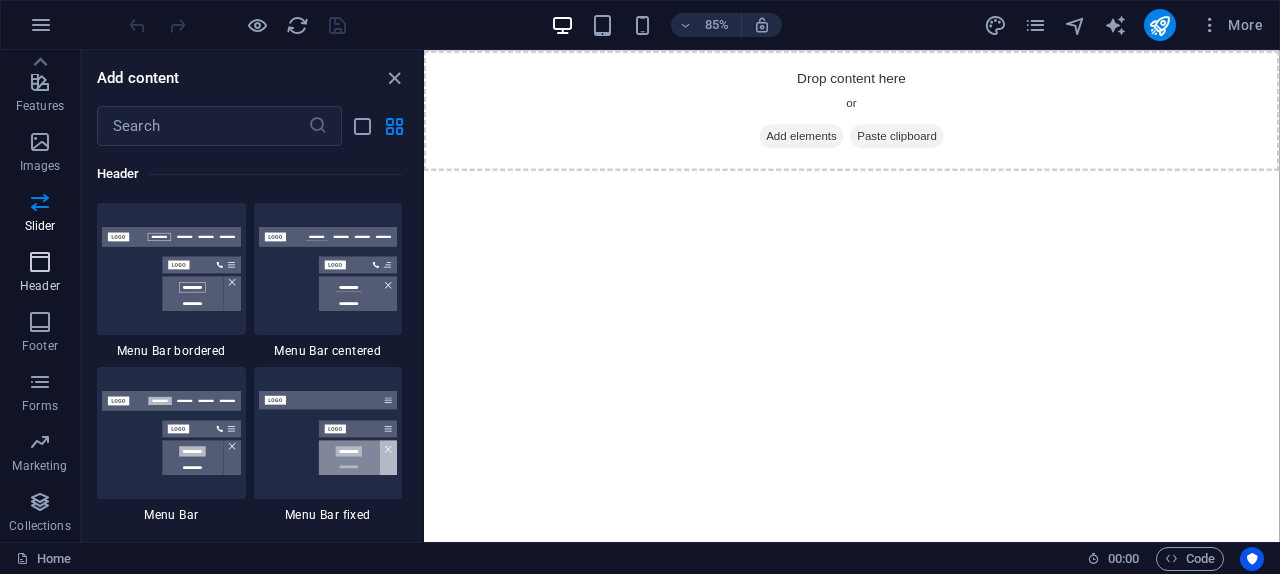 scroll, scrollTop: 12042, scrollLeft: 0, axis: vertical 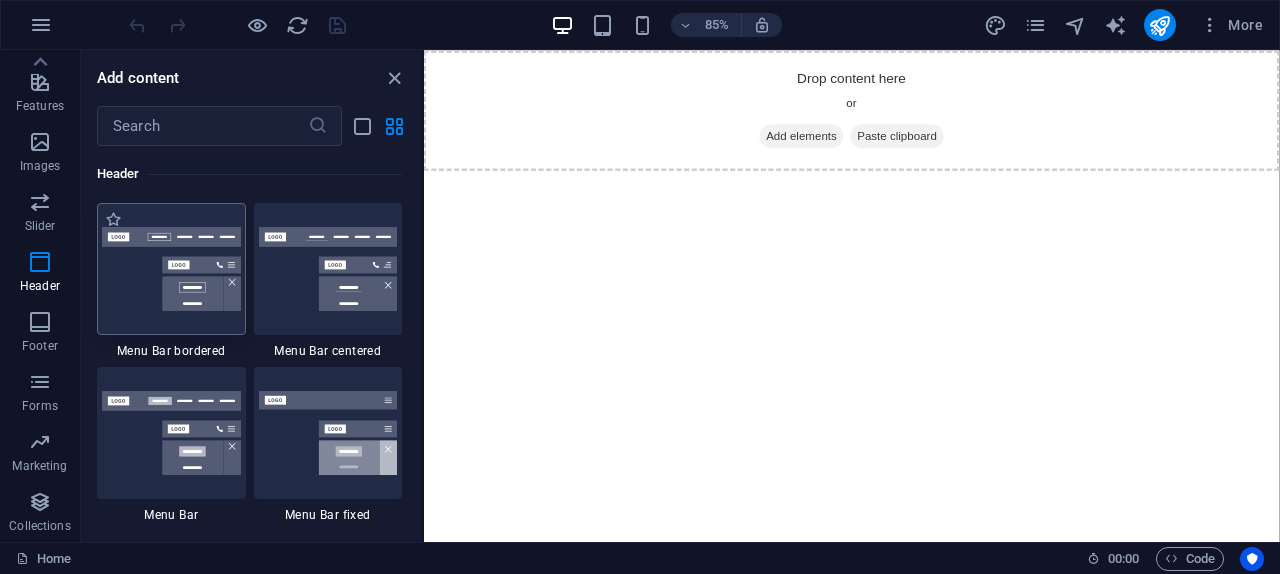 click at bounding box center (171, 269) 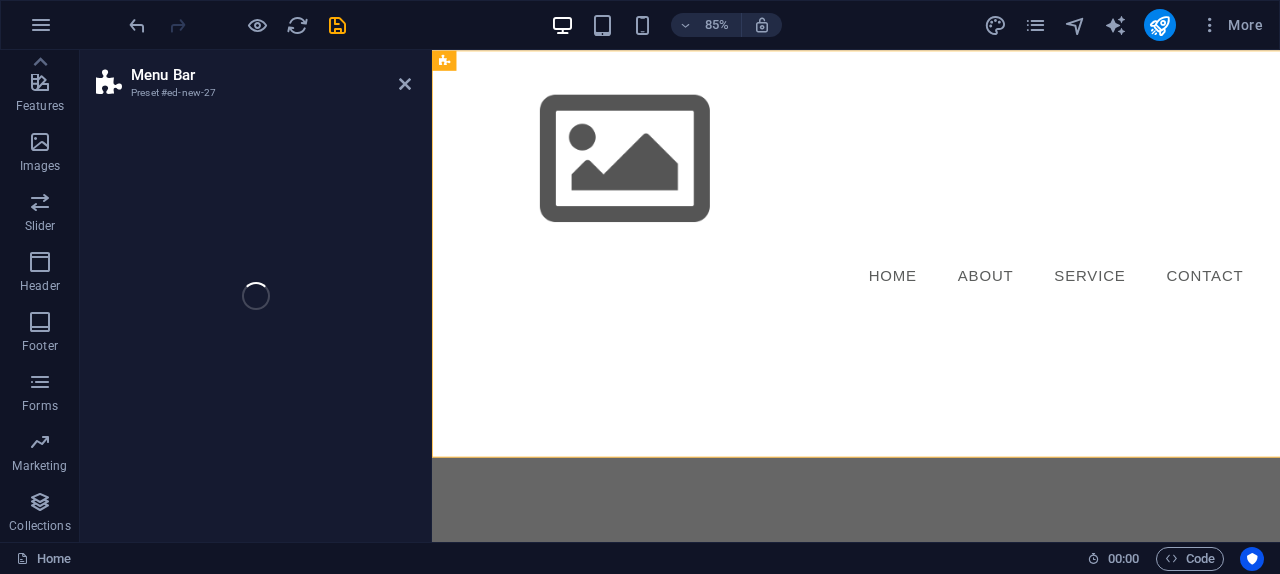 scroll, scrollTop: 408, scrollLeft: 0, axis: vertical 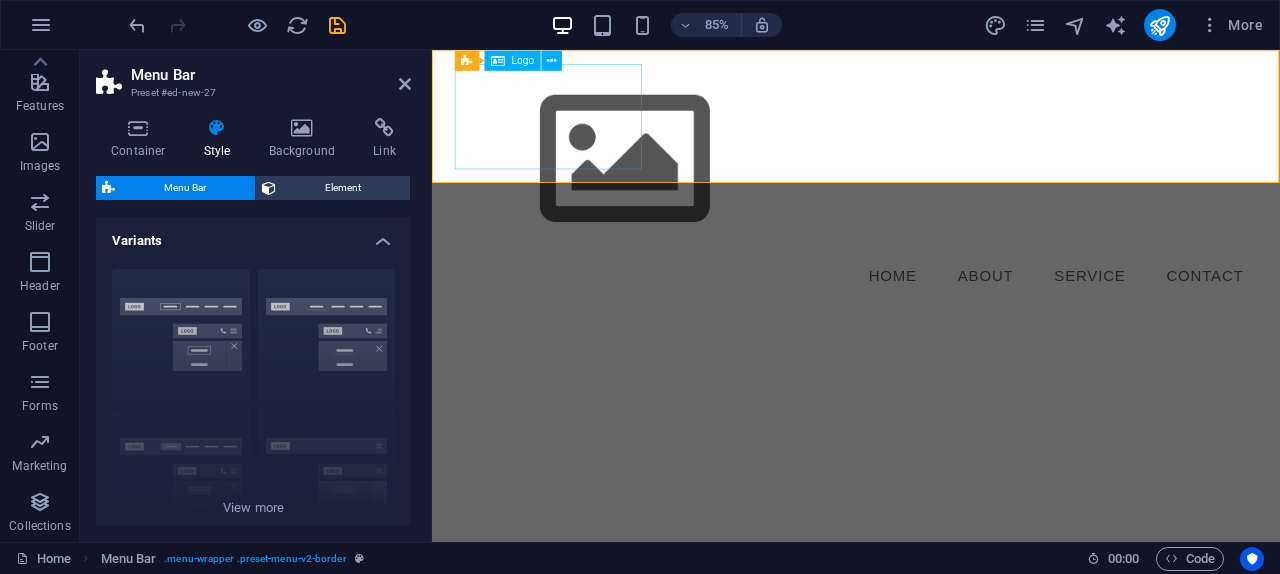 click on "Logo" at bounding box center [523, 60] 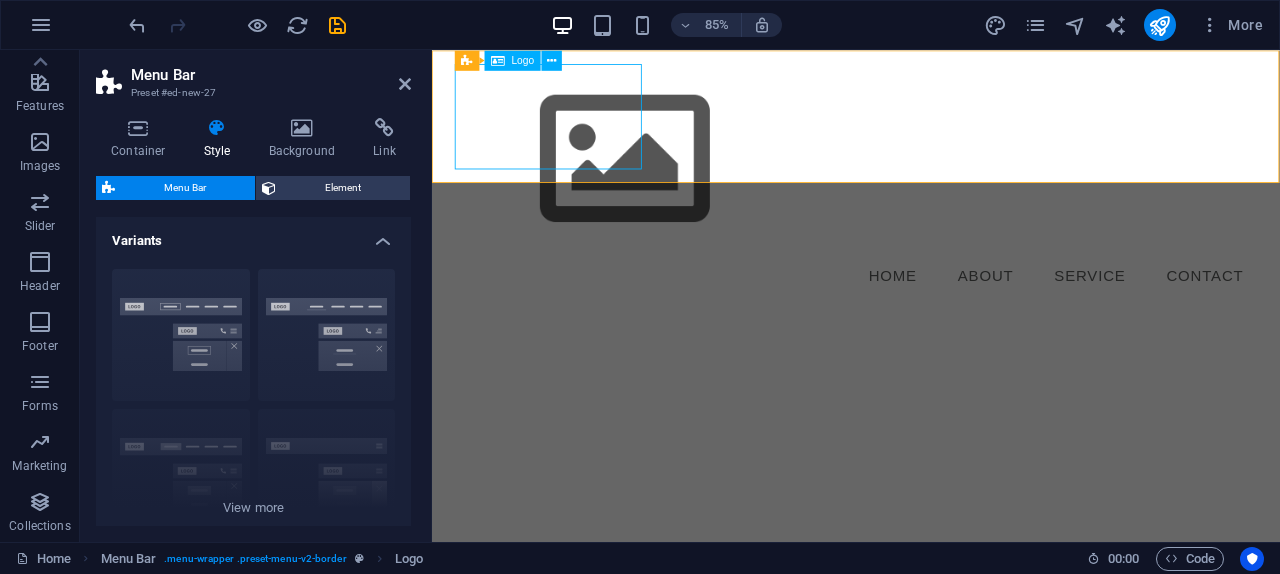 click at bounding box center (931, 178) 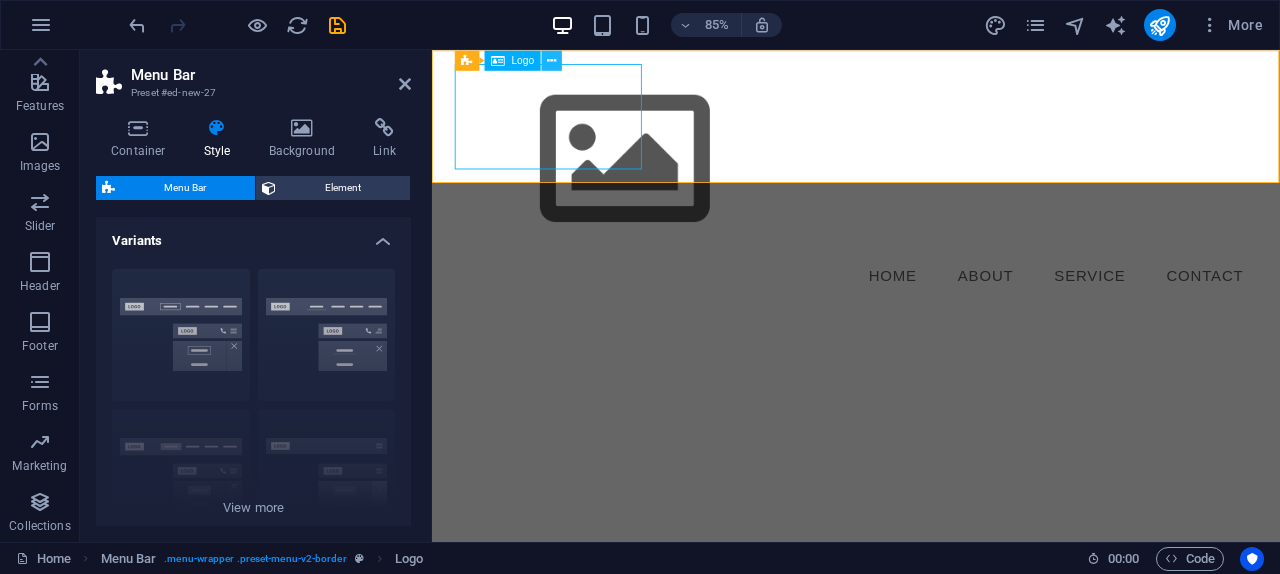 click at bounding box center [551, 60] 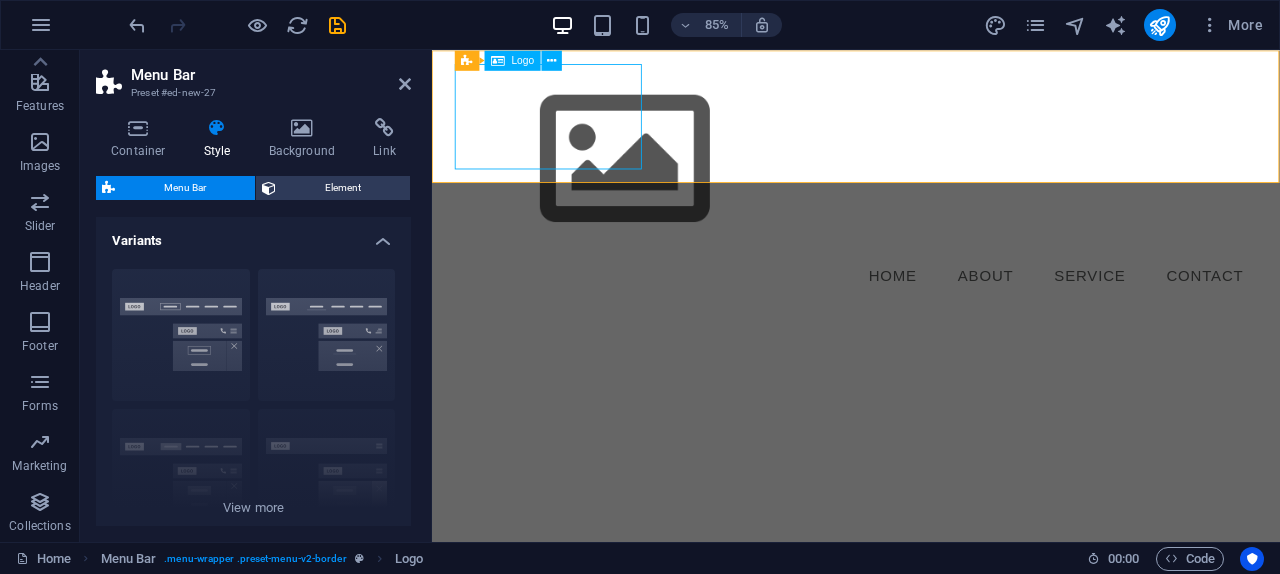 click at bounding box center (931, 178) 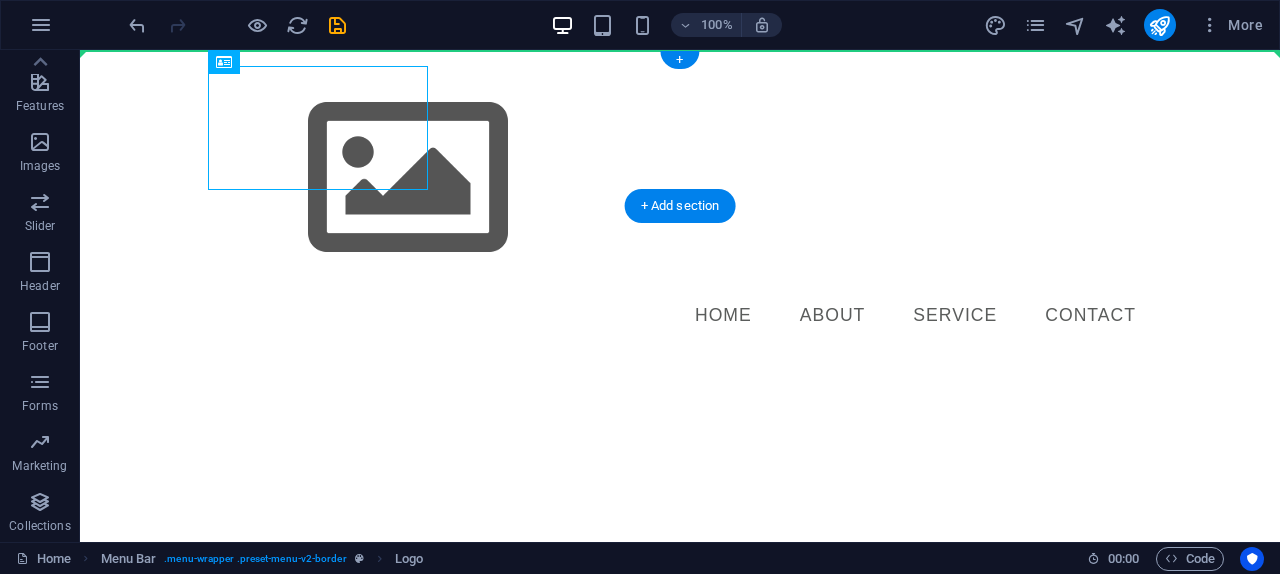 drag, startPoint x: 601, startPoint y: 121, endPoint x: 527, endPoint y: 97, distance: 77.7946 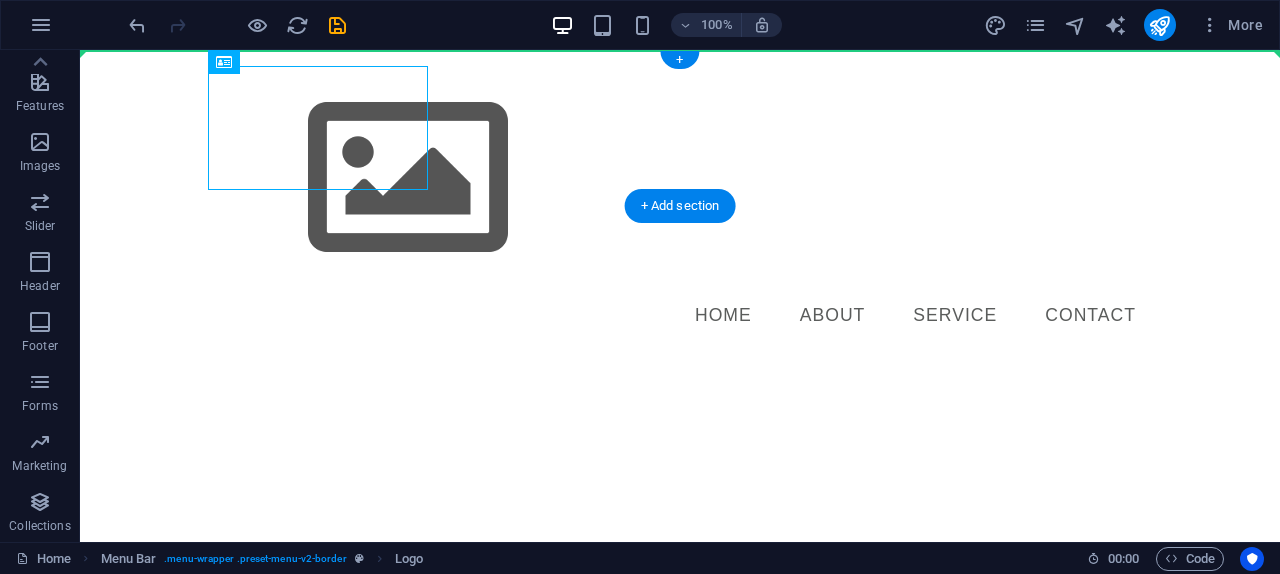 click on "Menu Home About Service Contact" at bounding box center [680, 203] 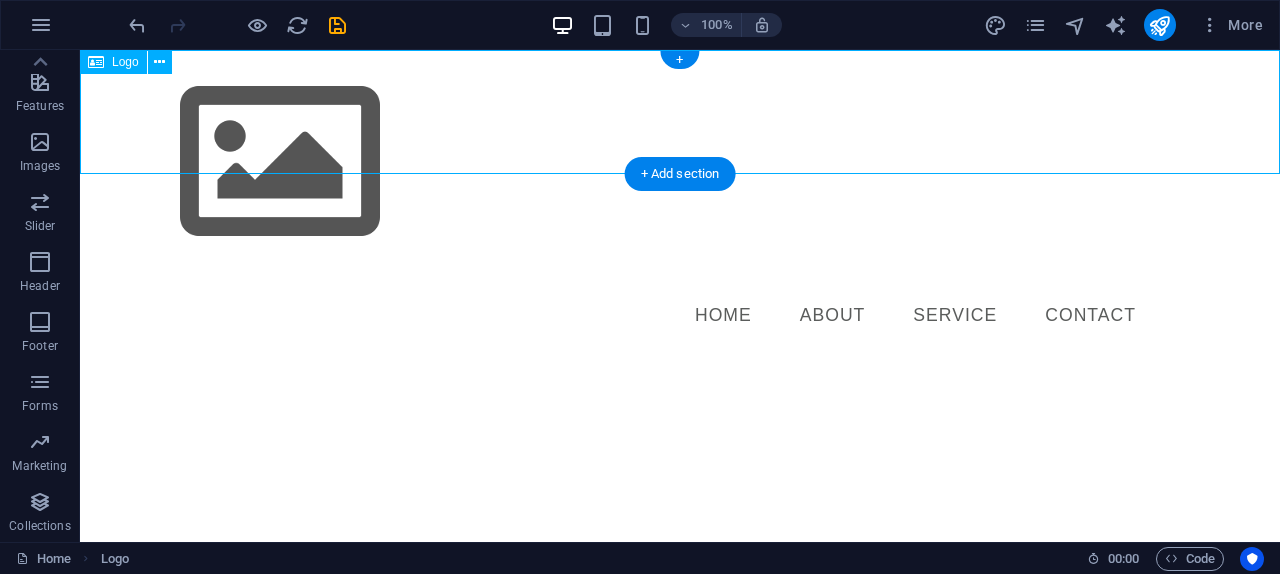 click at bounding box center [680, 162] 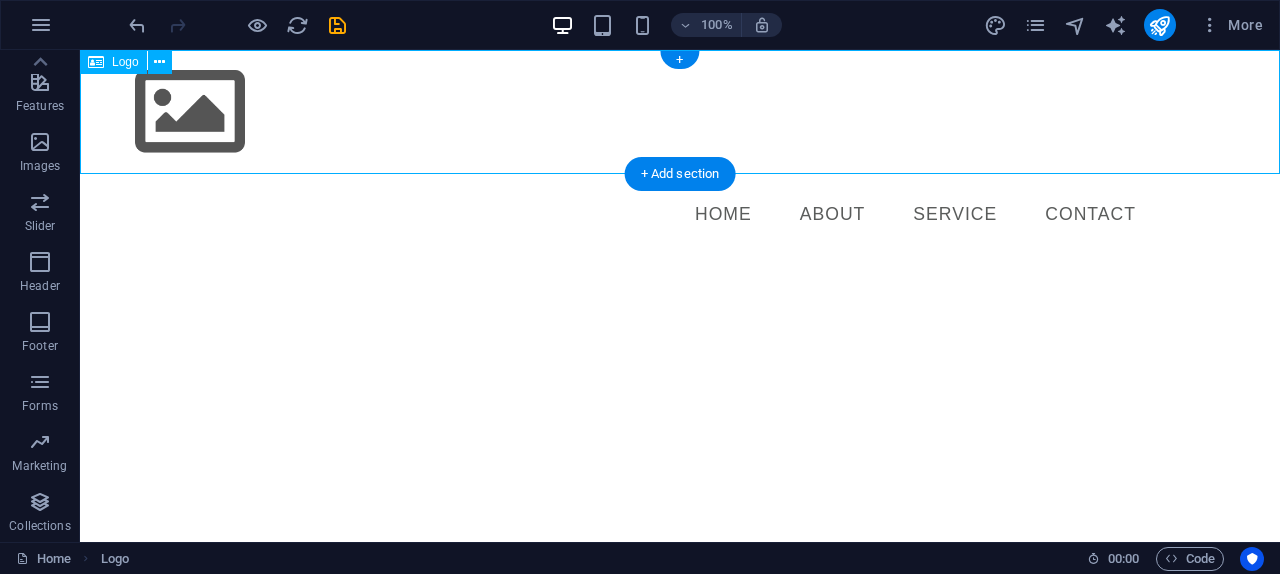 select on "px" 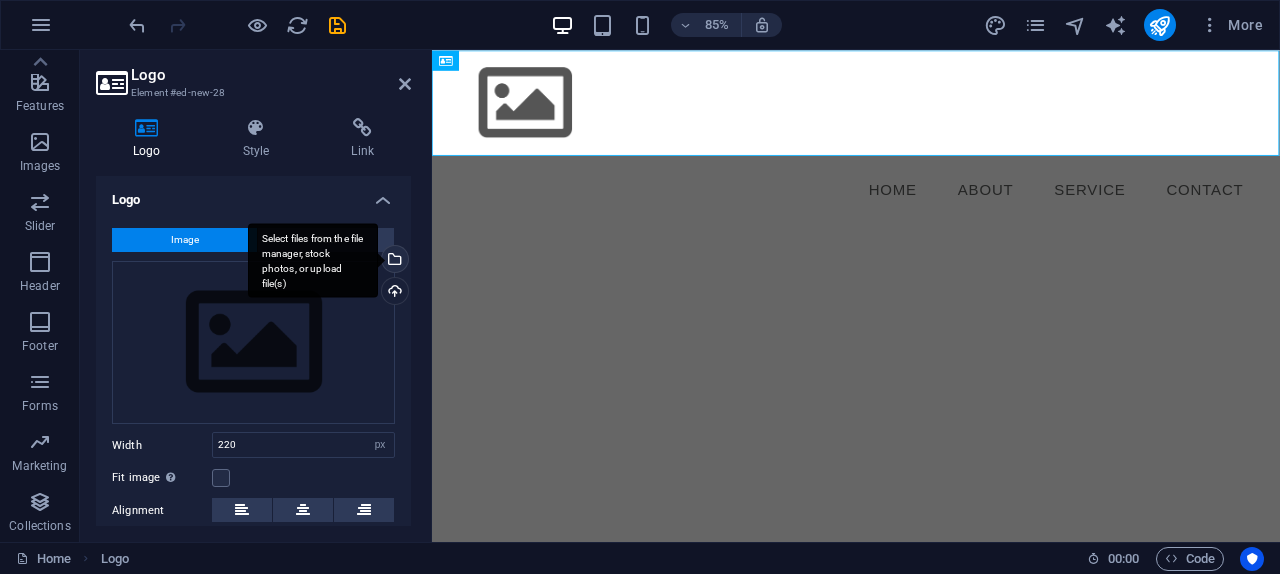 click on "Select files from the file manager, stock photos, or upload file(s)" at bounding box center [393, 261] 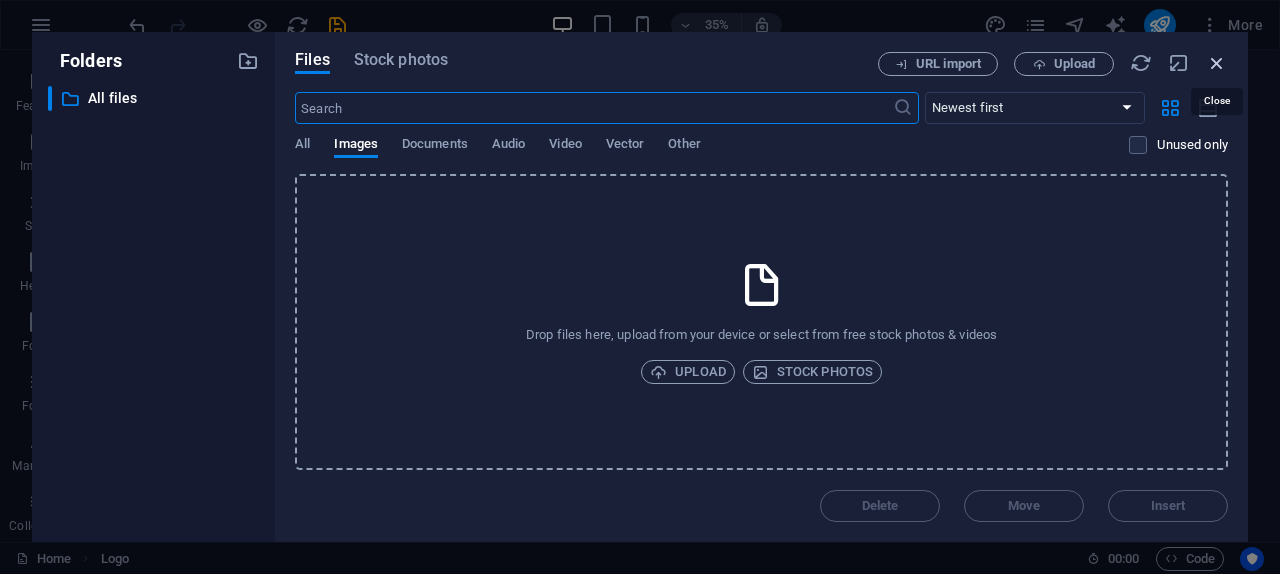 click at bounding box center (1217, 63) 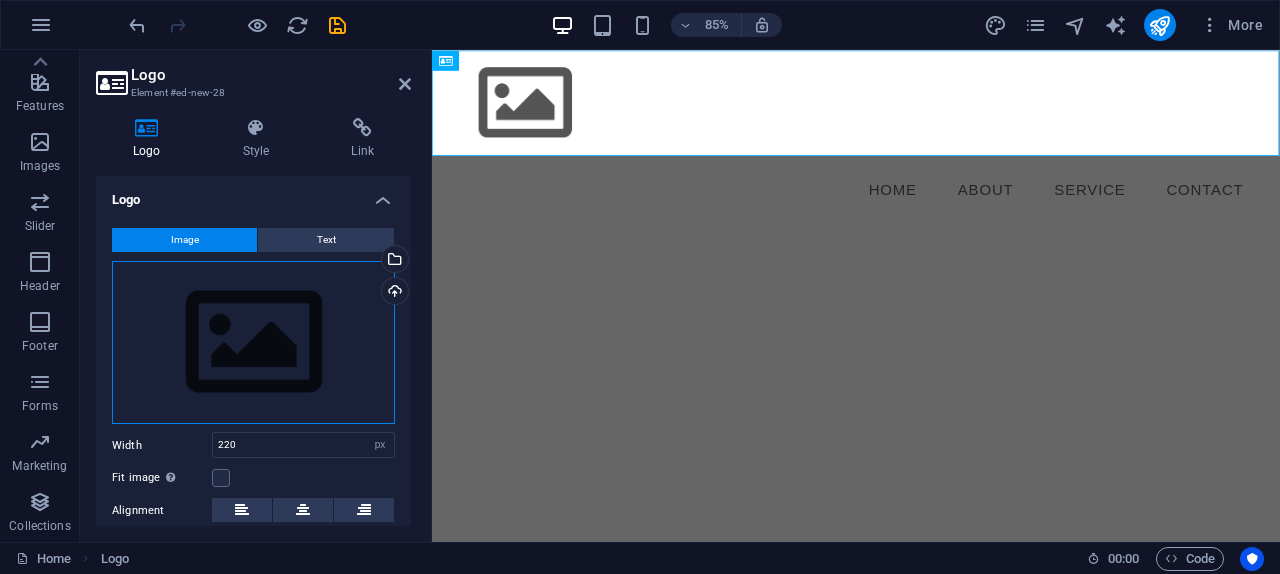 click on "Drag files here, click to choose files or select files from Files or our free stock photos & videos" at bounding box center [253, 343] 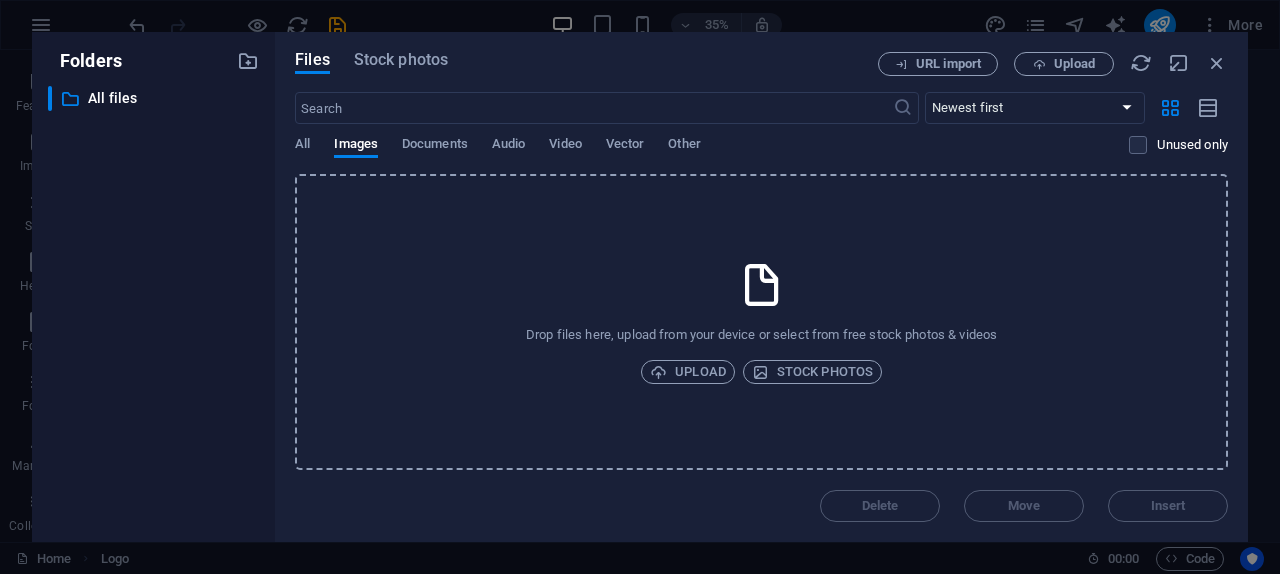 click at bounding box center (762, 285) 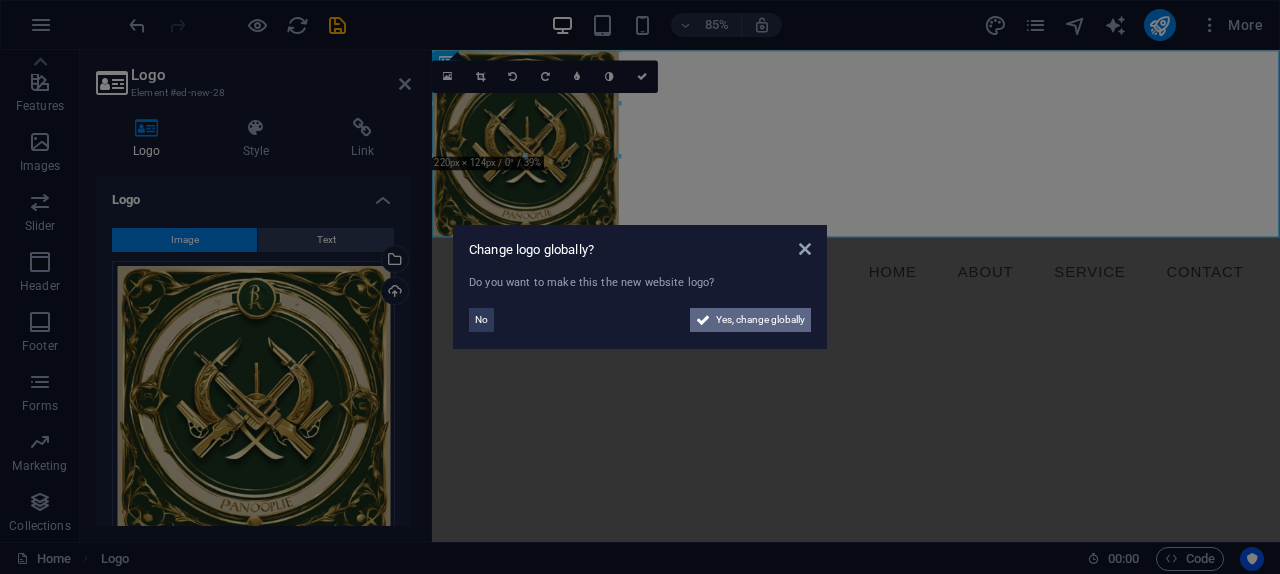 click on "Yes, change globally" at bounding box center [760, 320] 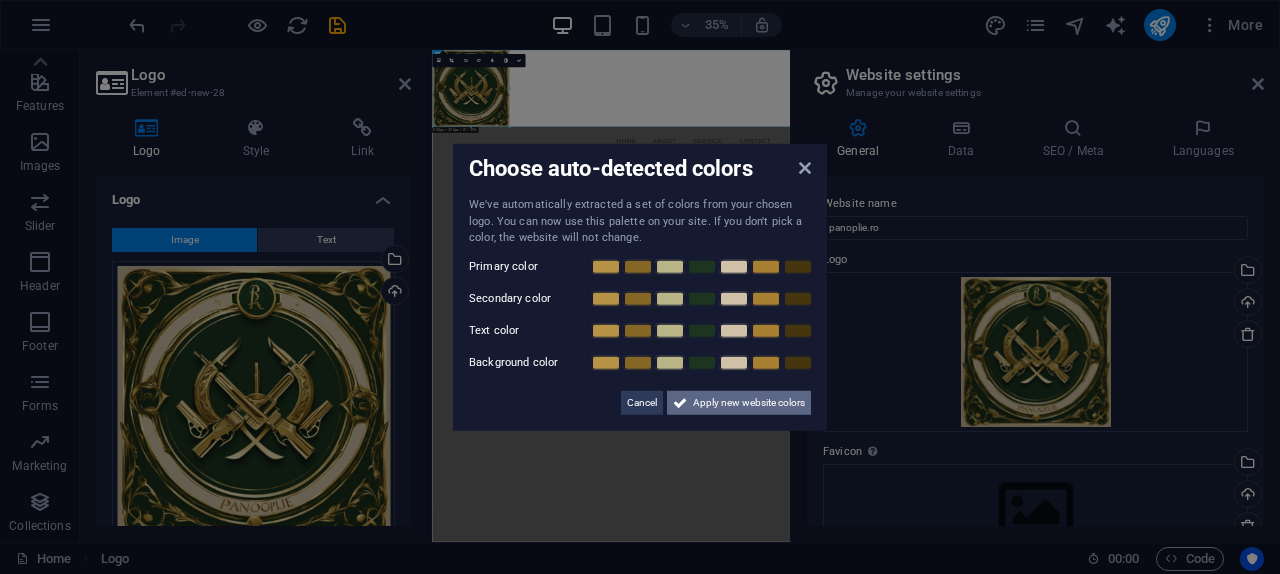 click on "Apply new website colors" at bounding box center (749, 402) 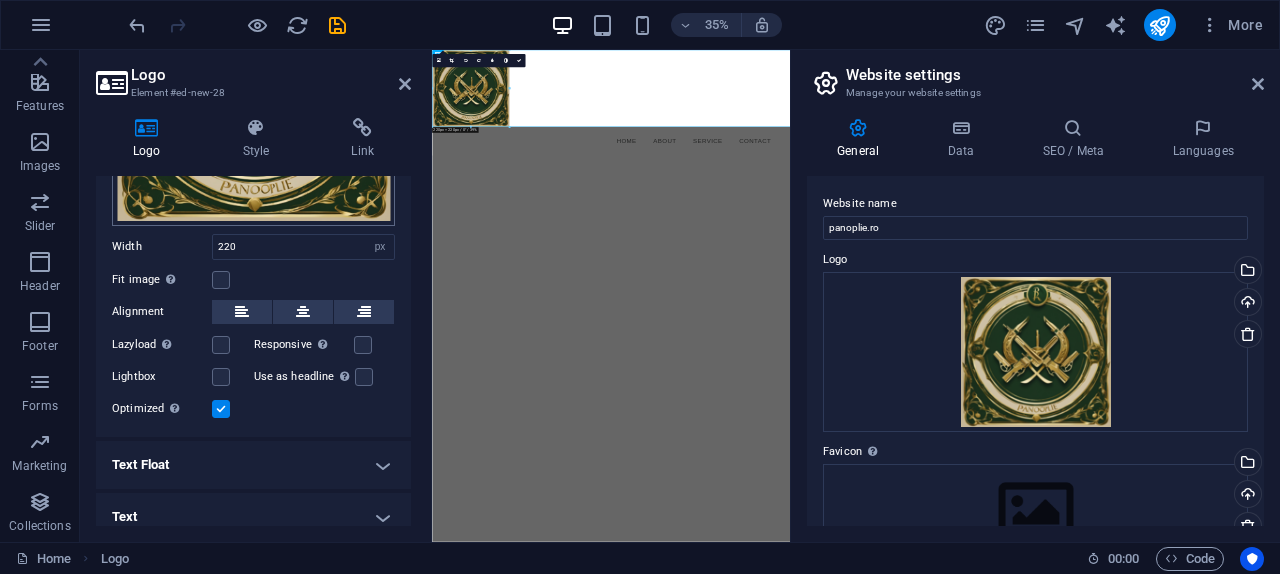 scroll, scrollTop: 0, scrollLeft: 0, axis: both 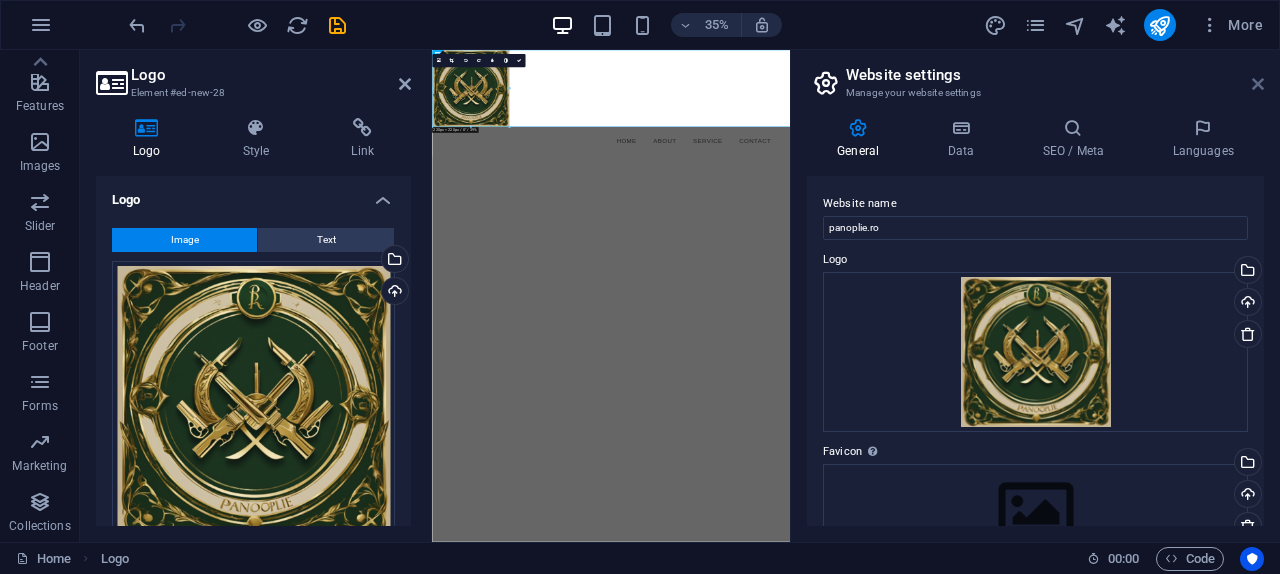 click at bounding box center [1258, 84] 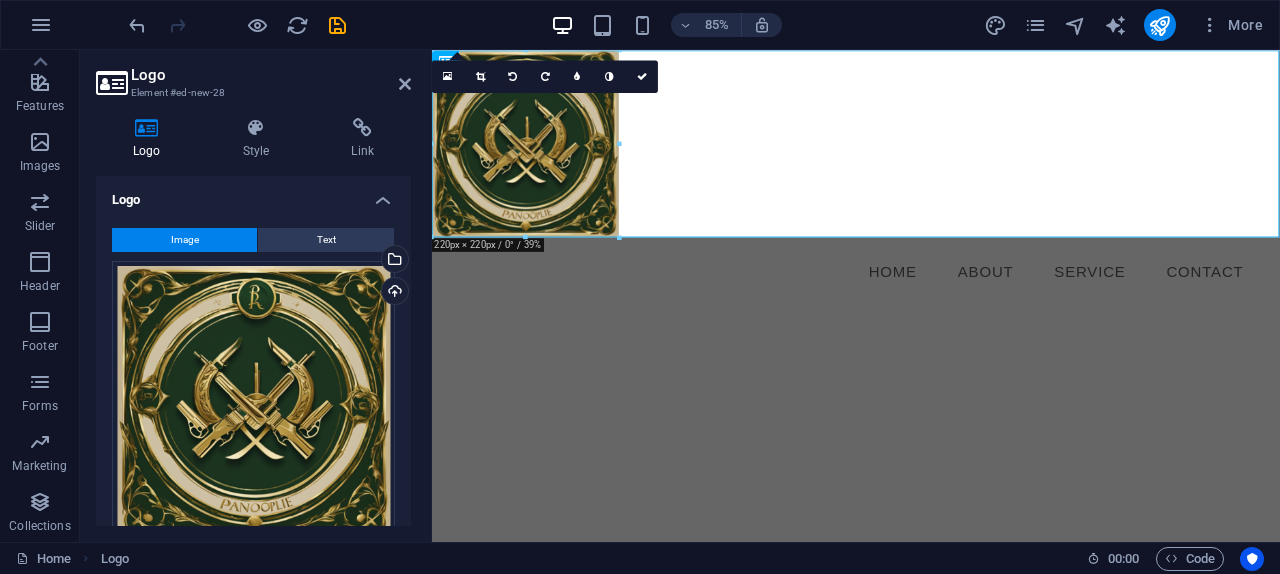 click on "Skip to main content
Menu Home About Service Contact" at bounding box center (931, 201) 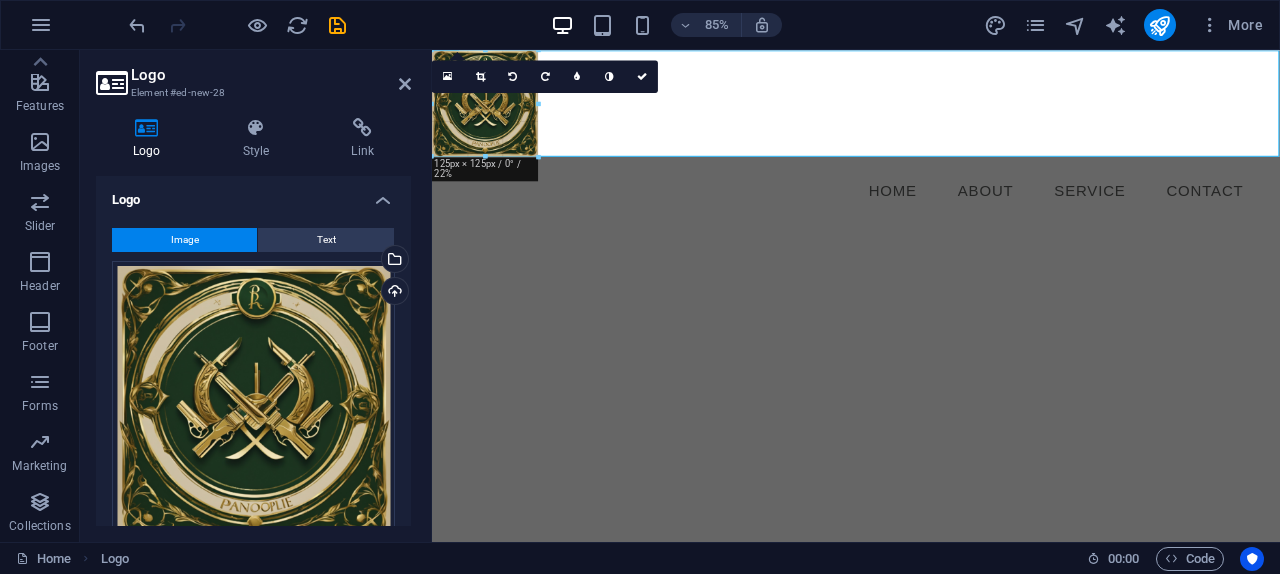 drag, startPoint x: 617, startPoint y: 238, endPoint x: 520, endPoint y: 143, distance: 135.77187 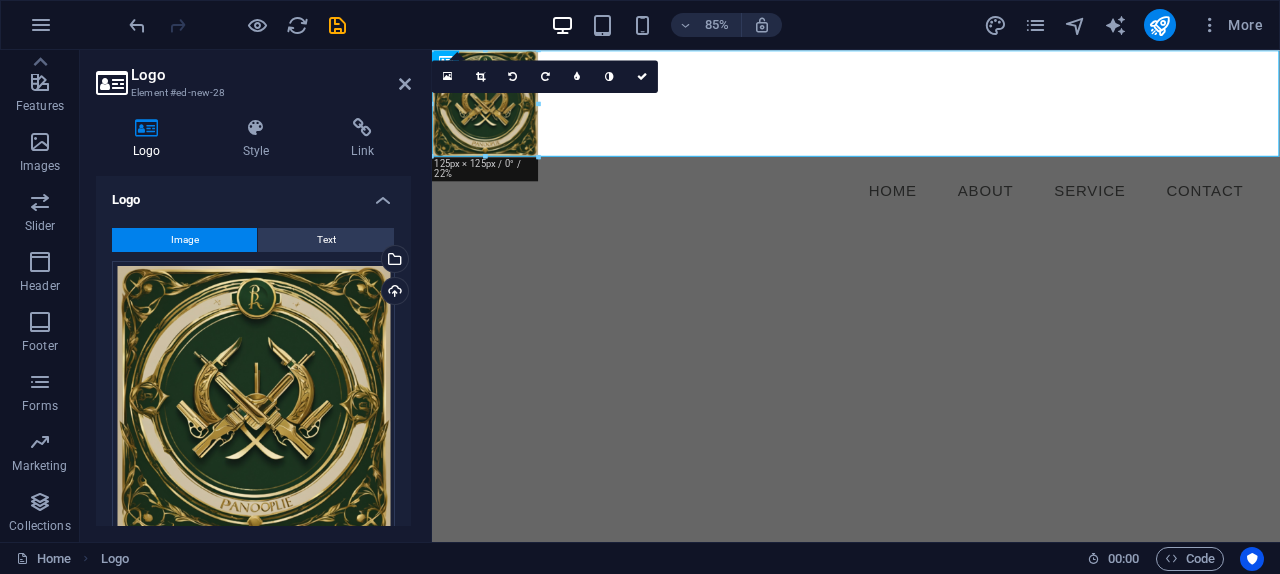 click on "Skip to main content
Menu Home About Service Contact" at bounding box center [931, 153] 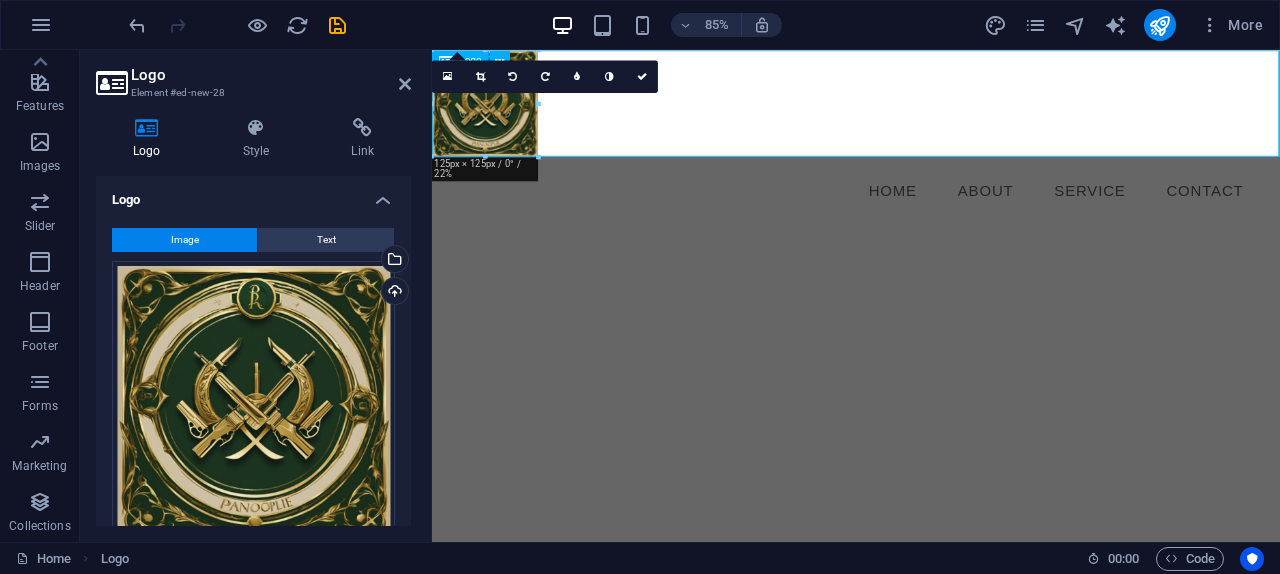 click at bounding box center (931, 112) 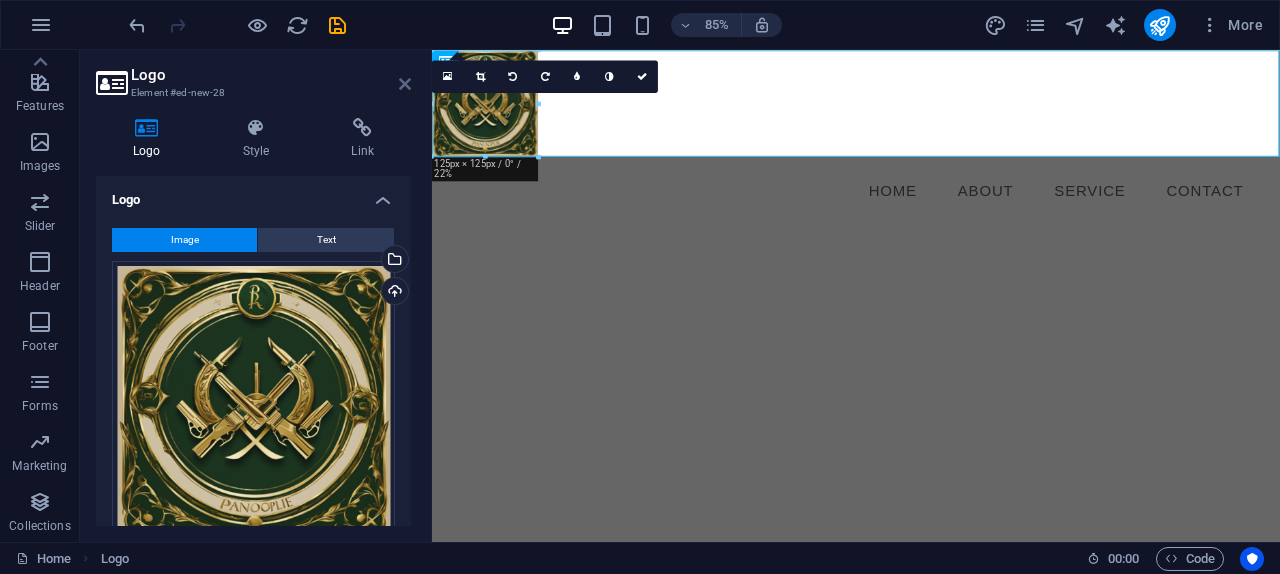click at bounding box center (405, 84) 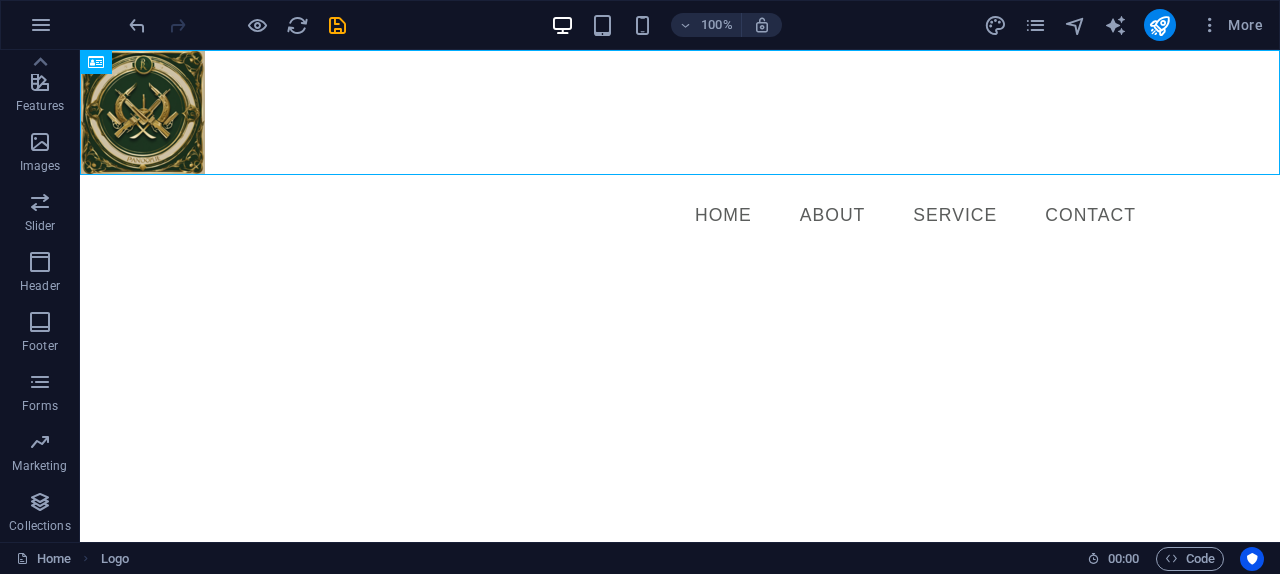 click on "Skip to main content
Menu Home About Service Contact" at bounding box center (680, 153) 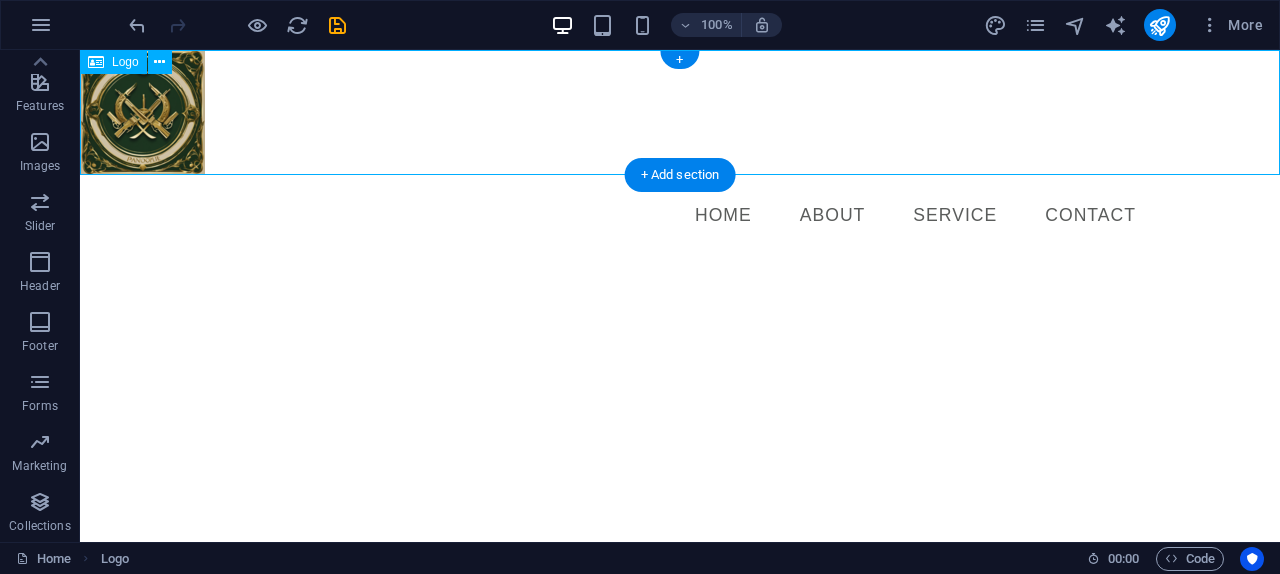 click at bounding box center (680, 112) 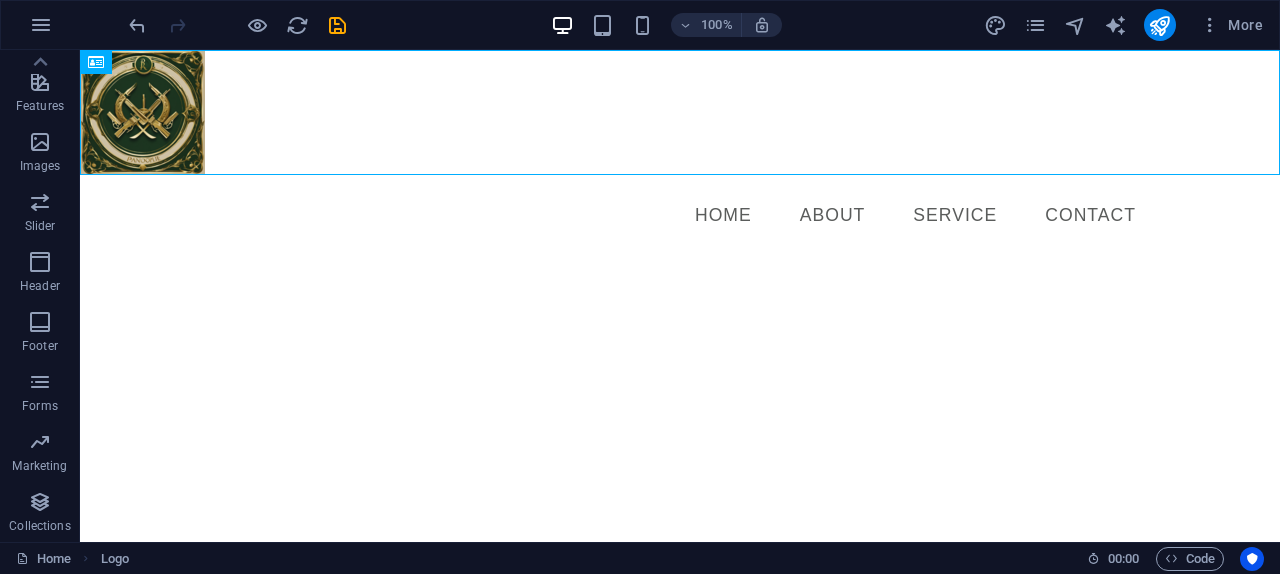 click on "Skip to main content
Menu Home About Service Contact" at bounding box center (680, 153) 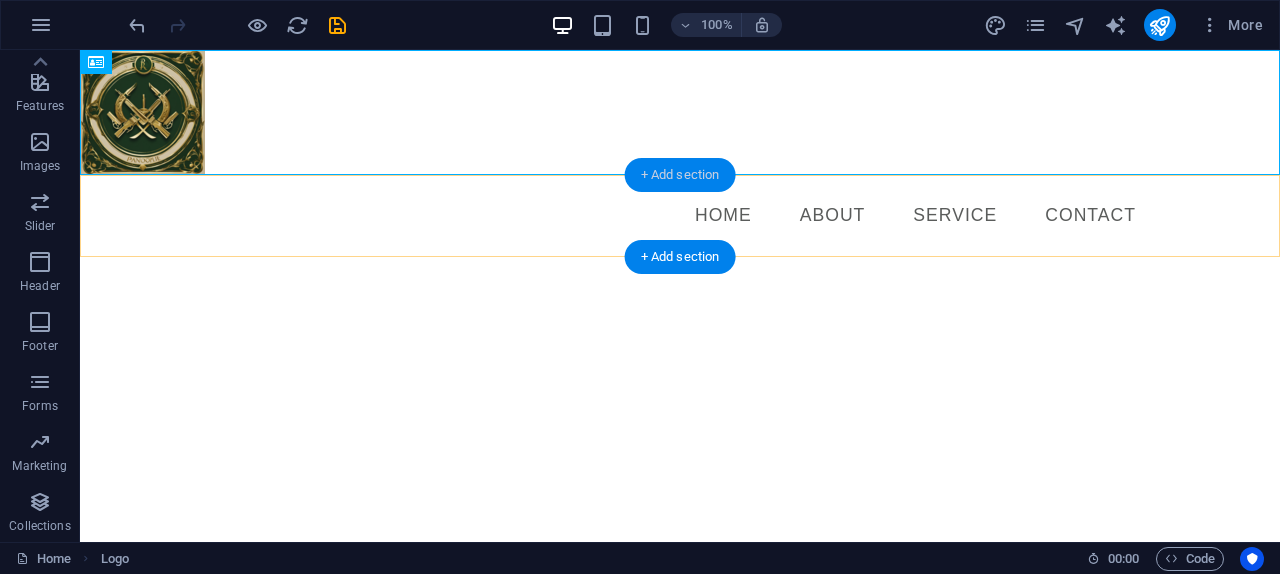 click on "+ Add section" at bounding box center [680, 175] 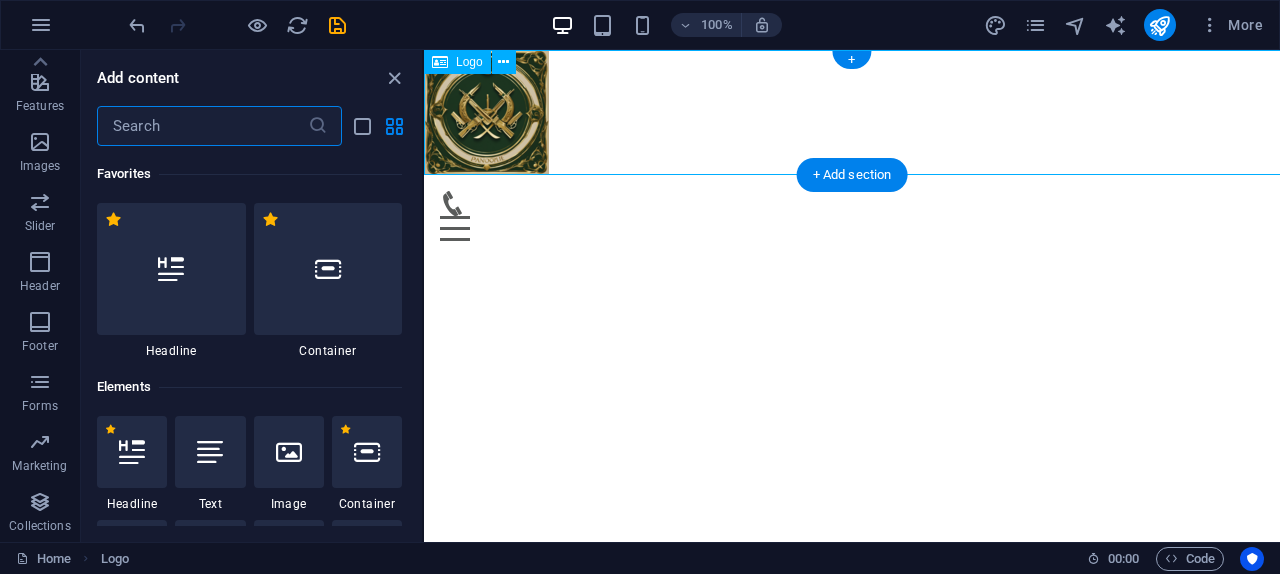 scroll, scrollTop: 408, scrollLeft: 0, axis: vertical 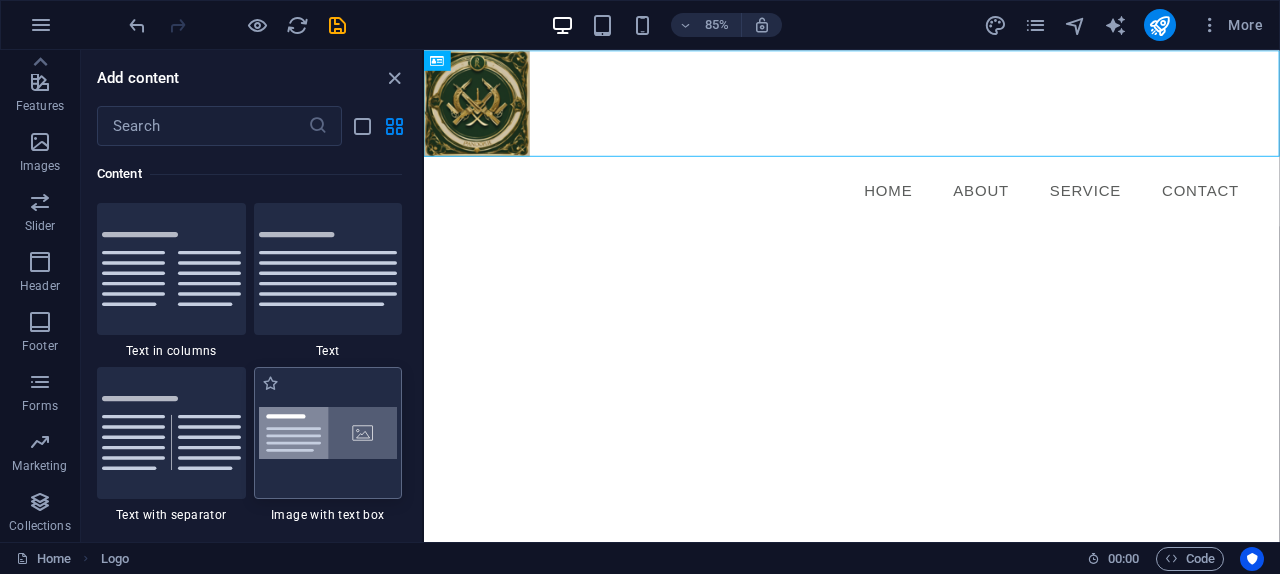 click at bounding box center (328, 433) 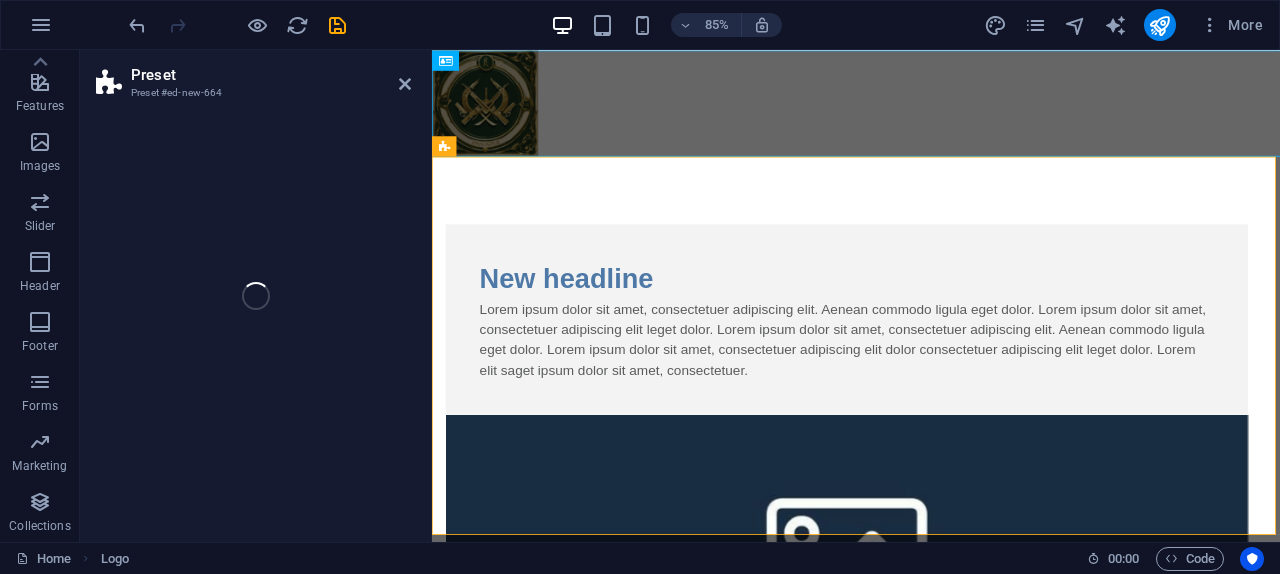select on "rem" 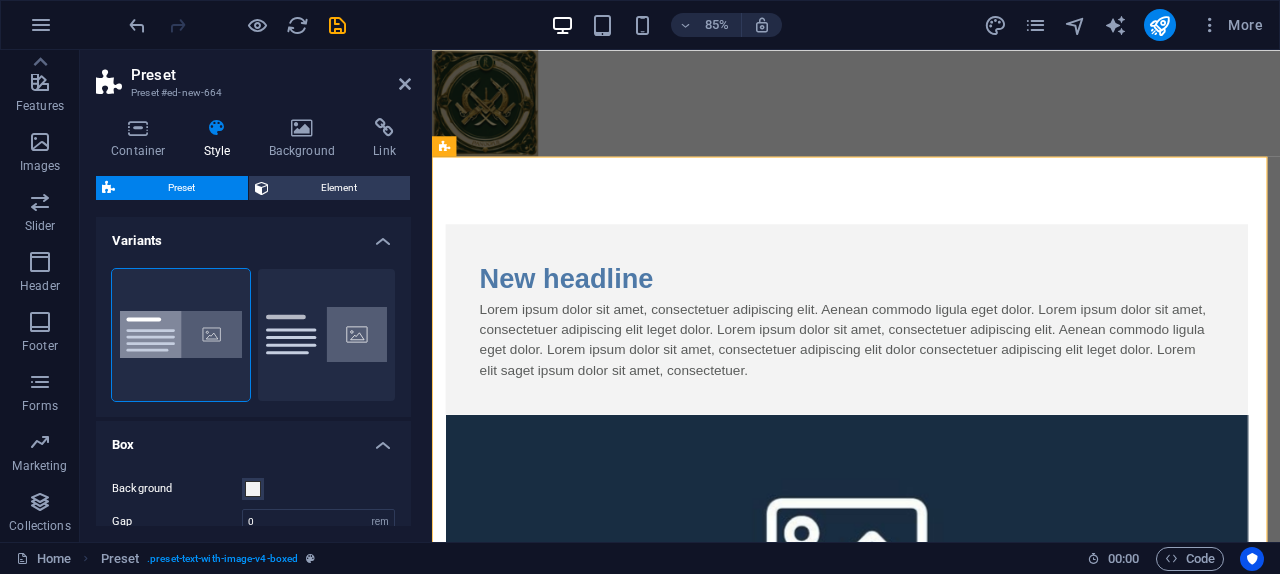 scroll, scrollTop: 0, scrollLeft: 0, axis: both 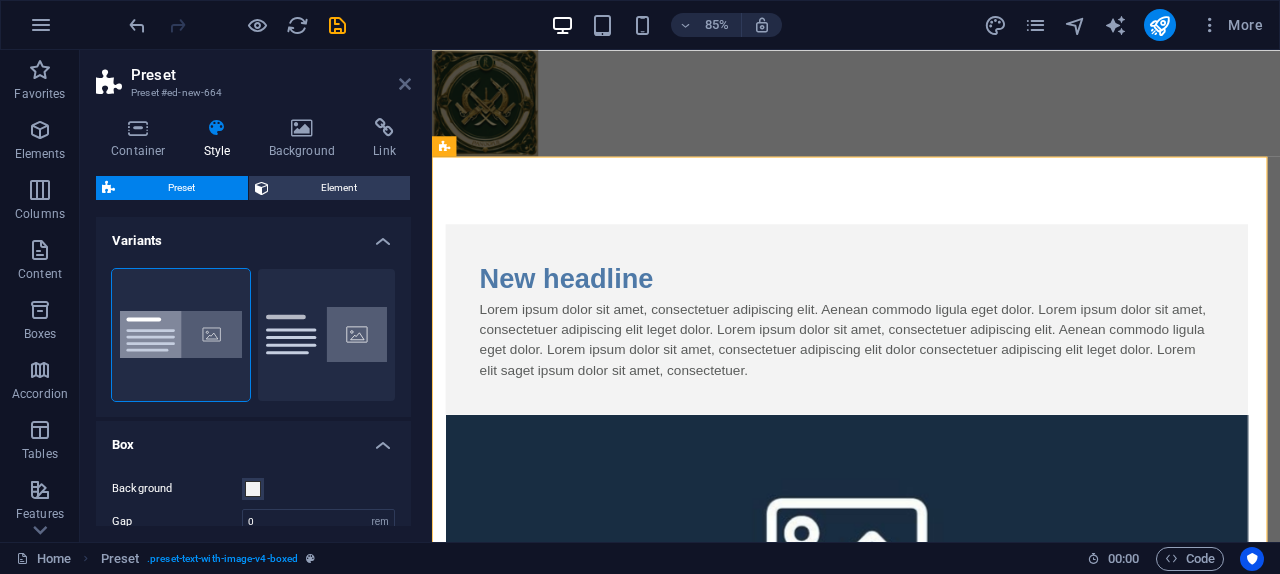 click at bounding box center (405, 84) 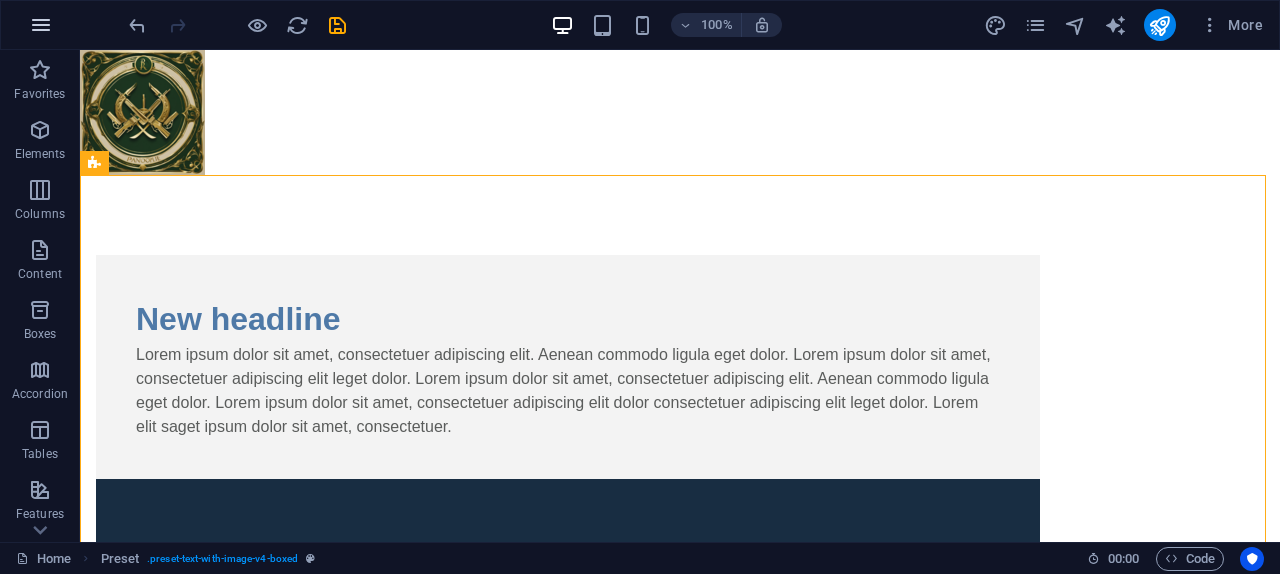 click at bounding box center [41, 25] 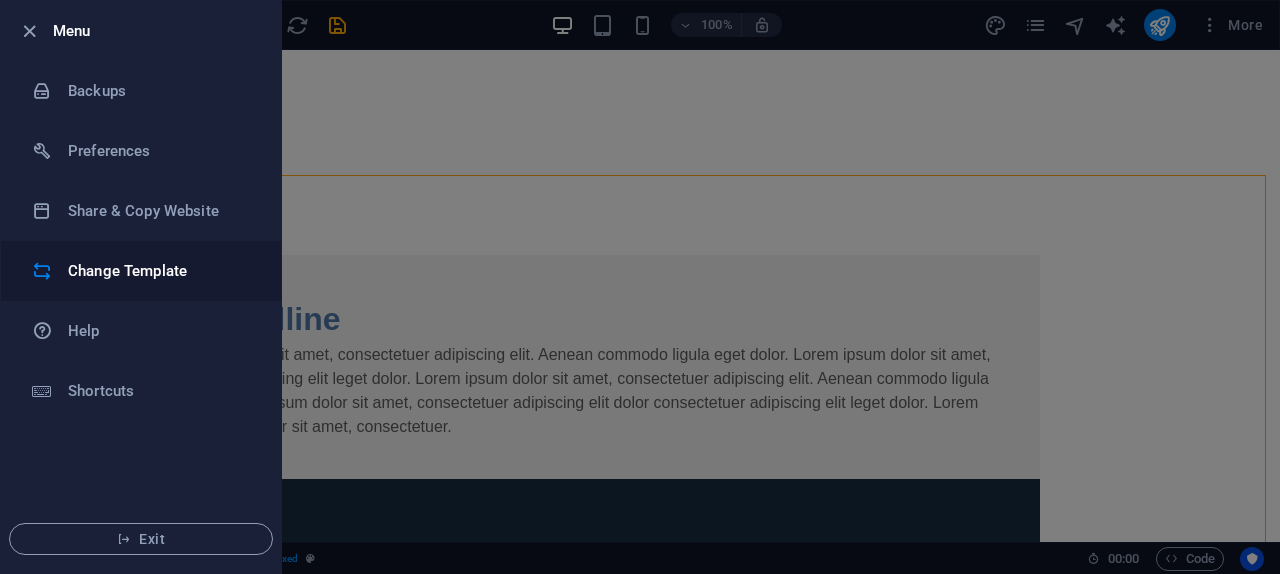 click on "Change Template" at bounding box center [160, 271] 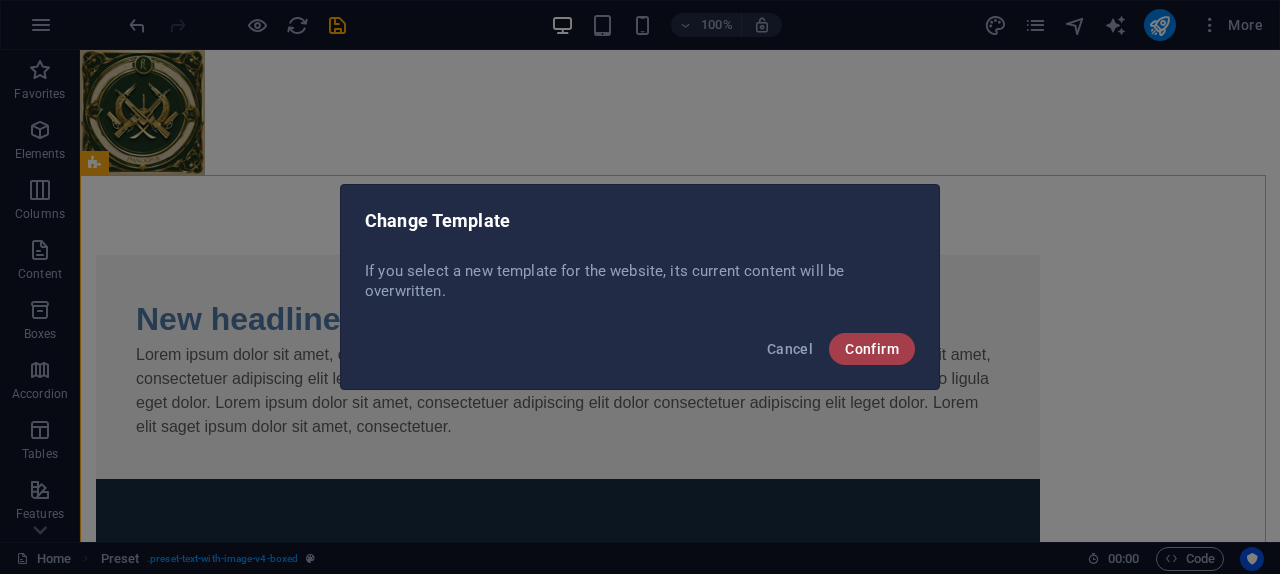 click on "Confirm" at bounding box center (872, 349) 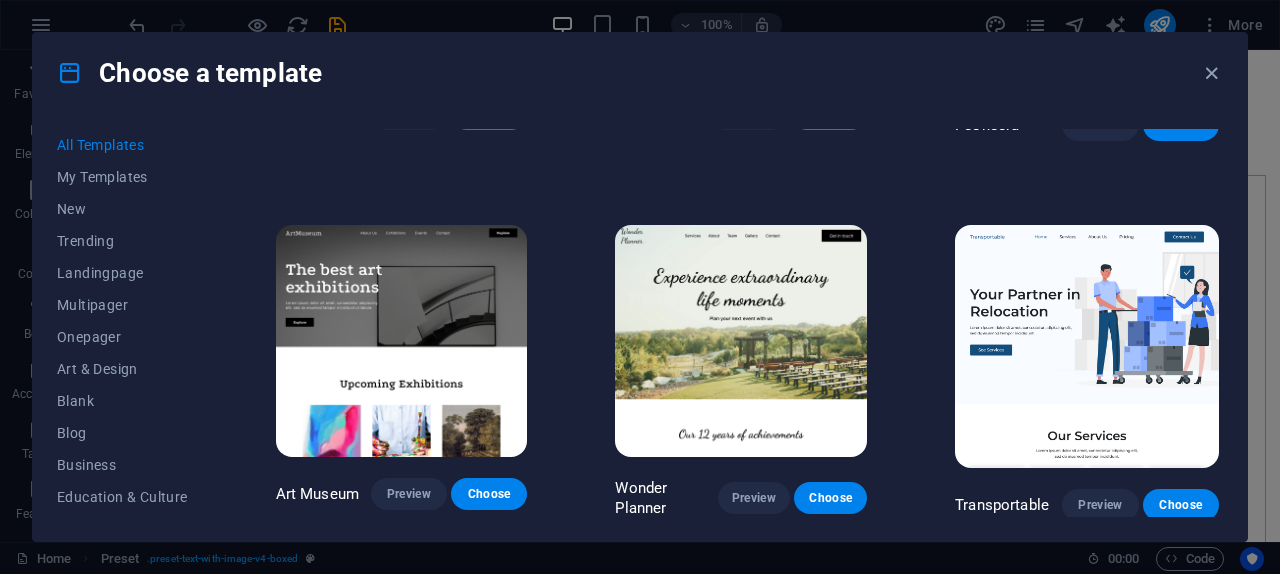 scroll, scrollTop: 0, scrollLeft: 0, axis: both 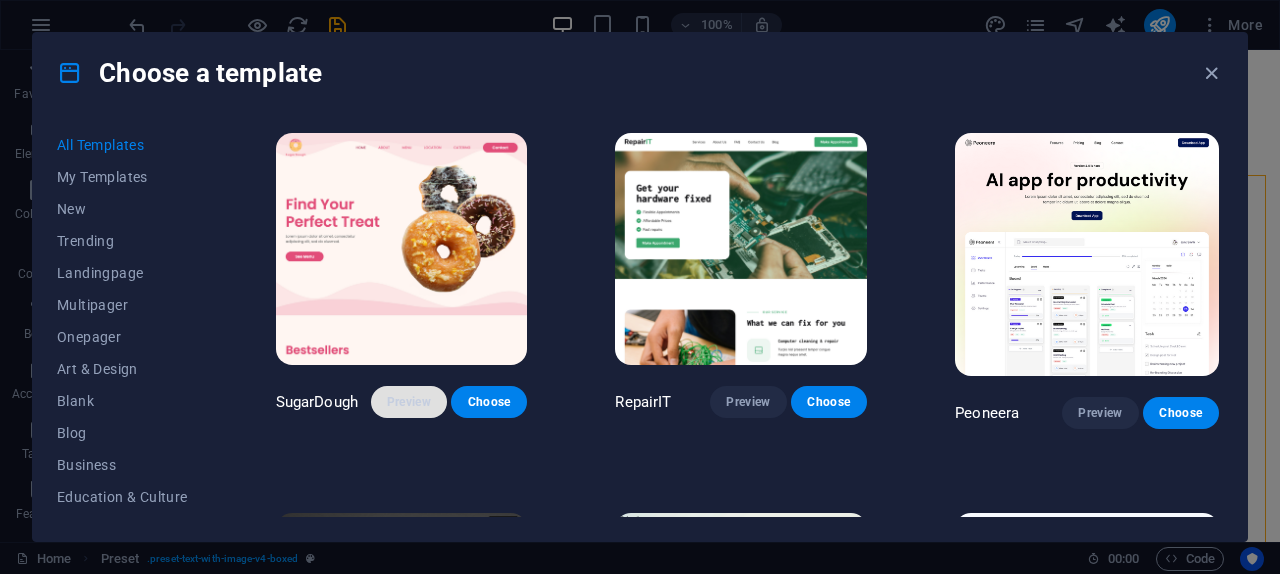 click on "Preview" at bounding box center [409, 402] 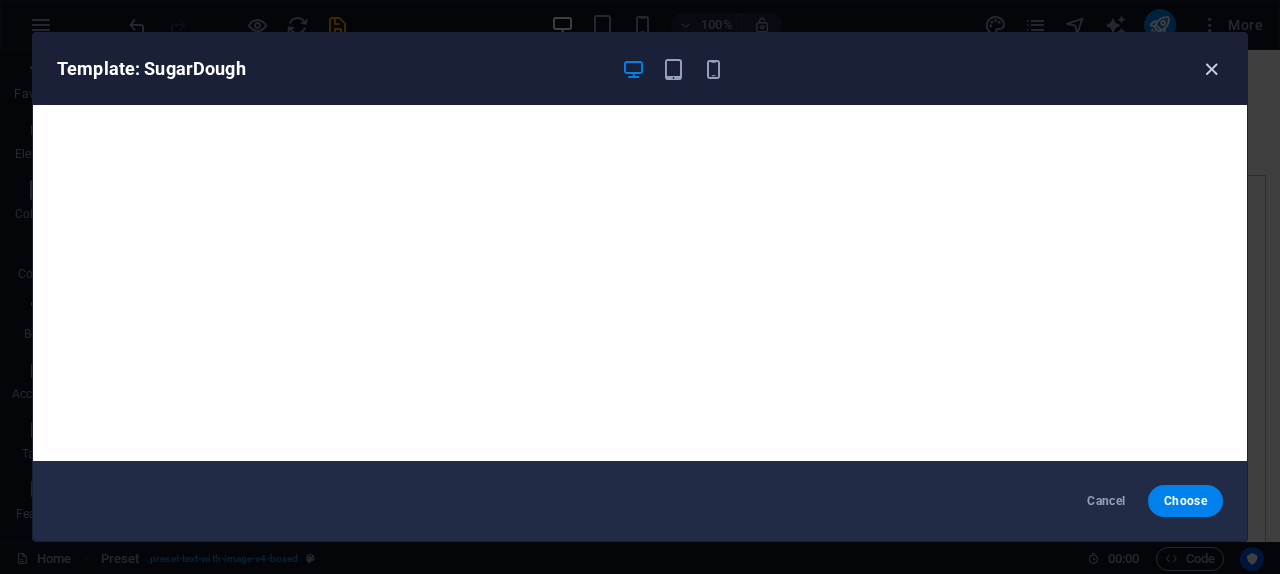 click at bounding box center [1211, 69] 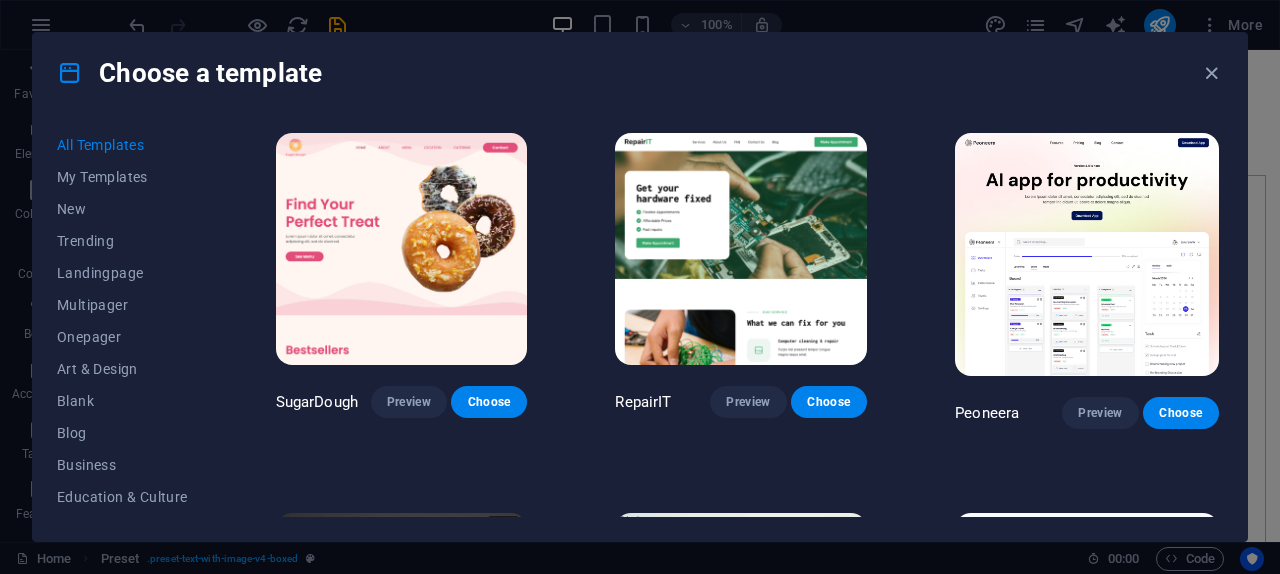 click at bounding box center [741, 249] 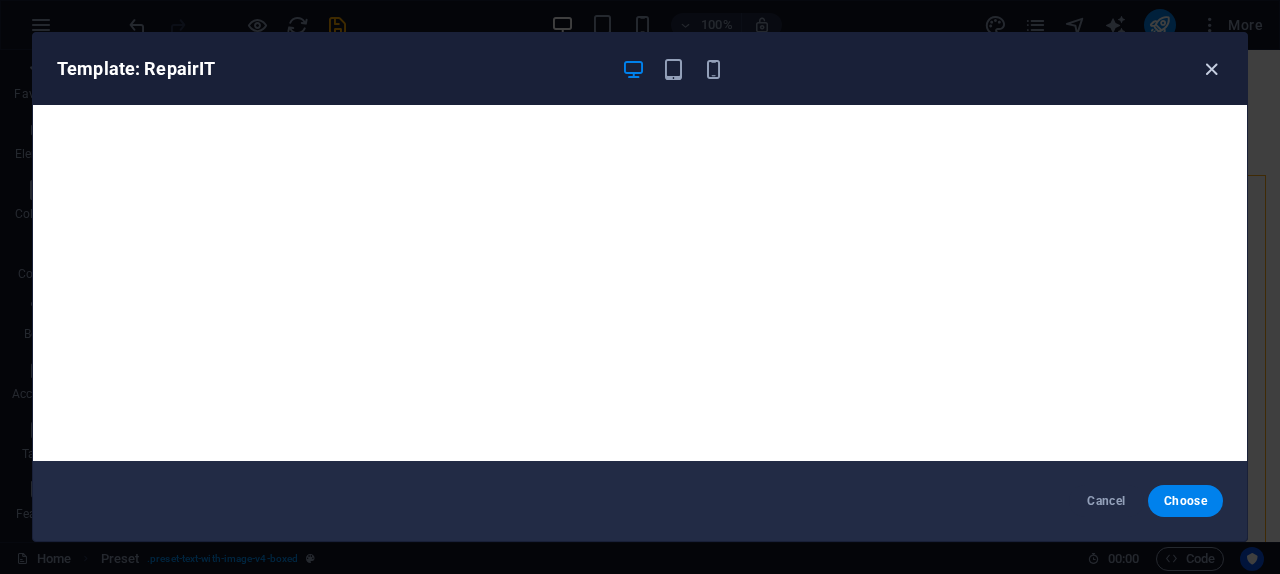 click at bounding box center (1211, 69) 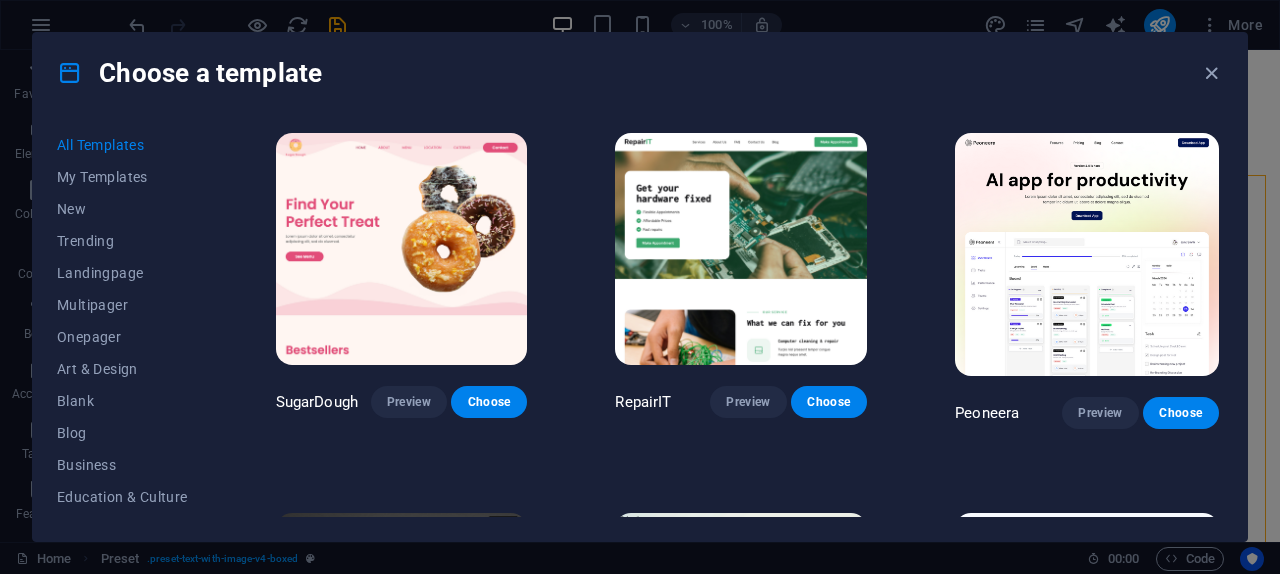 click at bounding box center [1087, 254] 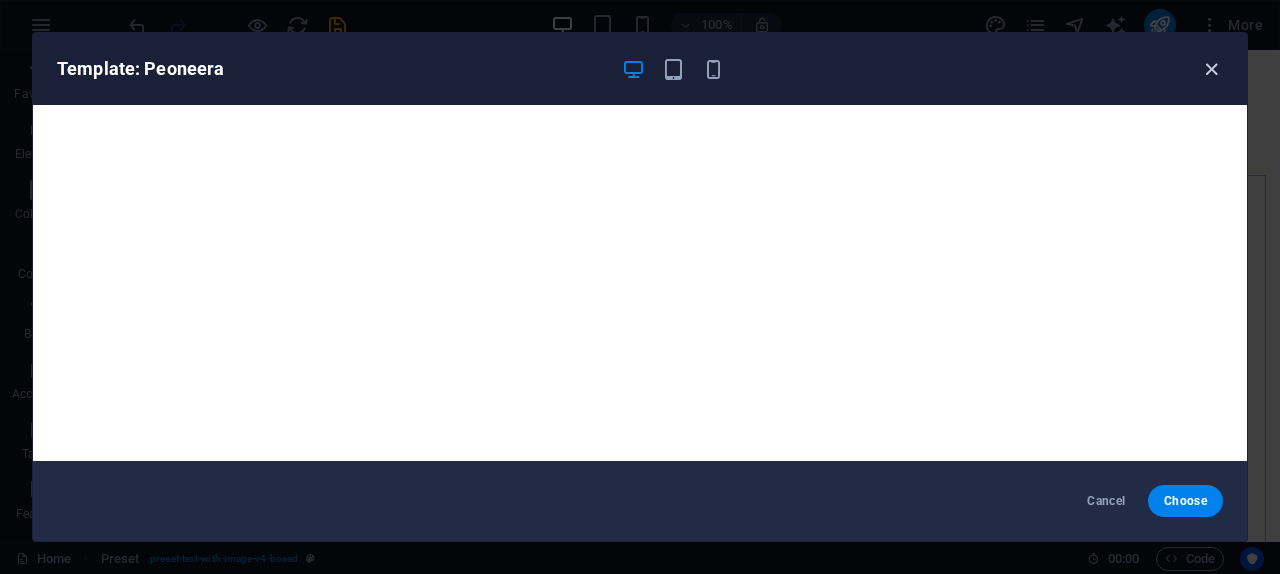 click at bounding box center (1211, 69) 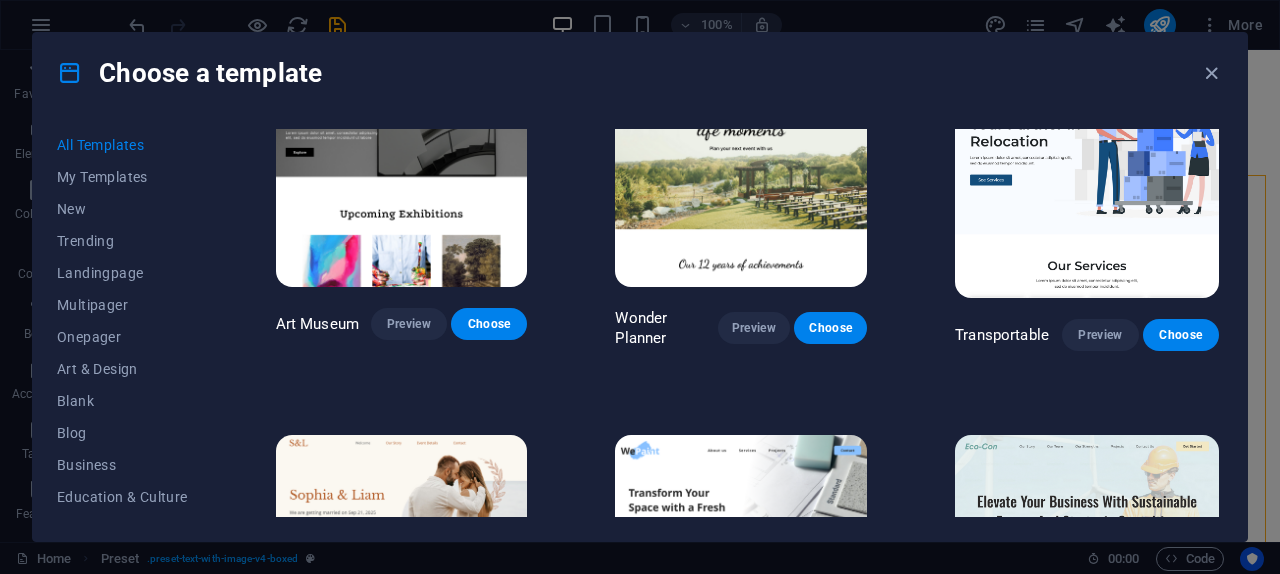 scroll, scrollTop: 480, scrollLeft: 0, axis: vertical 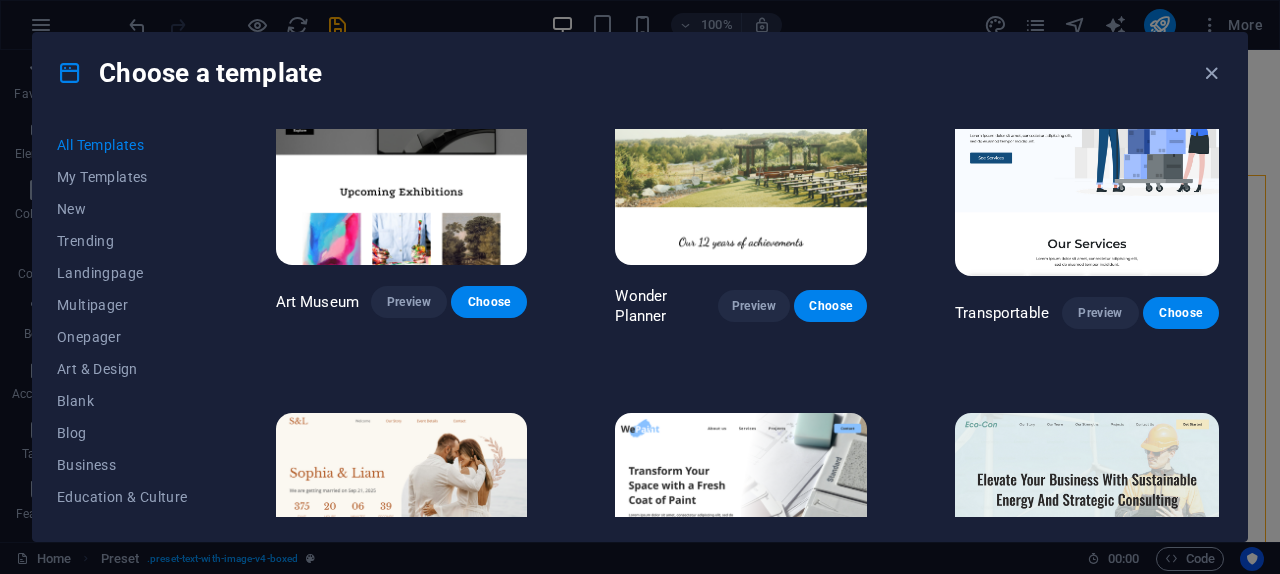 click at bounding box center (1087, 154) 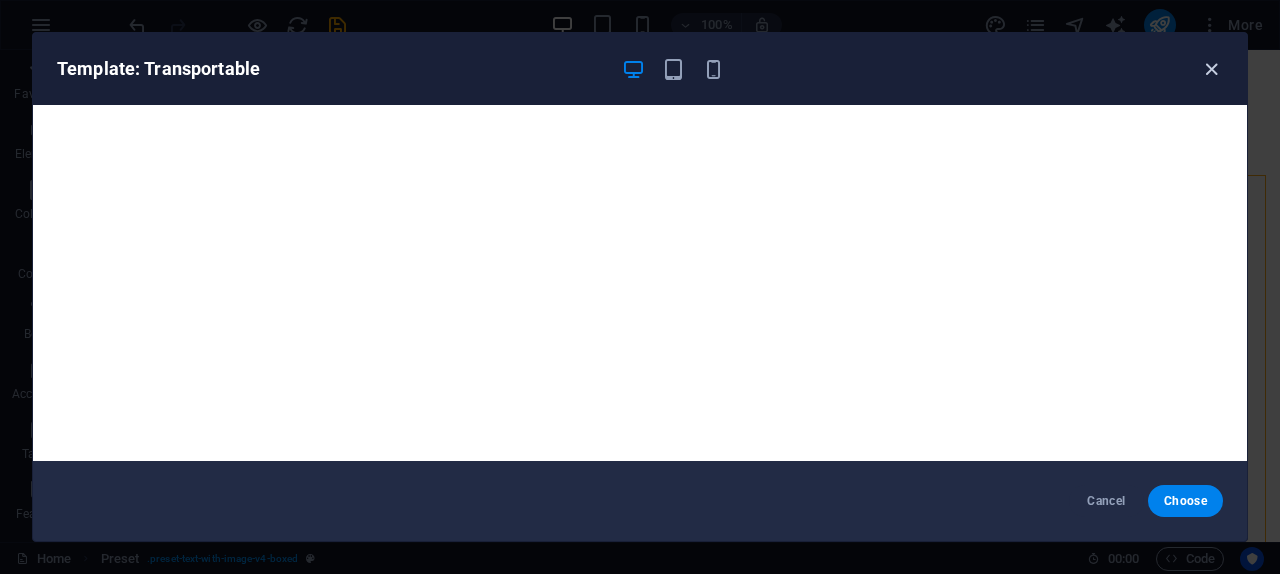 click at bounding box center (1211, 69) 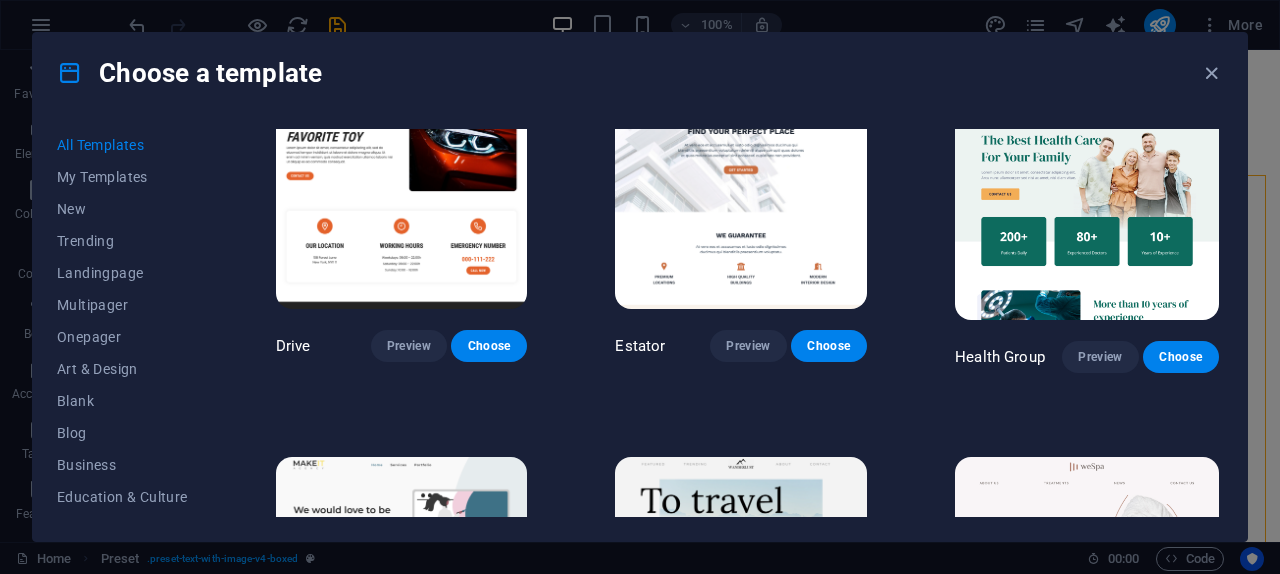 scroll, scrollTop: 3552, scrollLeft: 0, axis: vertical 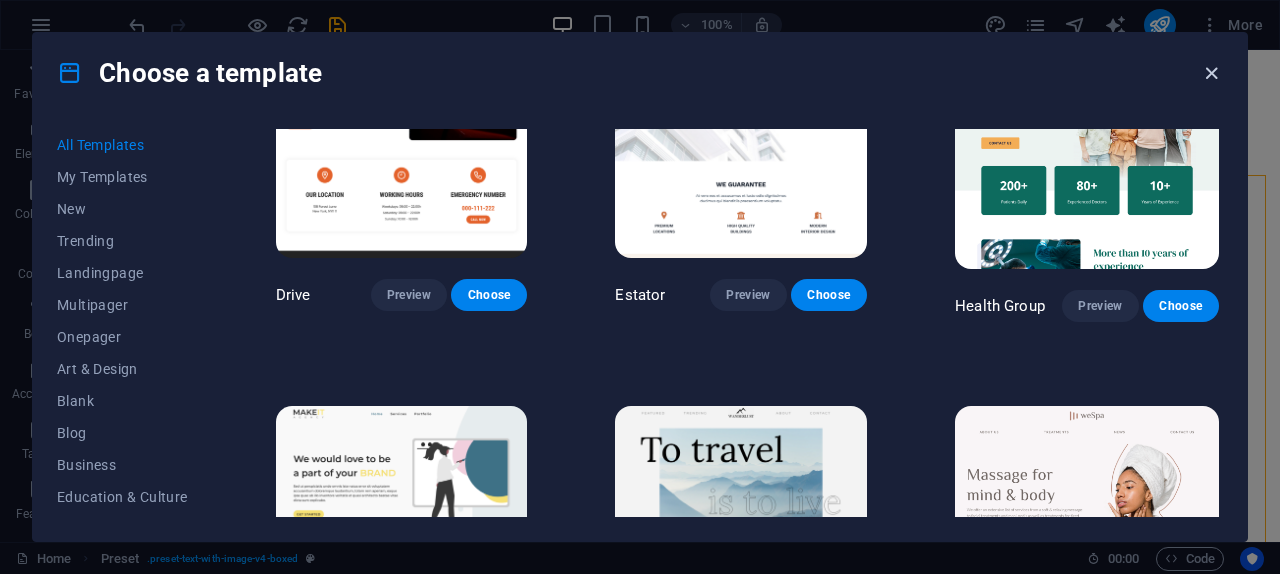 click at bounding box center [1211, 73] 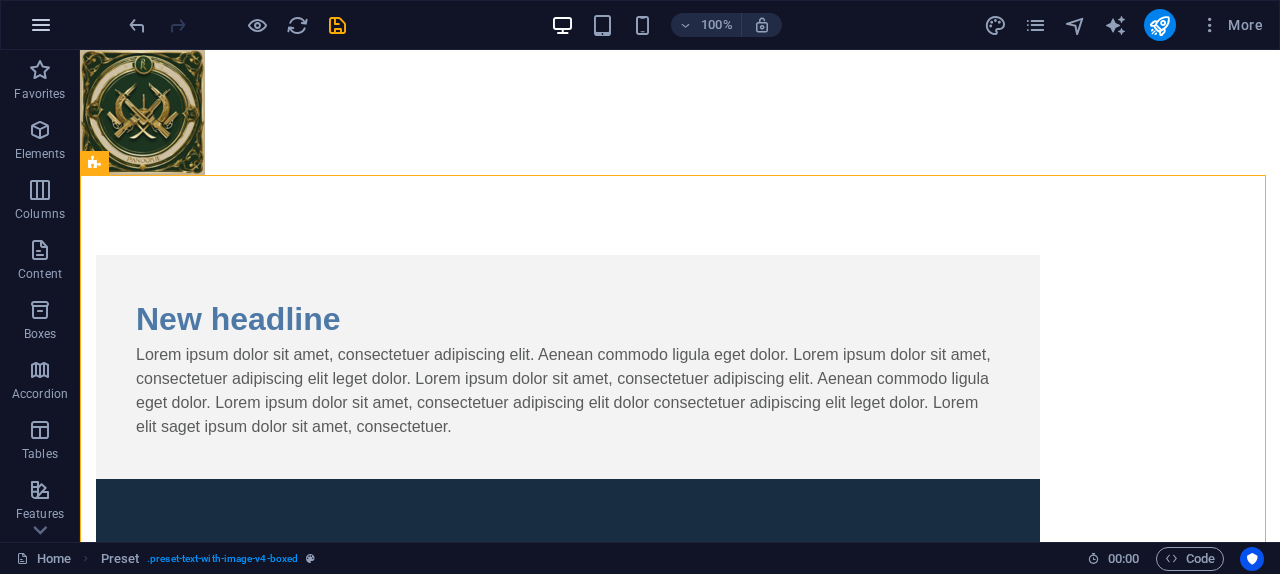 click at bounding box center [41, 25] 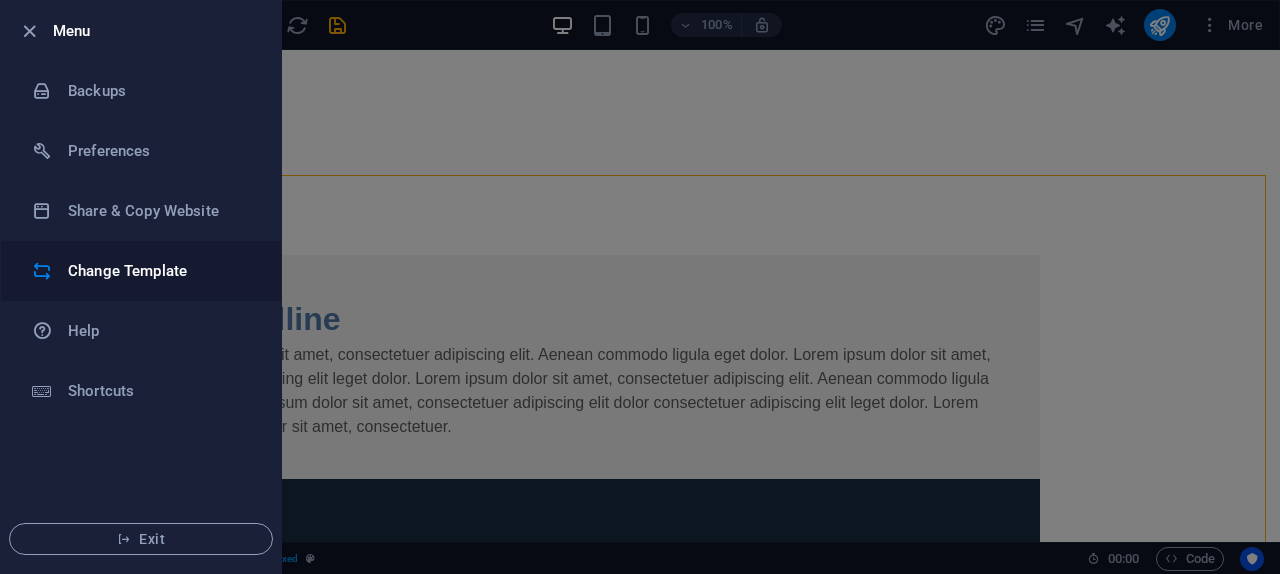 click on "Change Template" at bounding box center [160, 271] 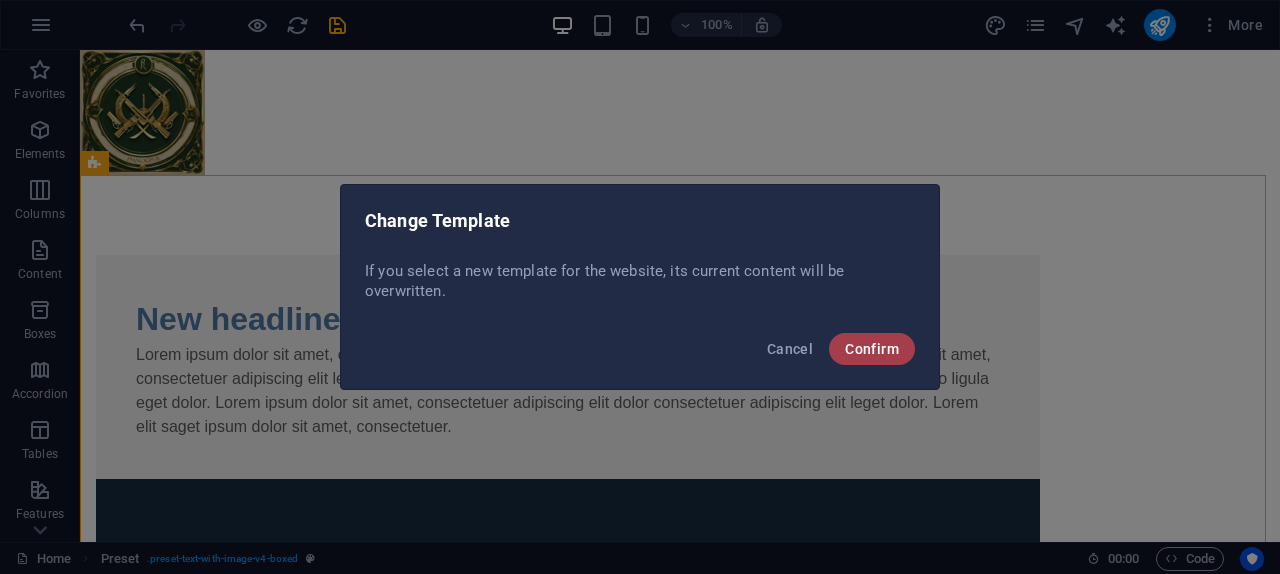 click on "Confirm" at bounding box center (872, 349) 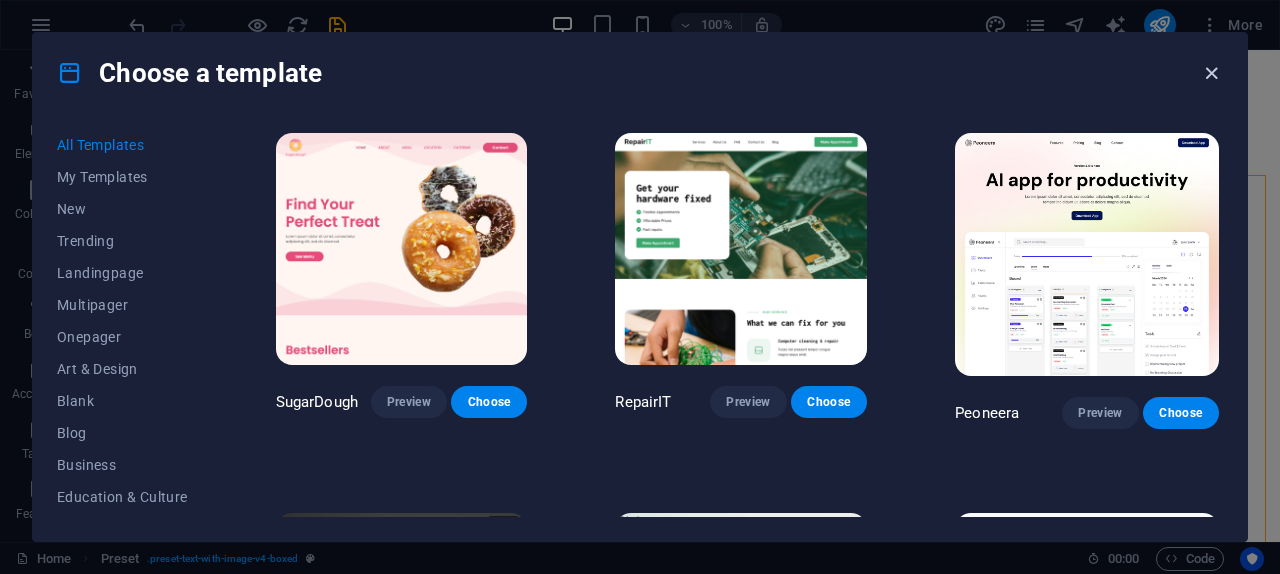 drag, startPoint x: 1213, startPoint y: 73, endPoint x: 331, endPoint y: 10, distance: 884.24713 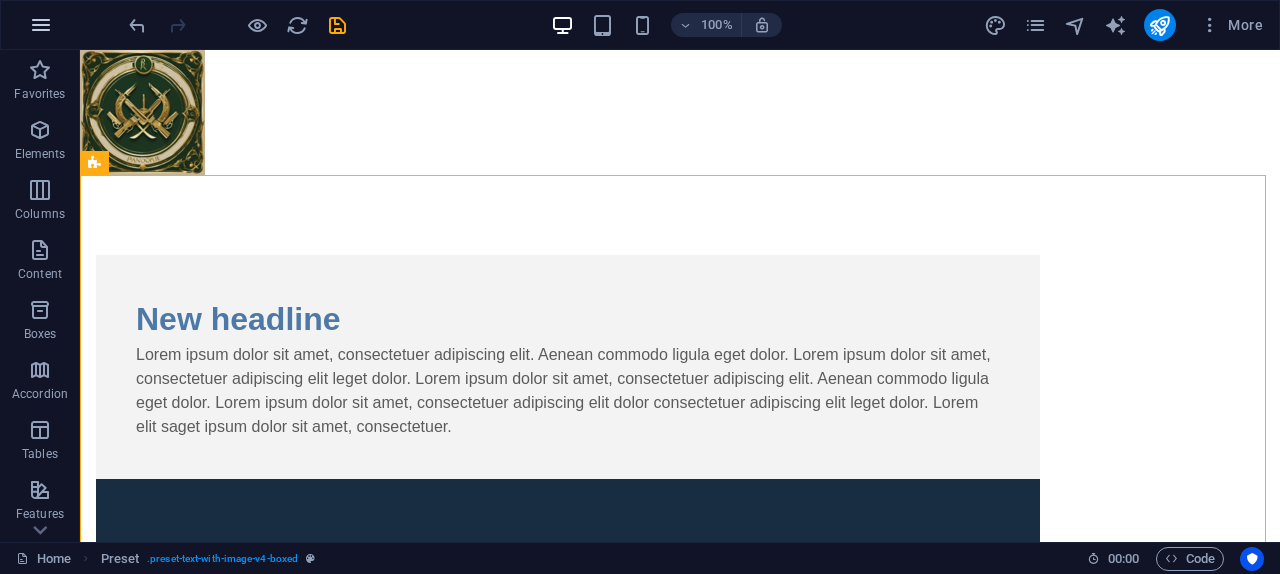 click at bounding box center [41, 25] 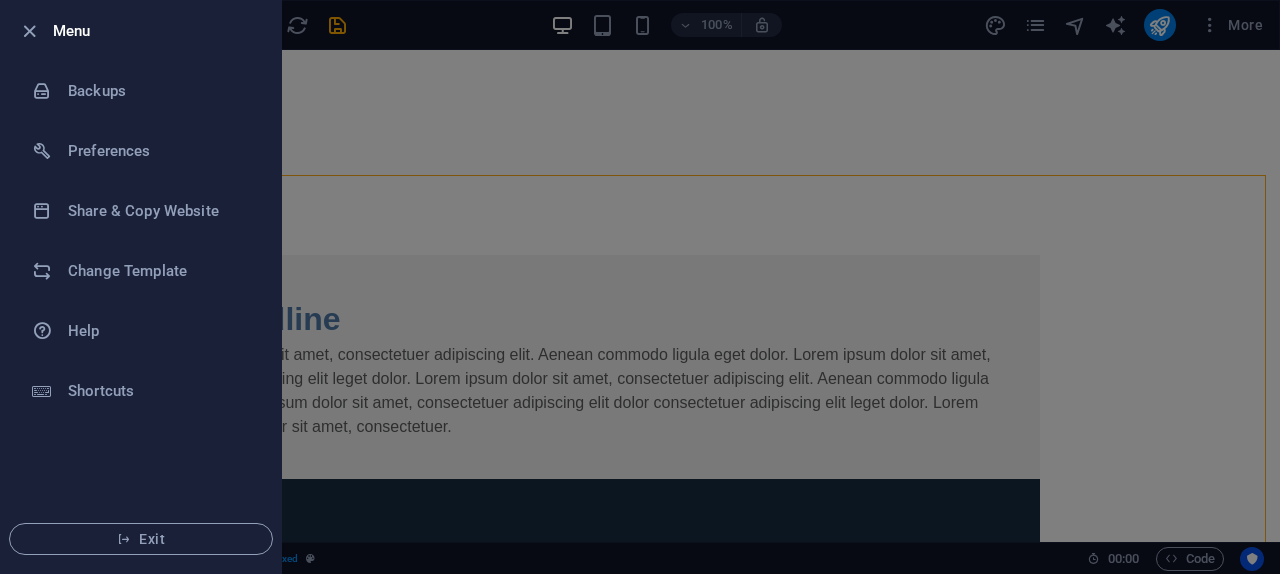 click on "Menu" at bounding box center (159, 31) 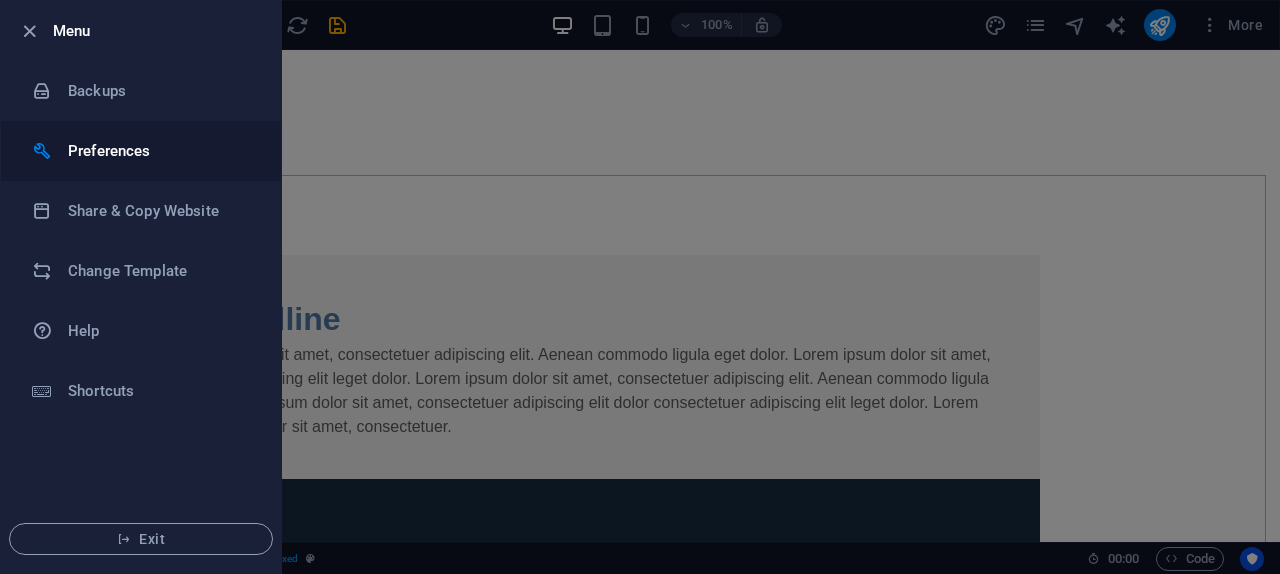 click on "Preferences" at bounding box center (160, 151) 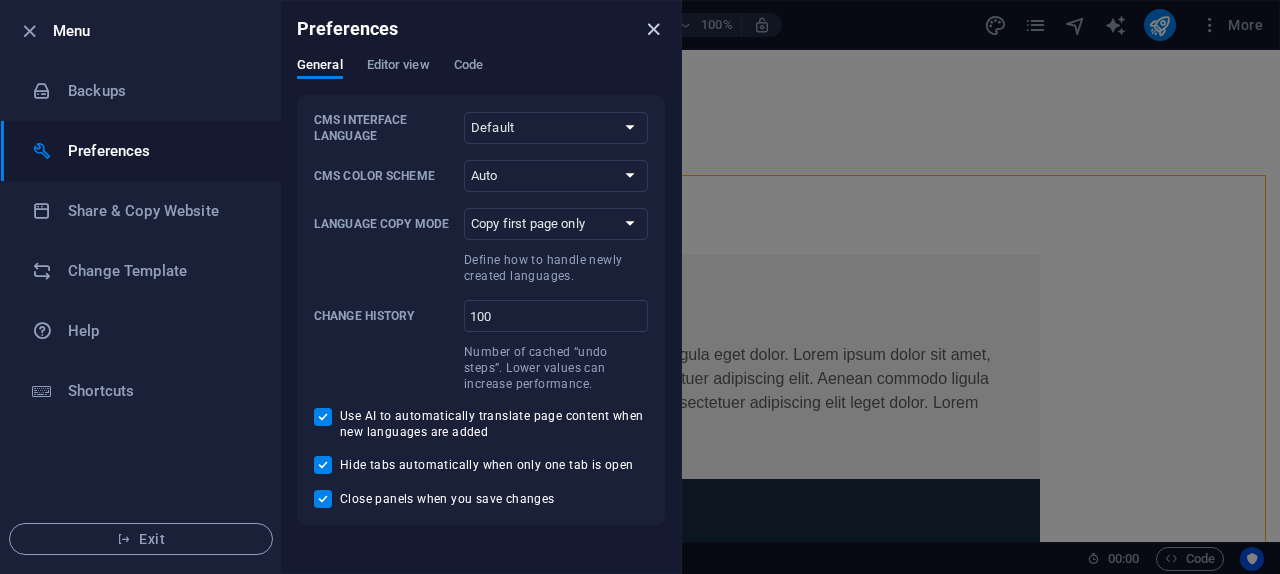click at bounding box center [653, 29] 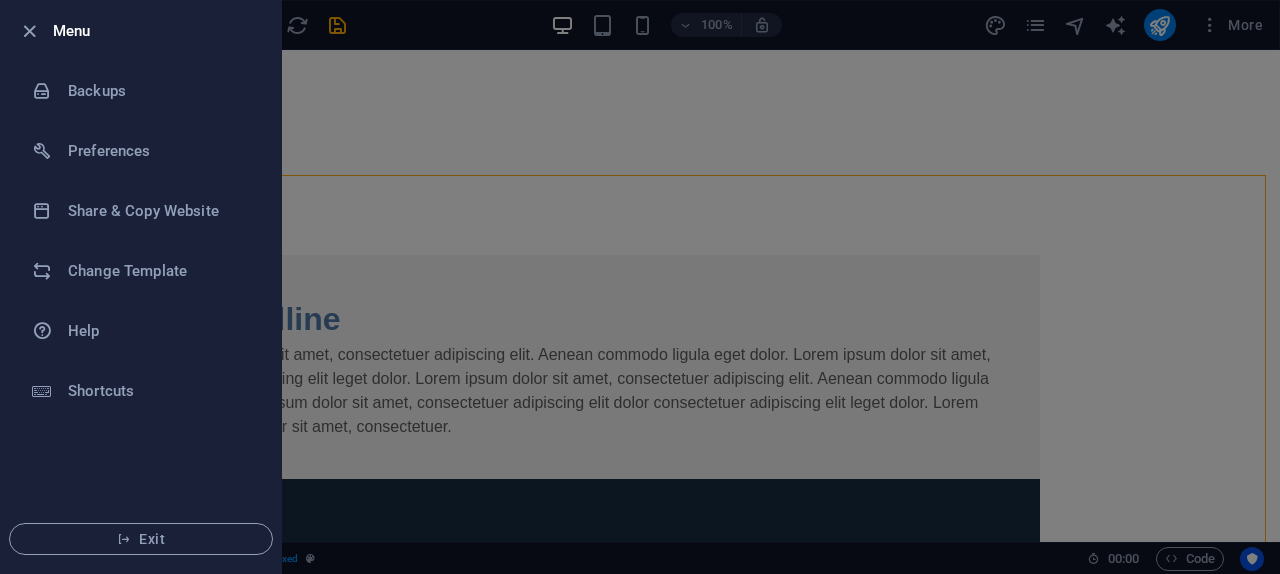 click at bounding box center [640, 287] 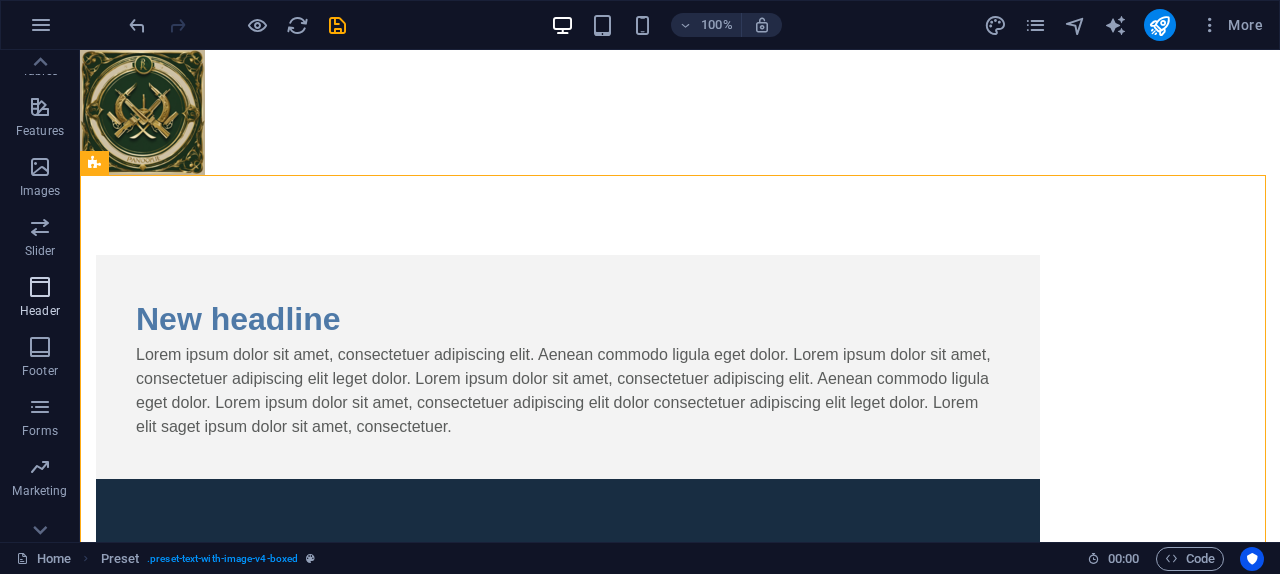 scroll, scrollTop: 408, scrollLeft: 0, axis: vertical 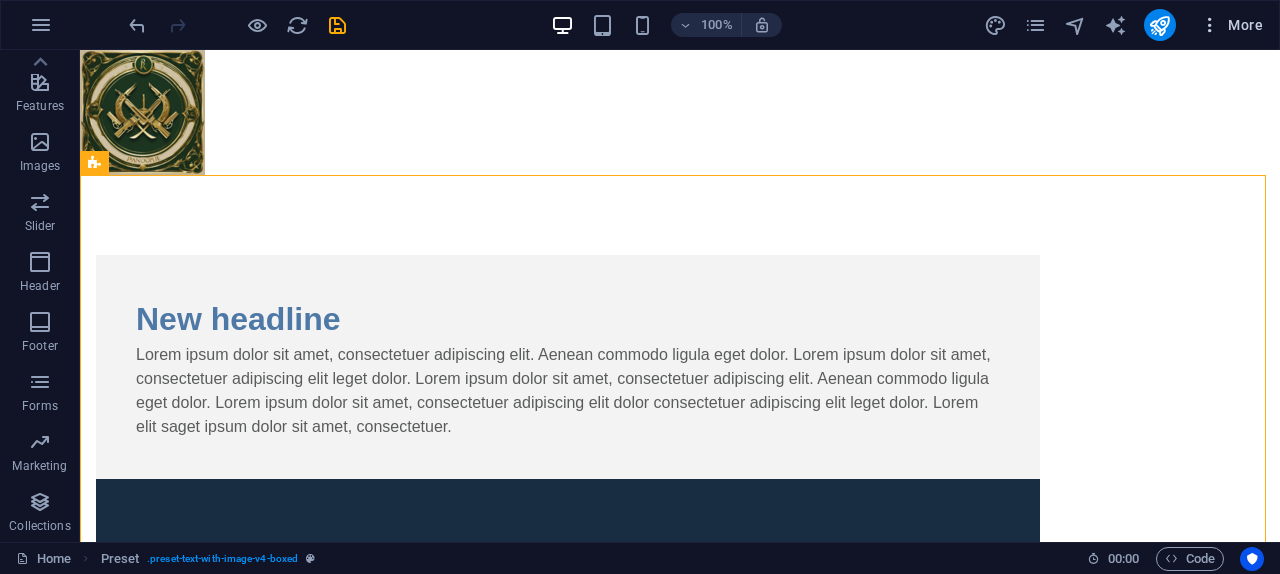 click on "More" at bounding box center [1231, 25] 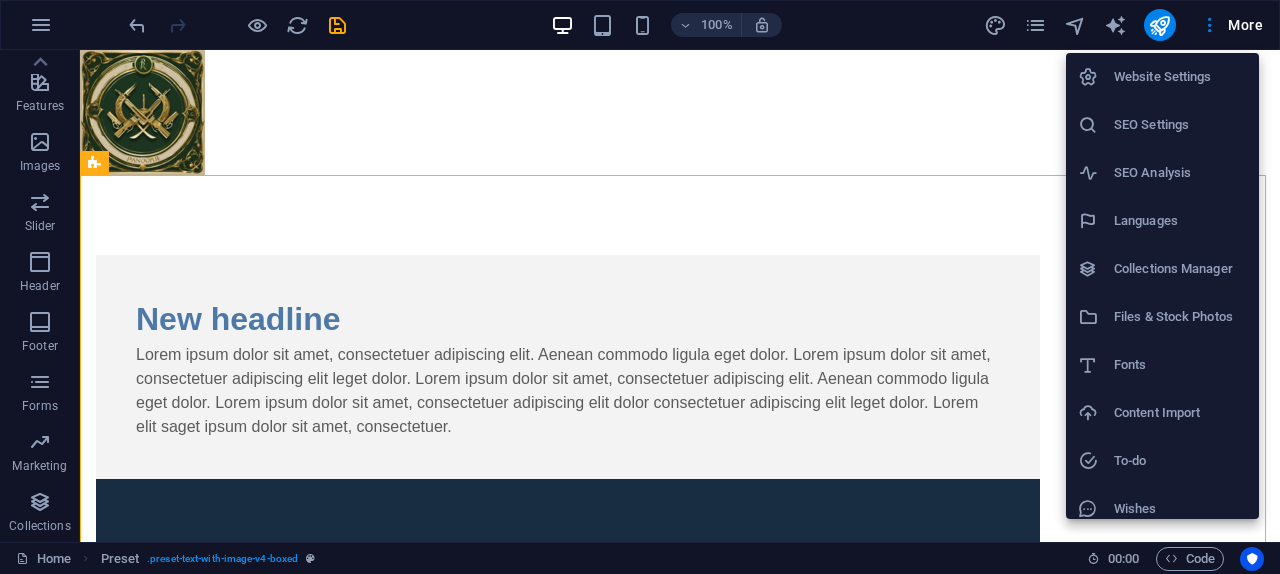 click on "Website Settings" at bounding box center (1180, 77) 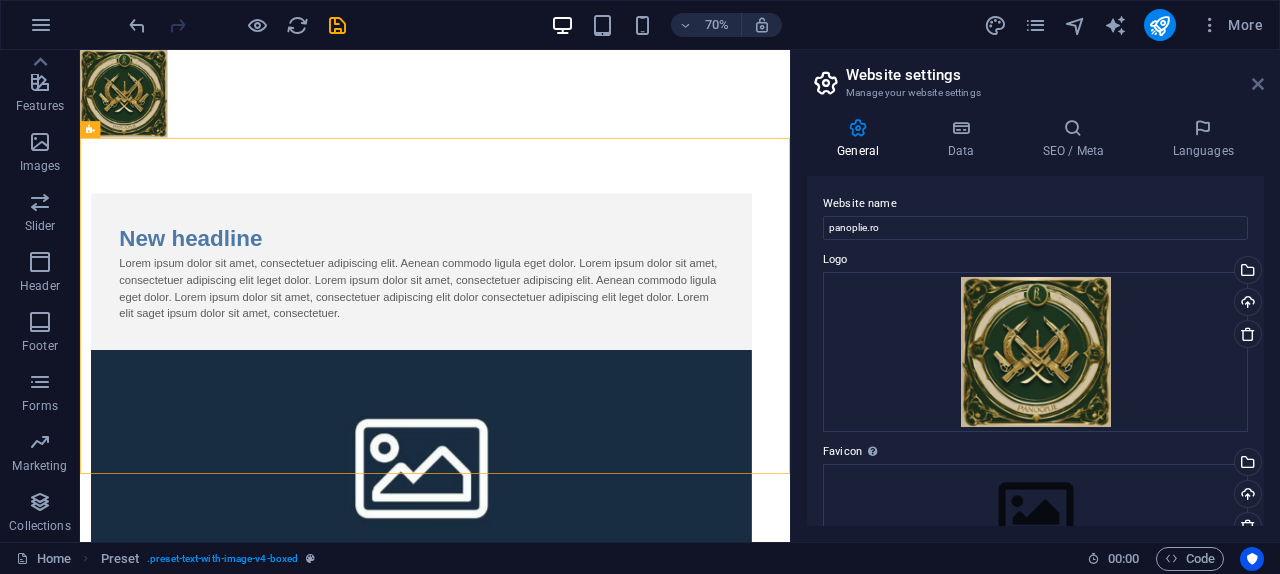 click at bounding box center [1258, 84] 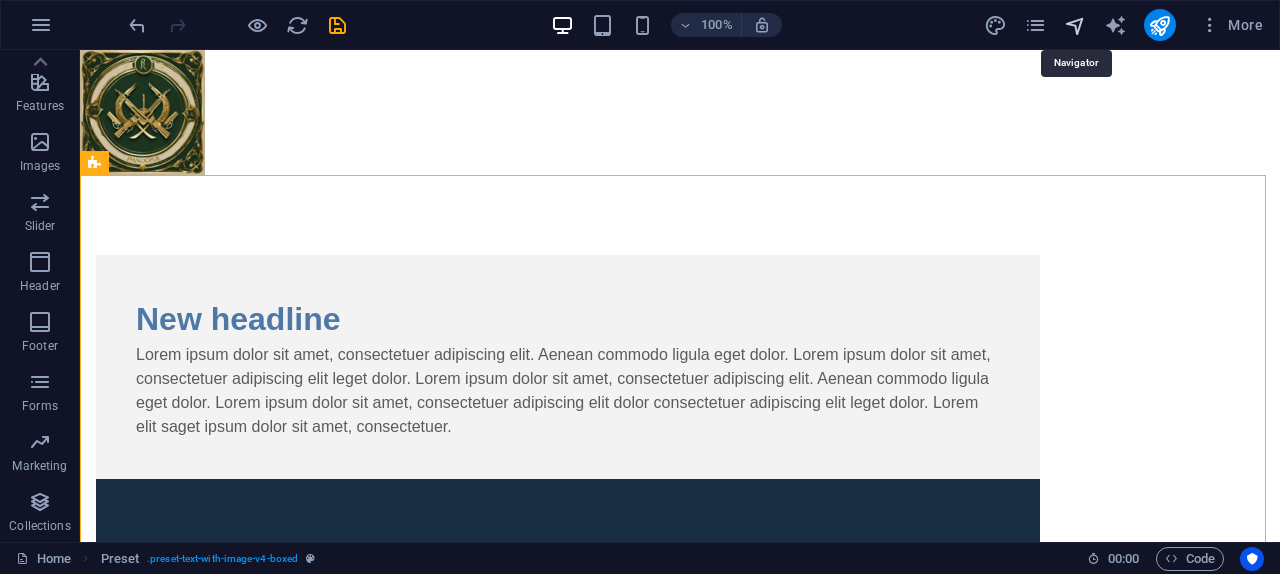 click at bounding box center (1075, 25) 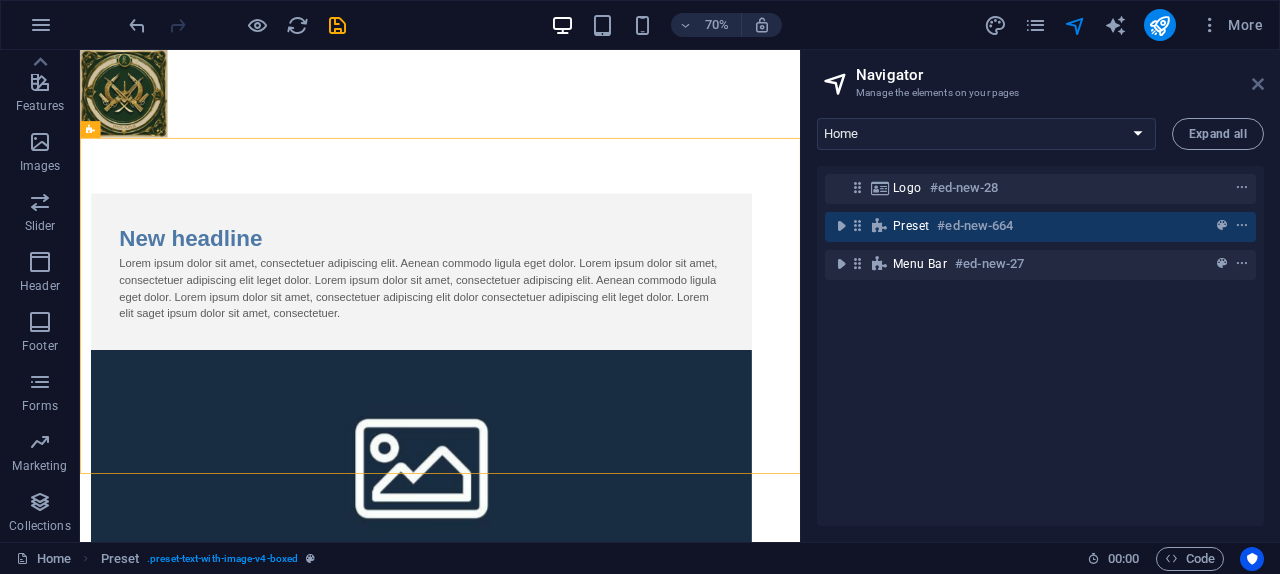 click at bounding box center [1258, 84] 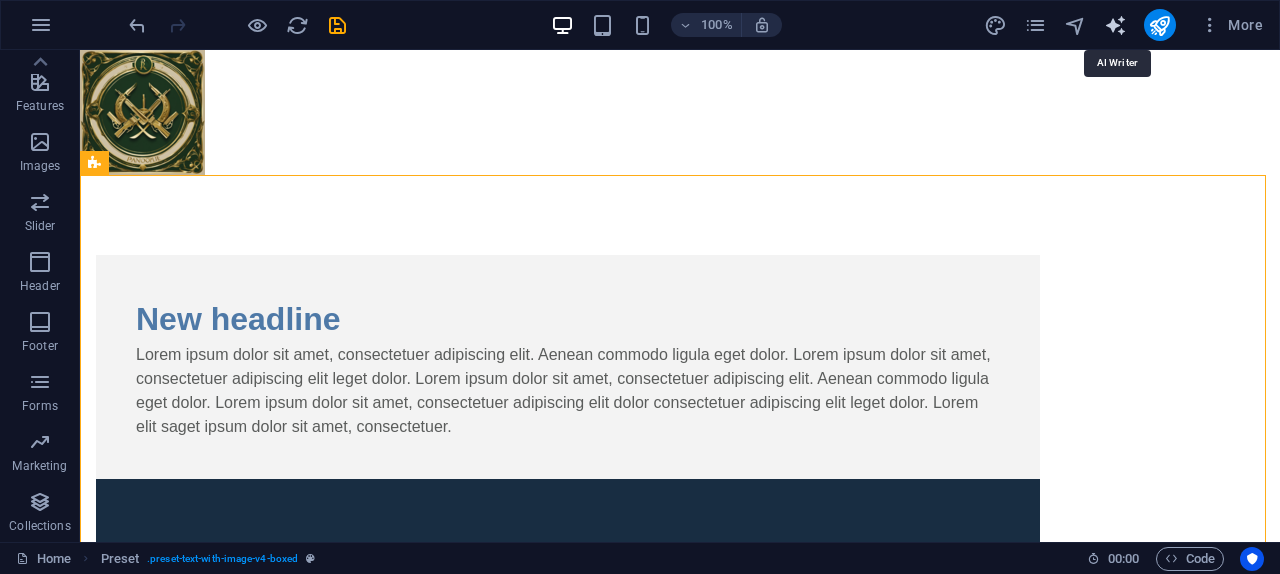 click at bounding box center [1115, 25] 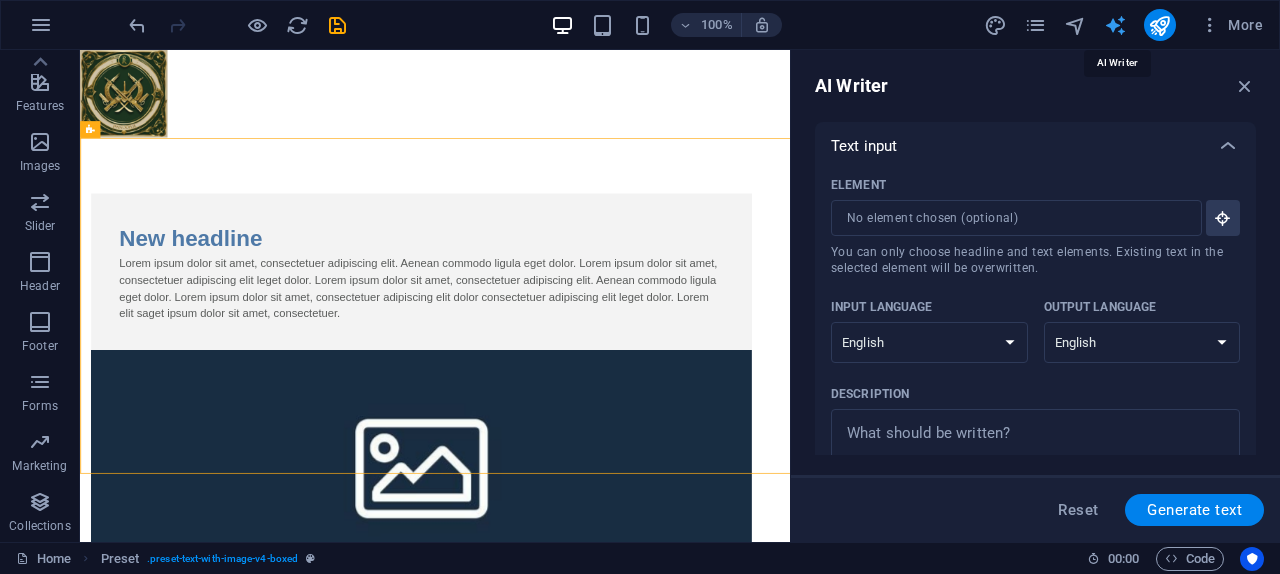 scroll, scrollTop: 0, scrollLeft: 0, axis: both 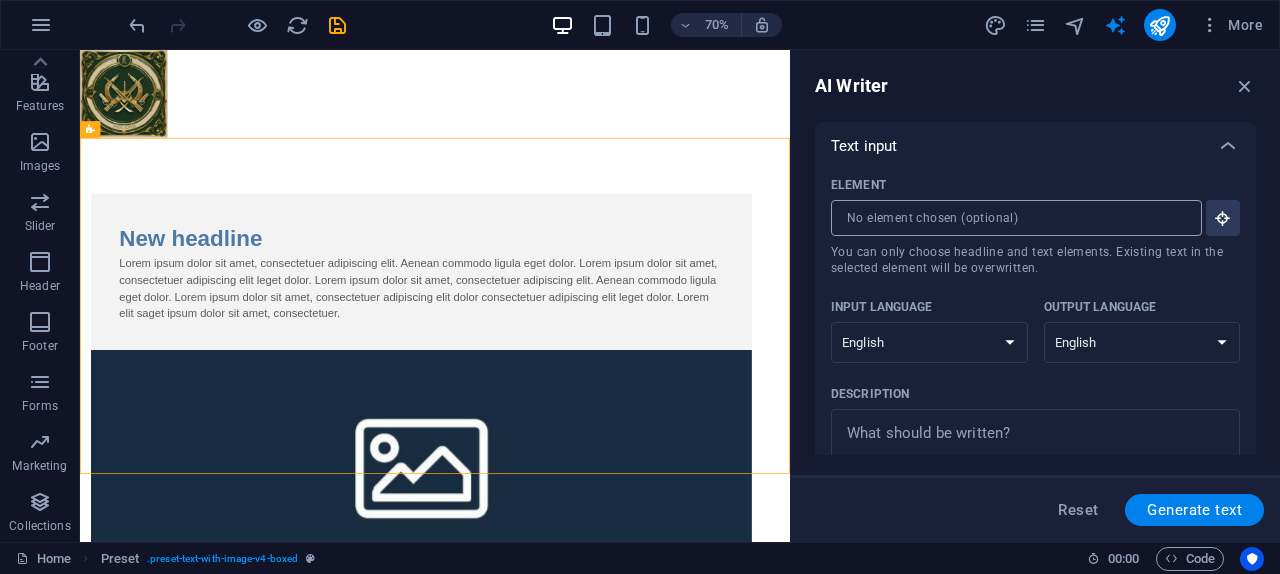 click on "Element ​ You can only choose headline and text elements. Existing text in the selected element will be overwritten." at bounding box center (1009, 218) 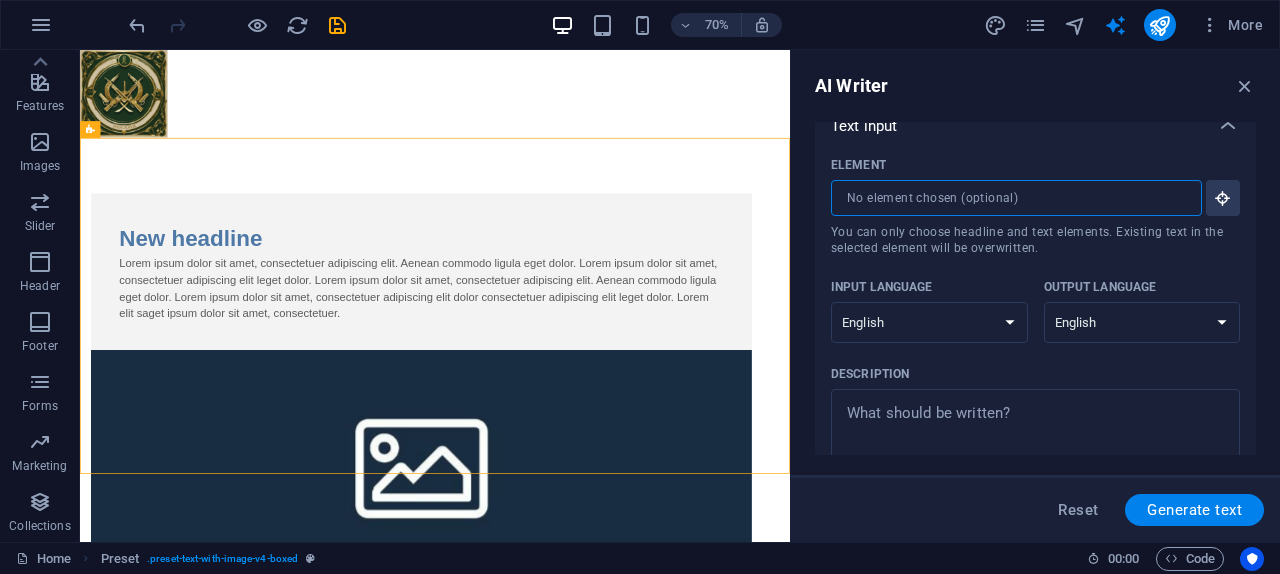 scroll, scrollTop: 0, scrollLeft: 0, axis: both 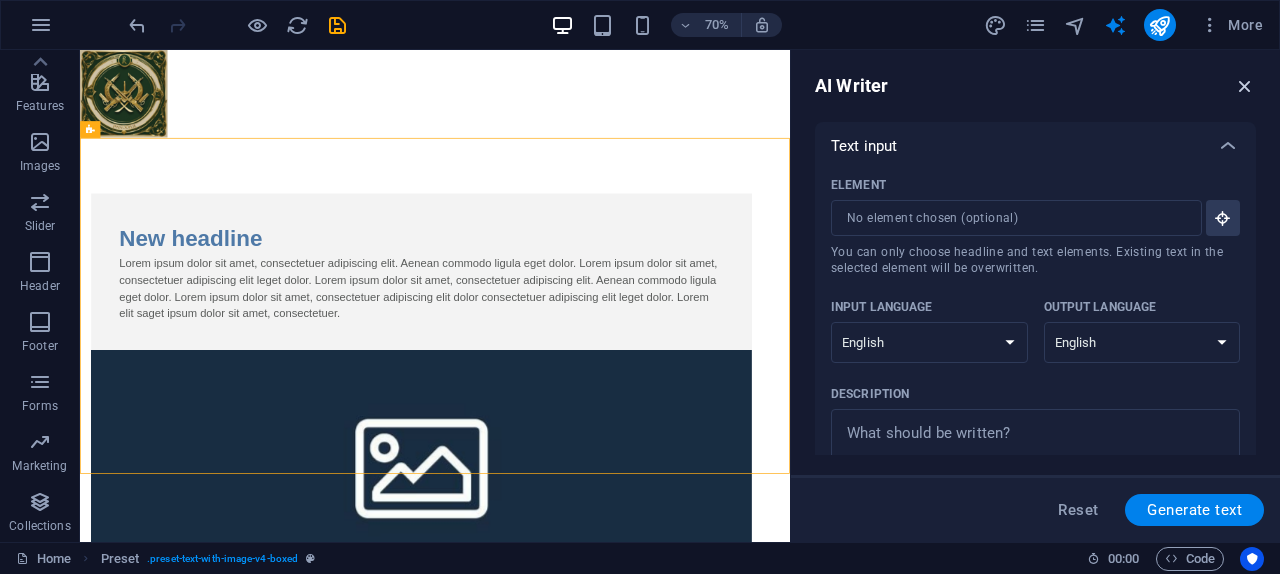 click at bounding box center (1245, 86) 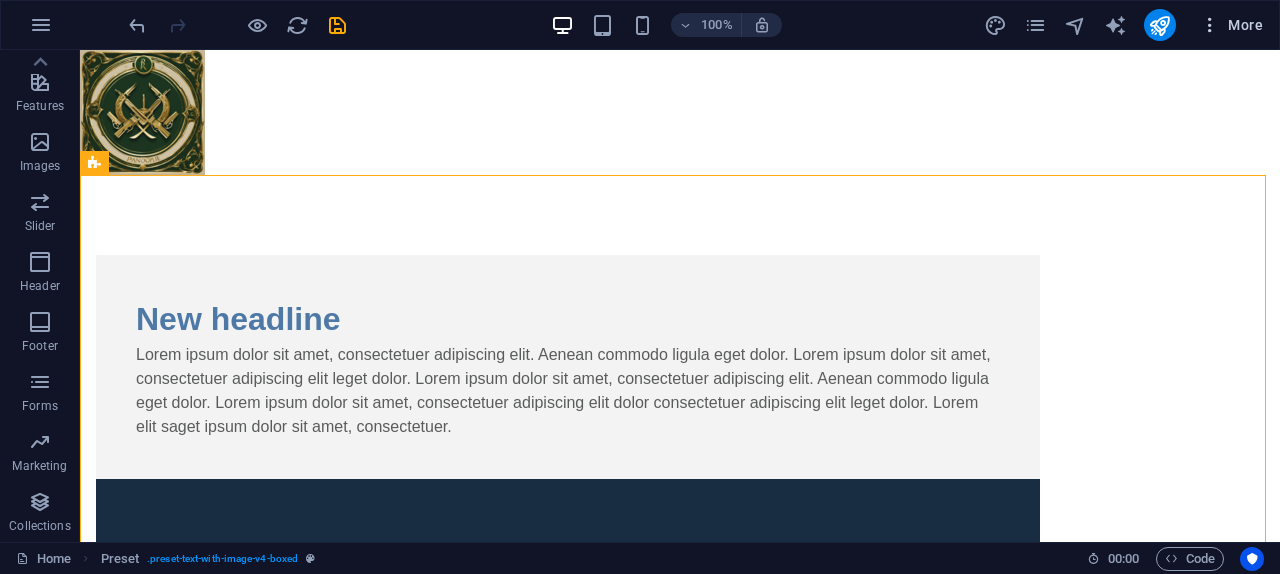 click at bounding box center (1210, 25) 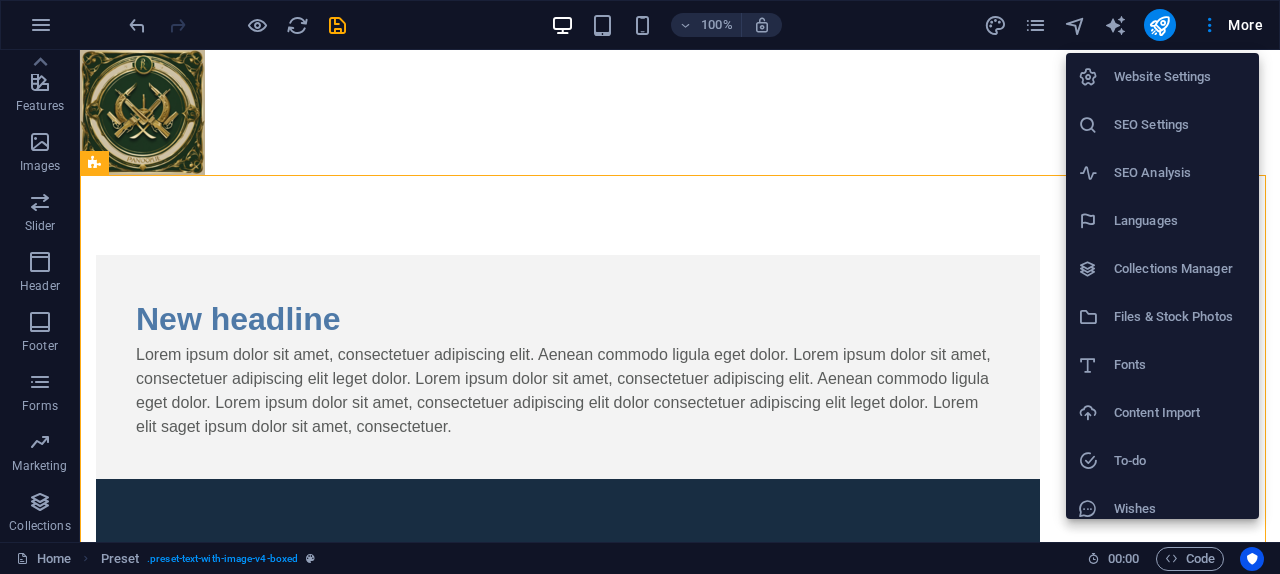click at bounding box center [640, 287] 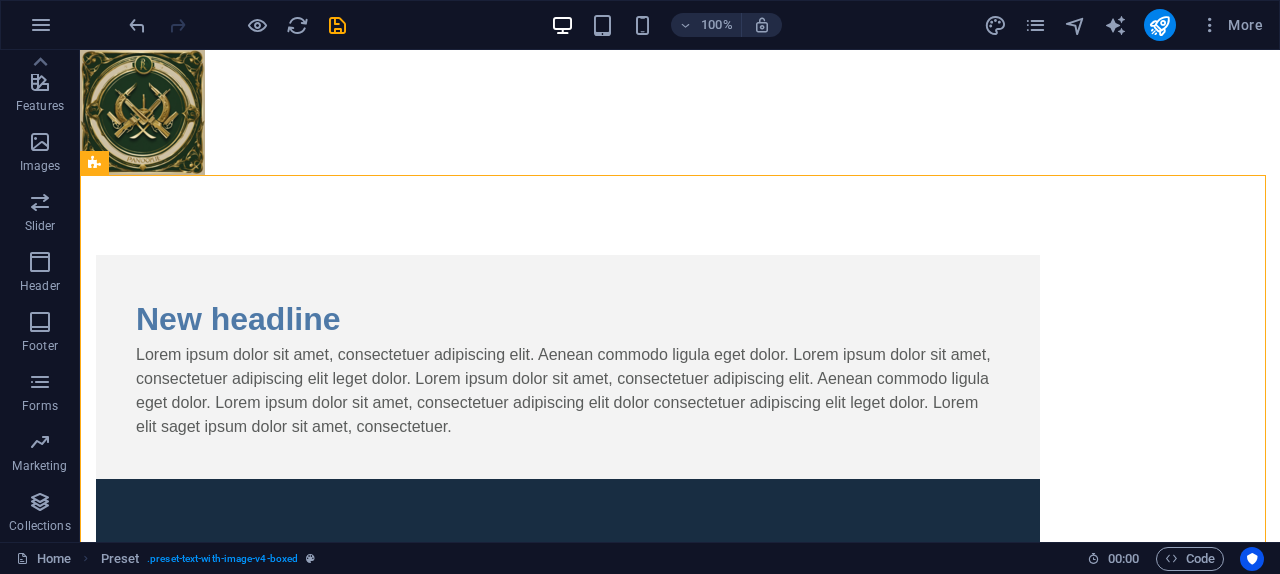 click on "More" at bounding box center [1231, 25] 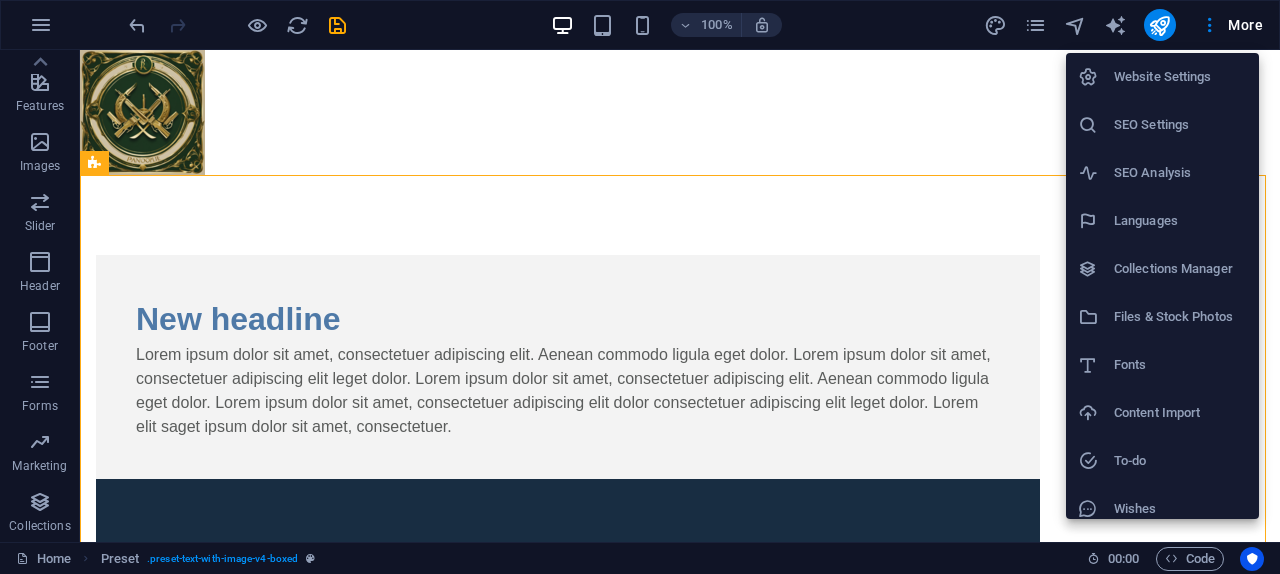 click at bounding box center [640, 287] 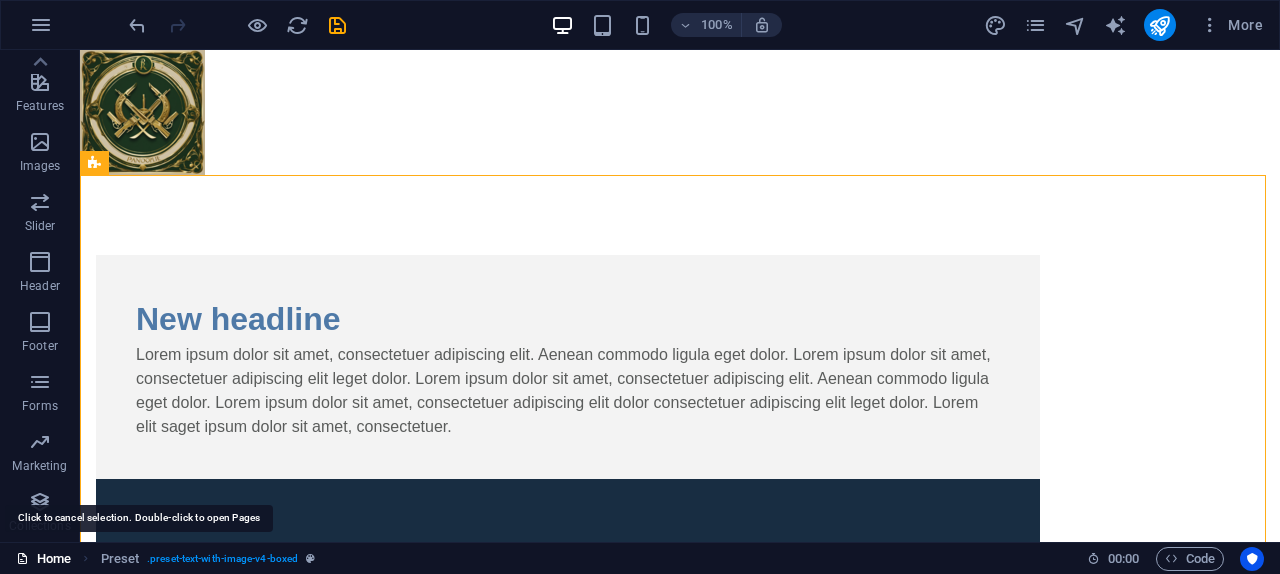 click on "Home" at bounding box center [43, 559] 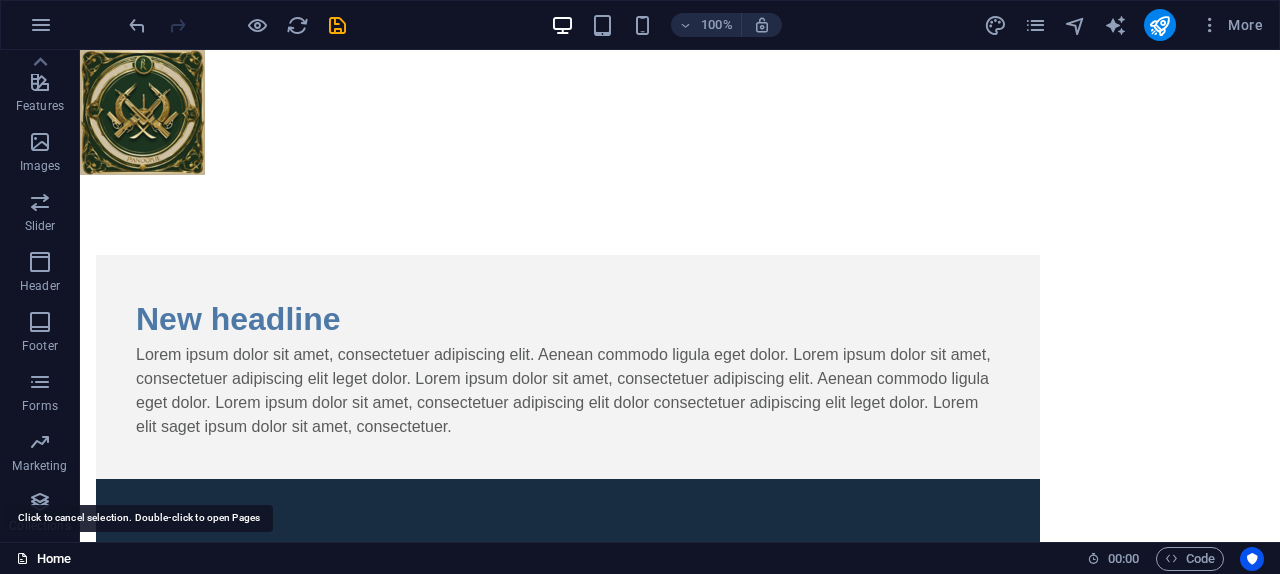 click on "Home" at bounding box center [43, 559] 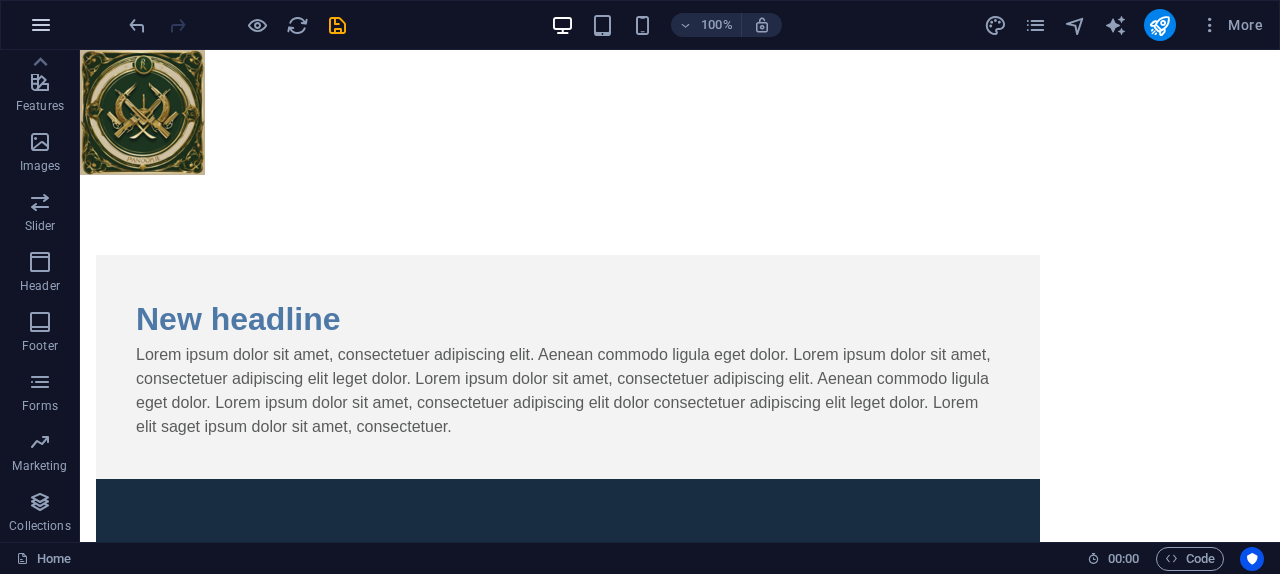 click at bounding box center (41, 25) 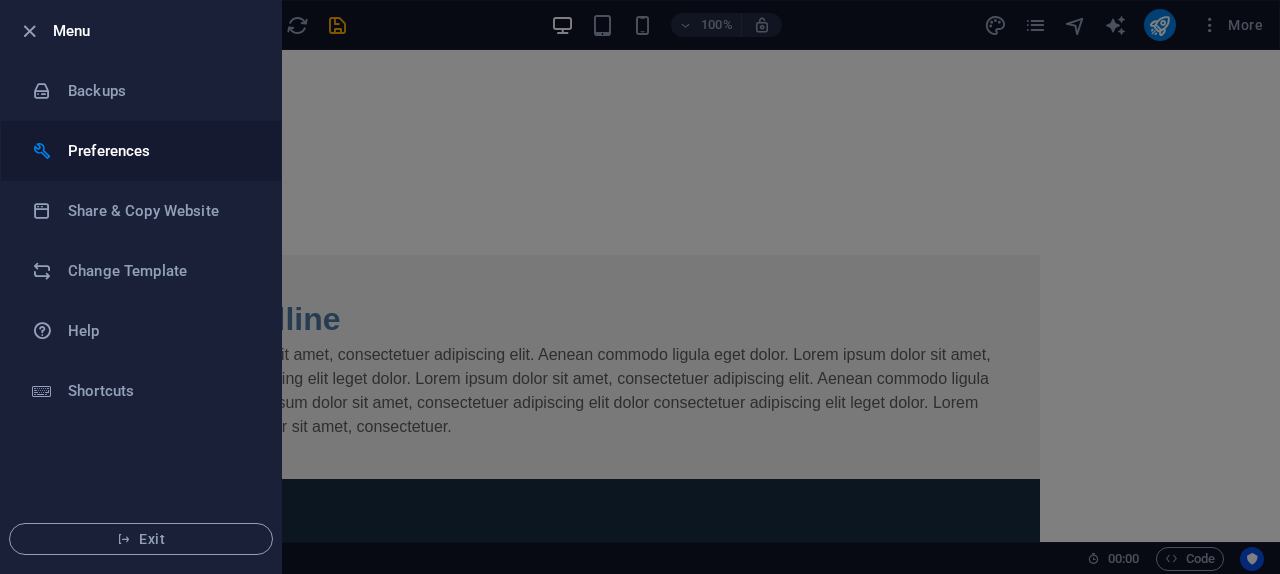click on "Preferences" at bounding box center [160, 151] 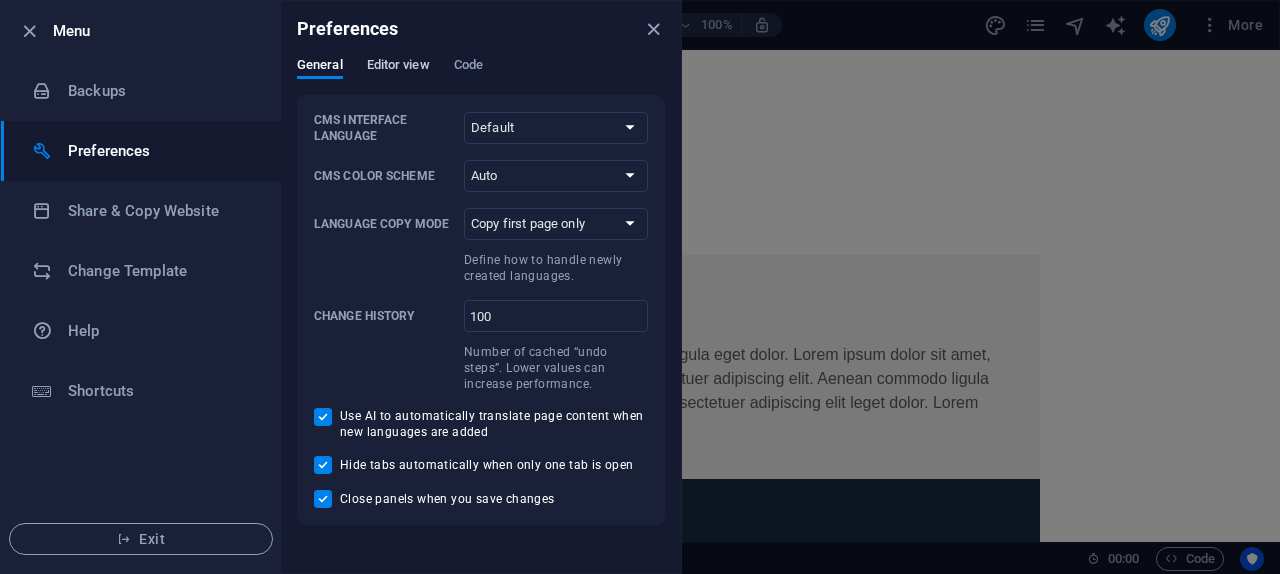 click on "Editor view" at bounding box center [398, 68] 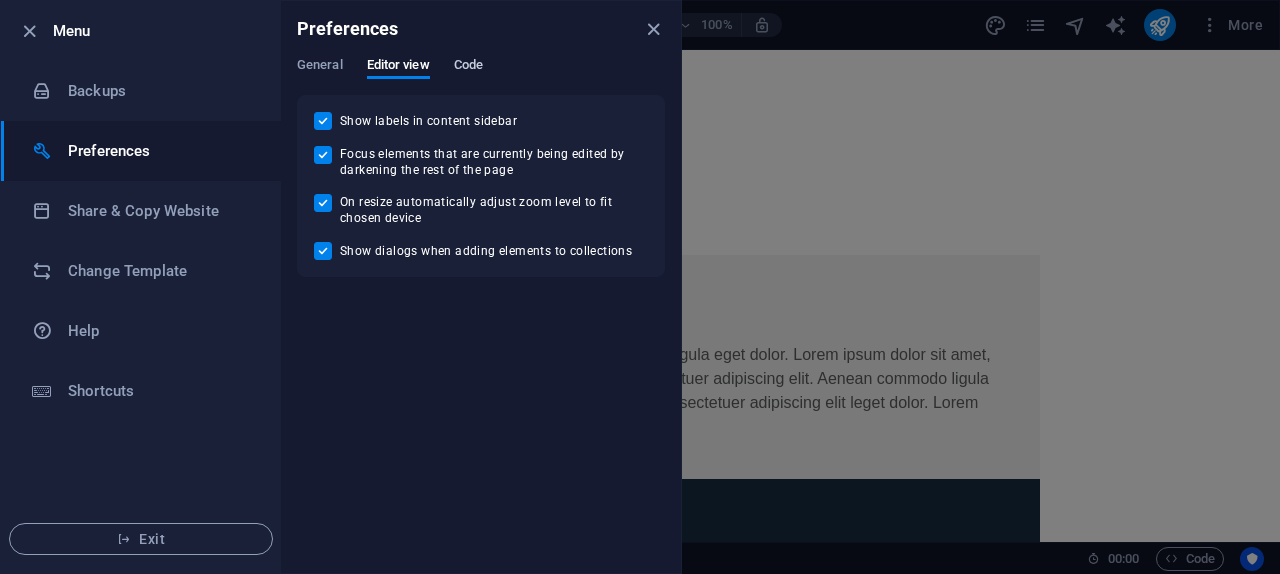 click on "Code" at bounding box center (468, 67) 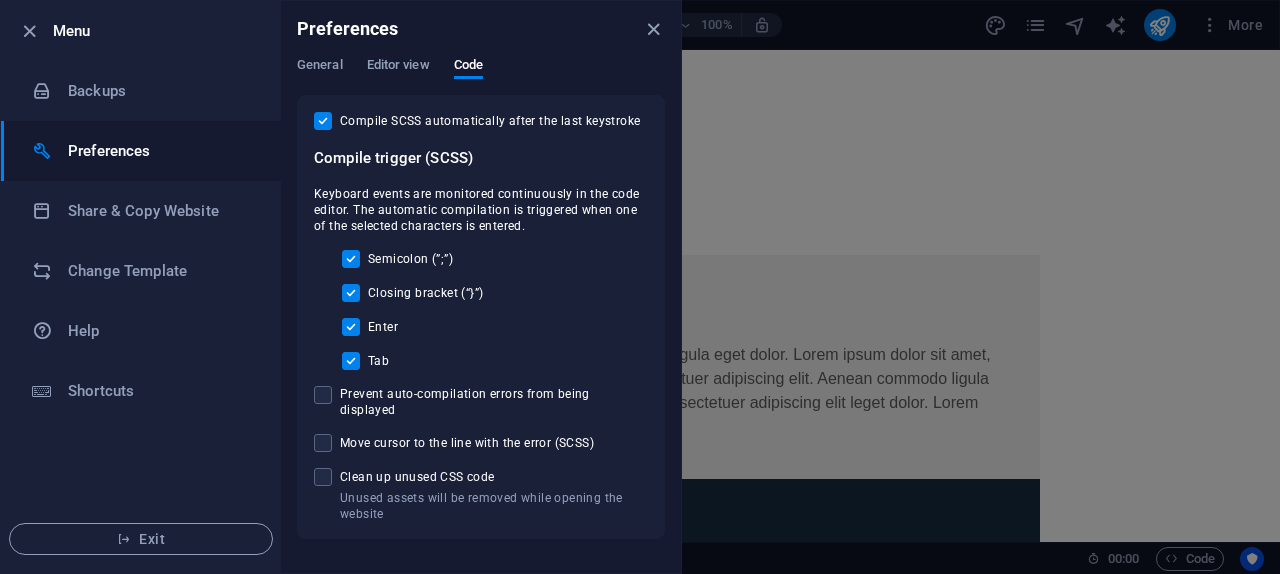 click at bounding box center (640, 287) 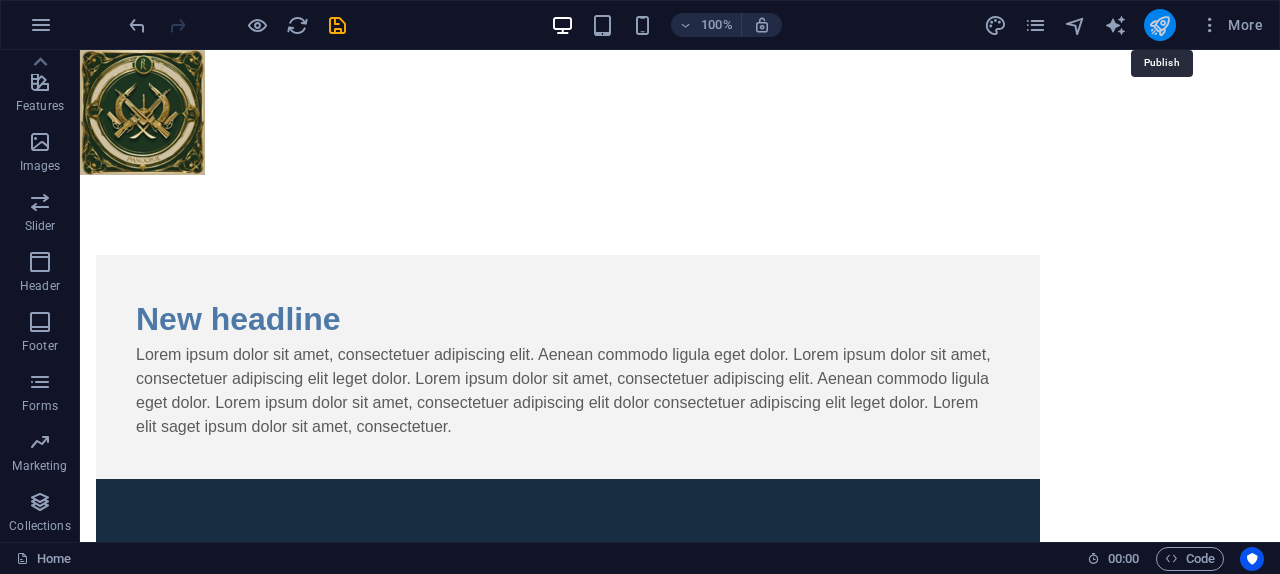 click at bounding box center (1159, 25) 